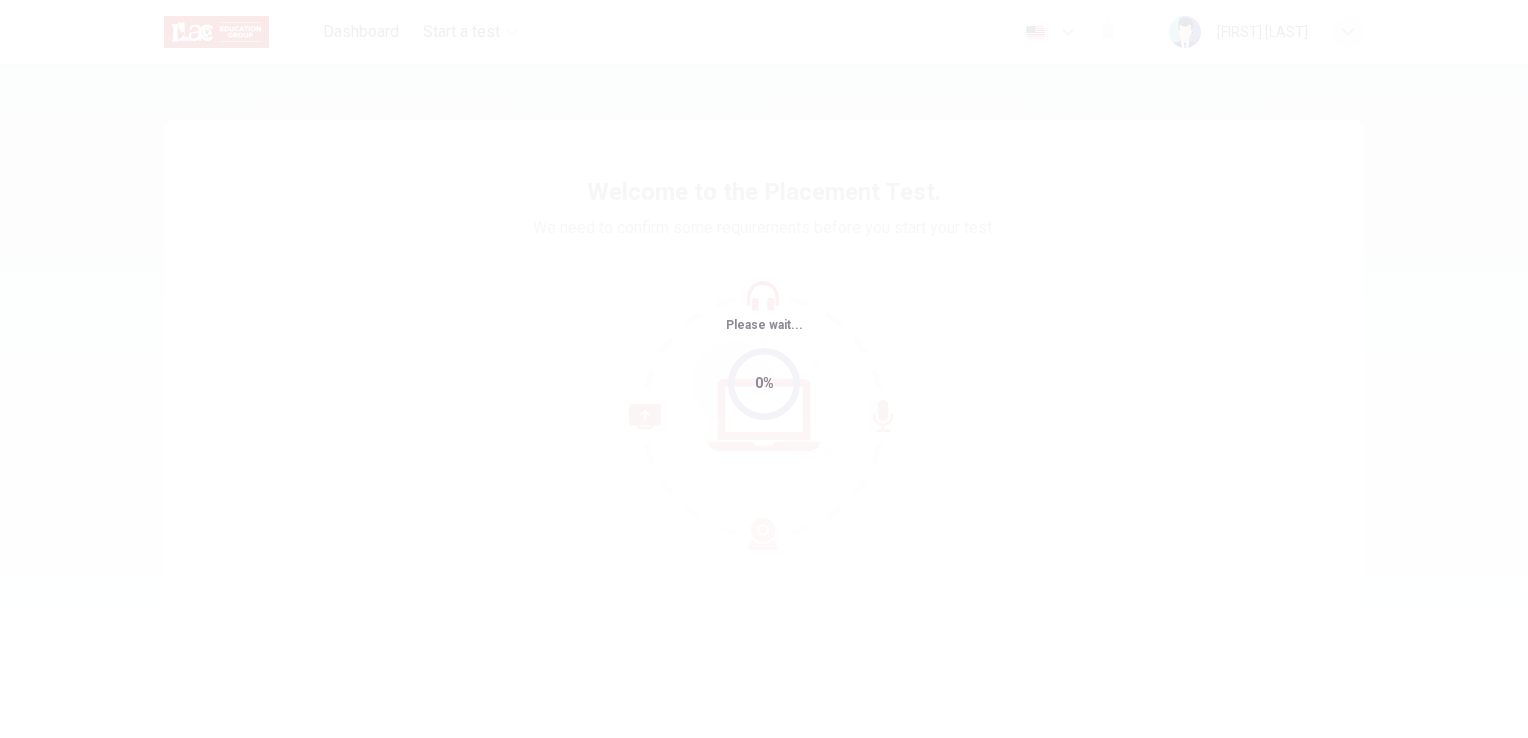 scroll, scrollTop: 0, scrollLeft: 0, axis: both 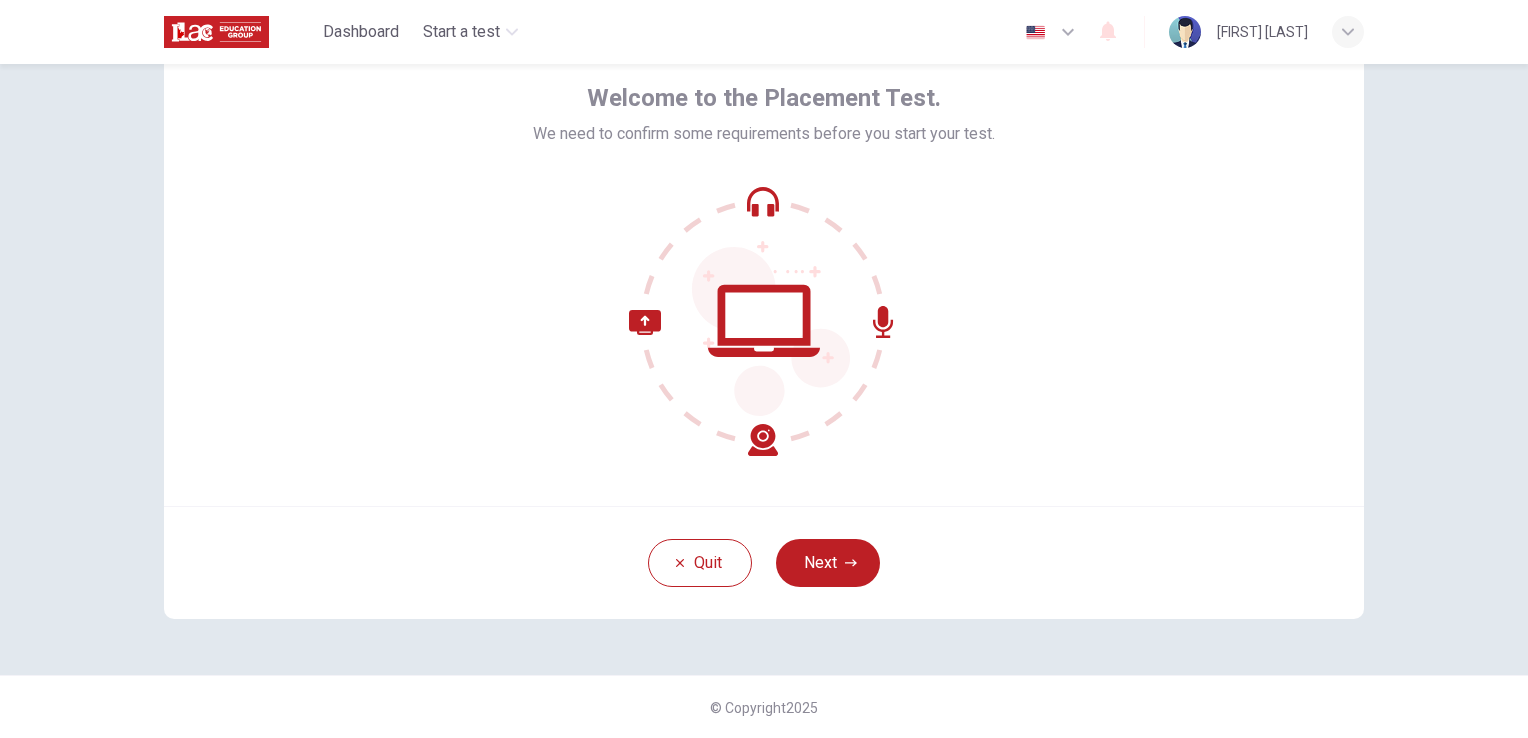 click on "Welcome to the Placement Test. We need to confirm some requirements before you start your test. Quit Next" at bounding box center [764, 322] 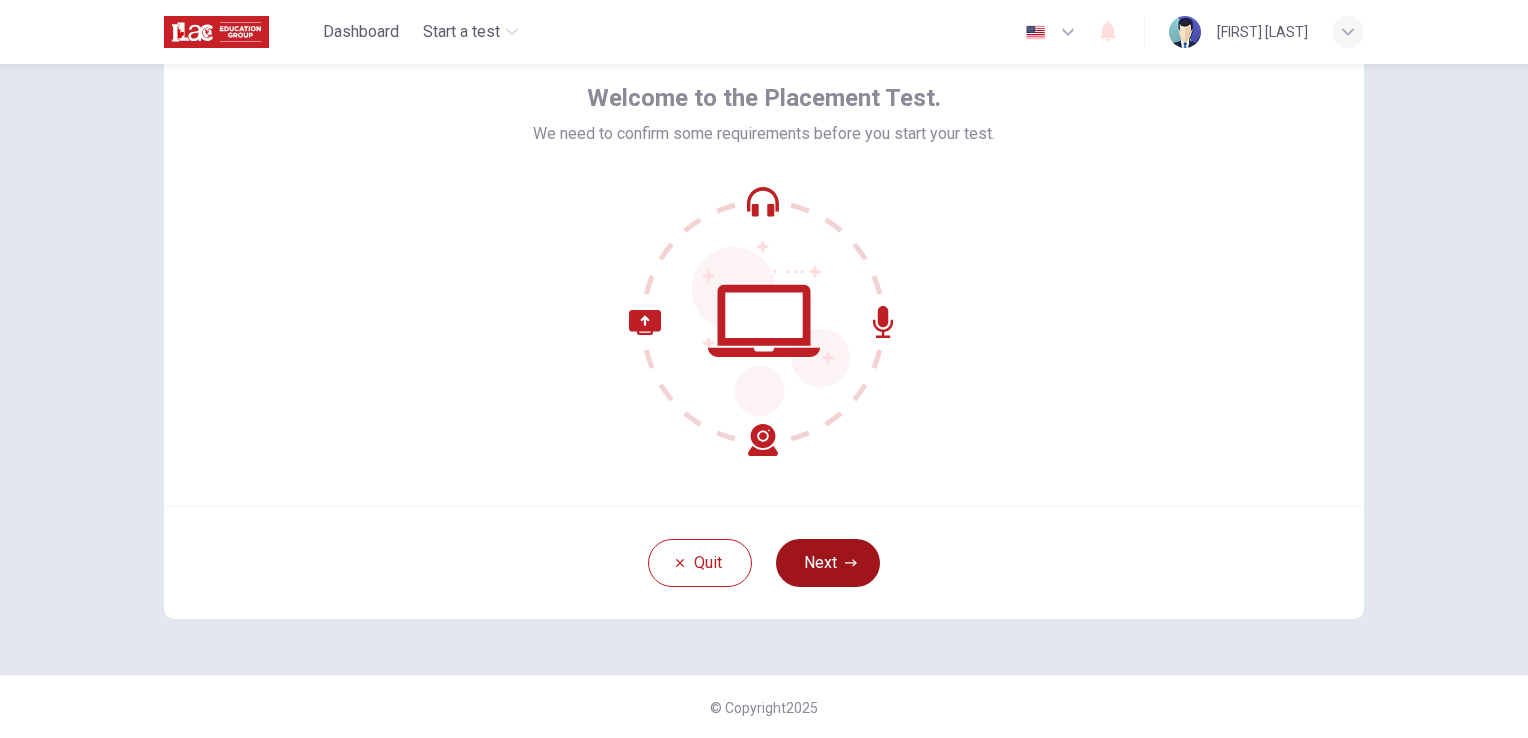 click on "Next" at bounding box center (828, 563) 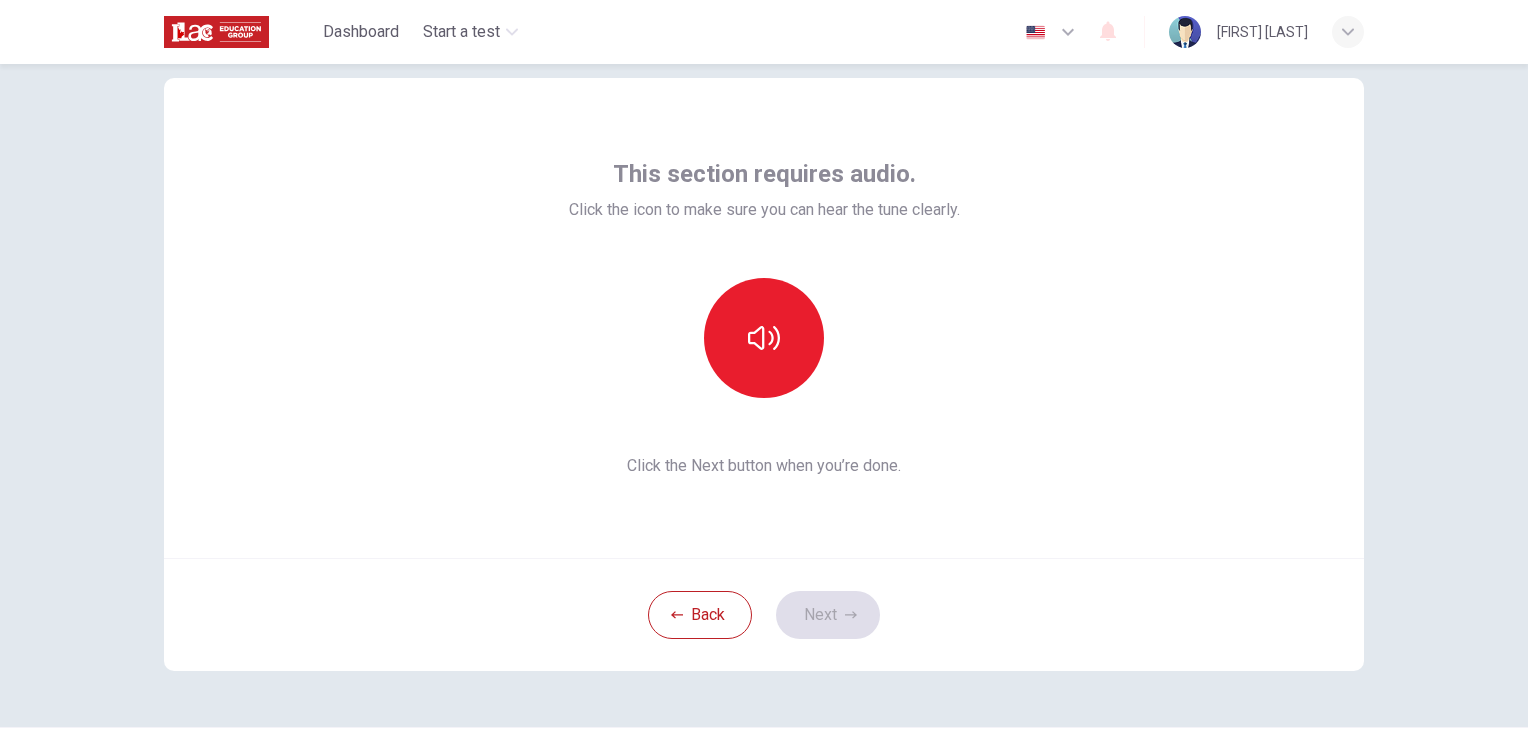 scroll, scrollTop: 0, scrollLeft: 0, axis: both 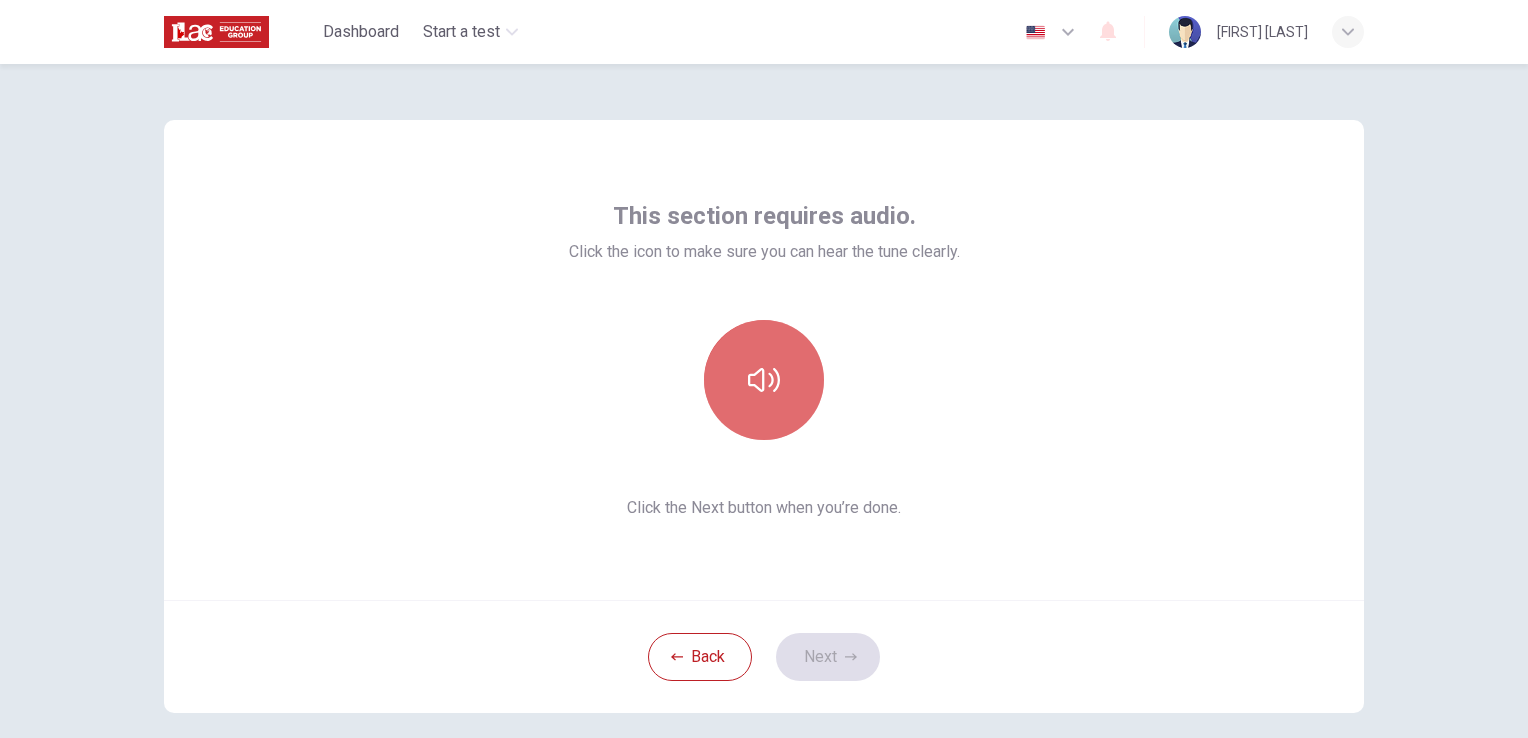 click at bounding box center [764, 380] 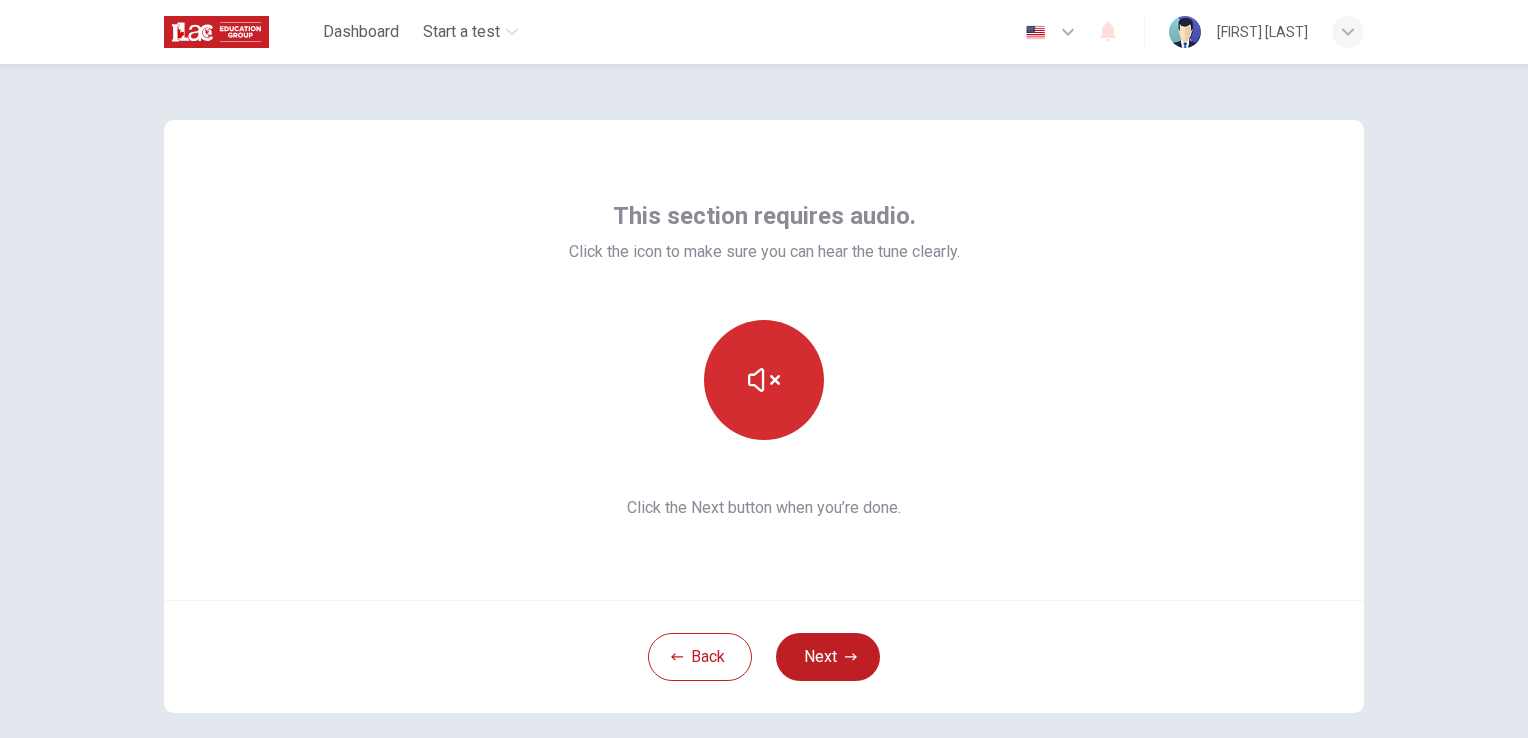 click at bounding box center (764, 380) 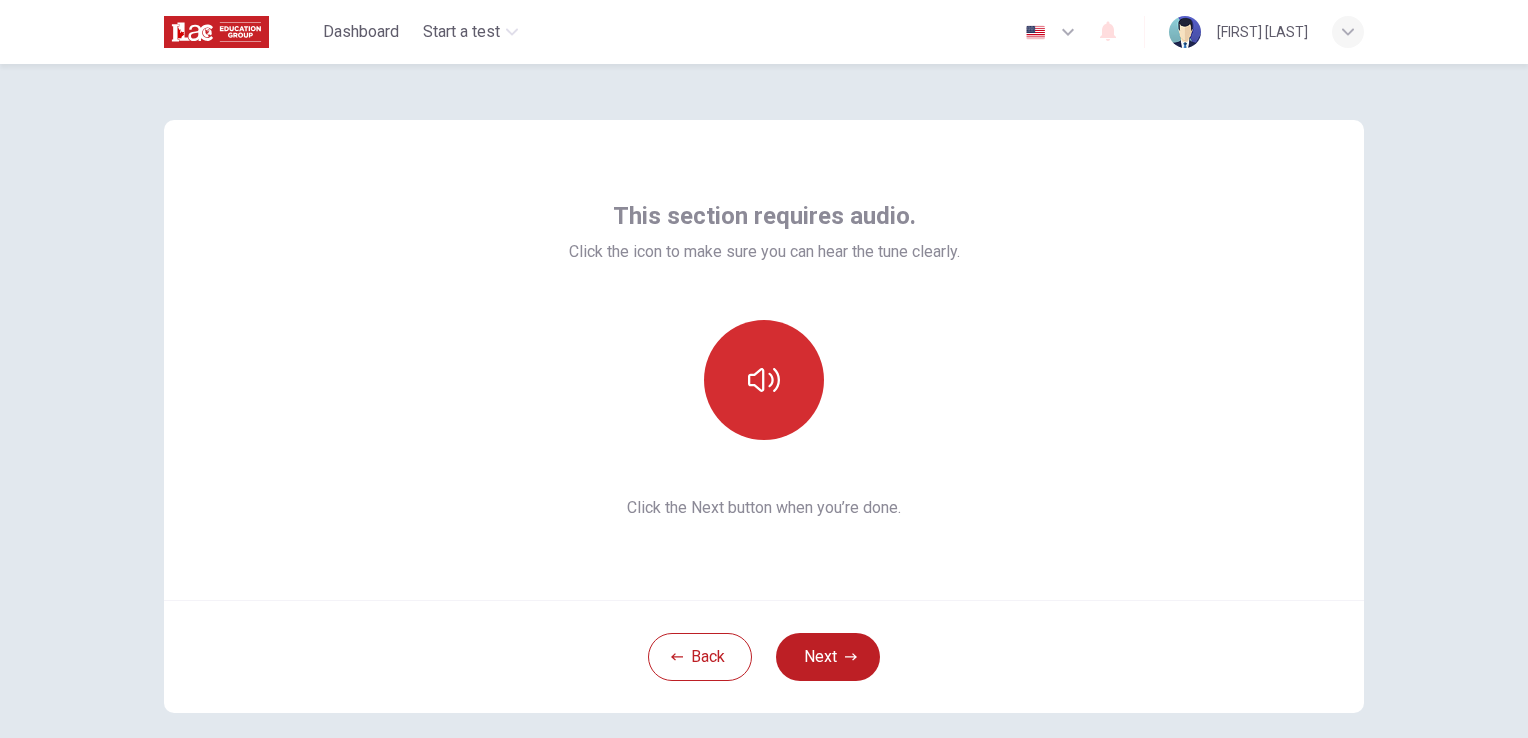 click at bounding box center [764, 380] 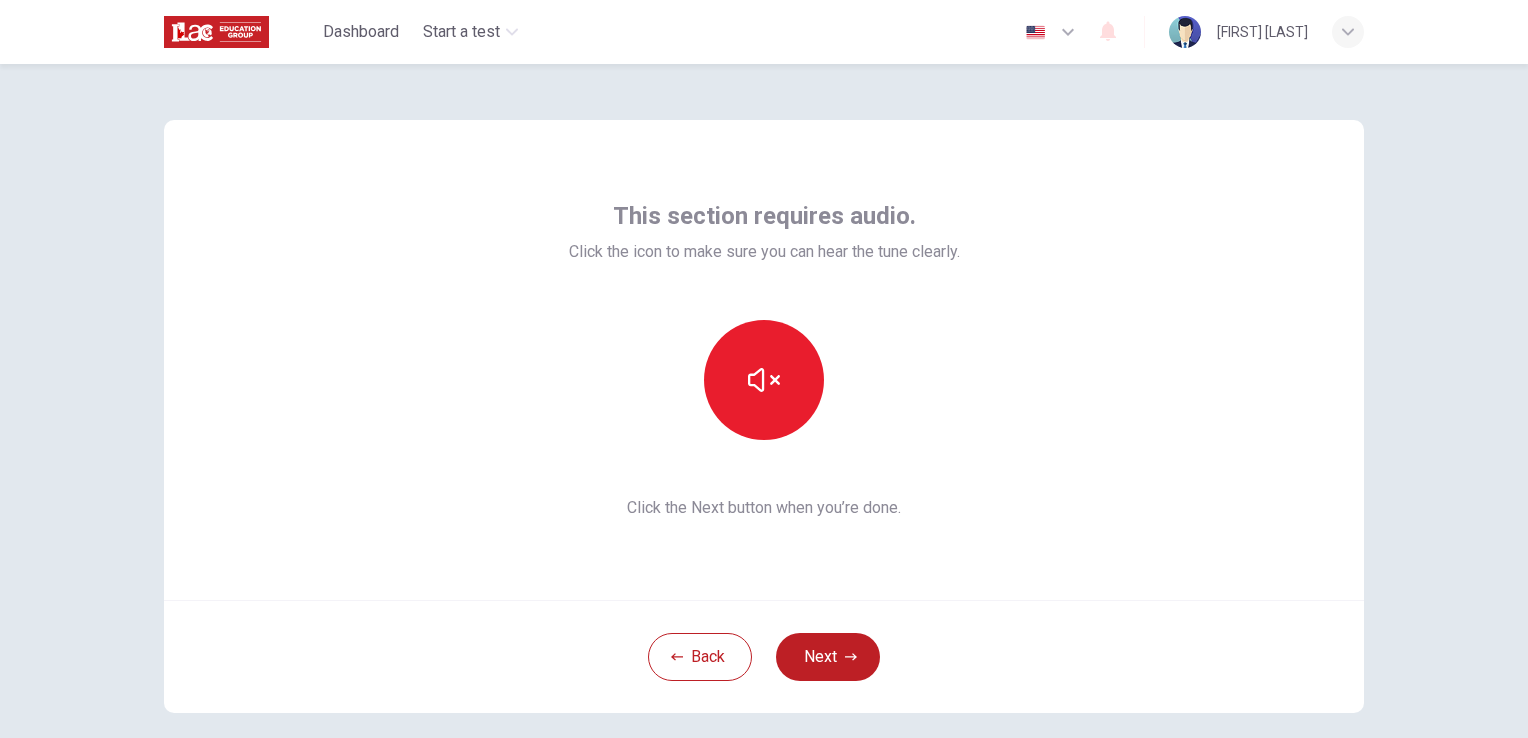 click on "Next" at bounding box center (828, 657) 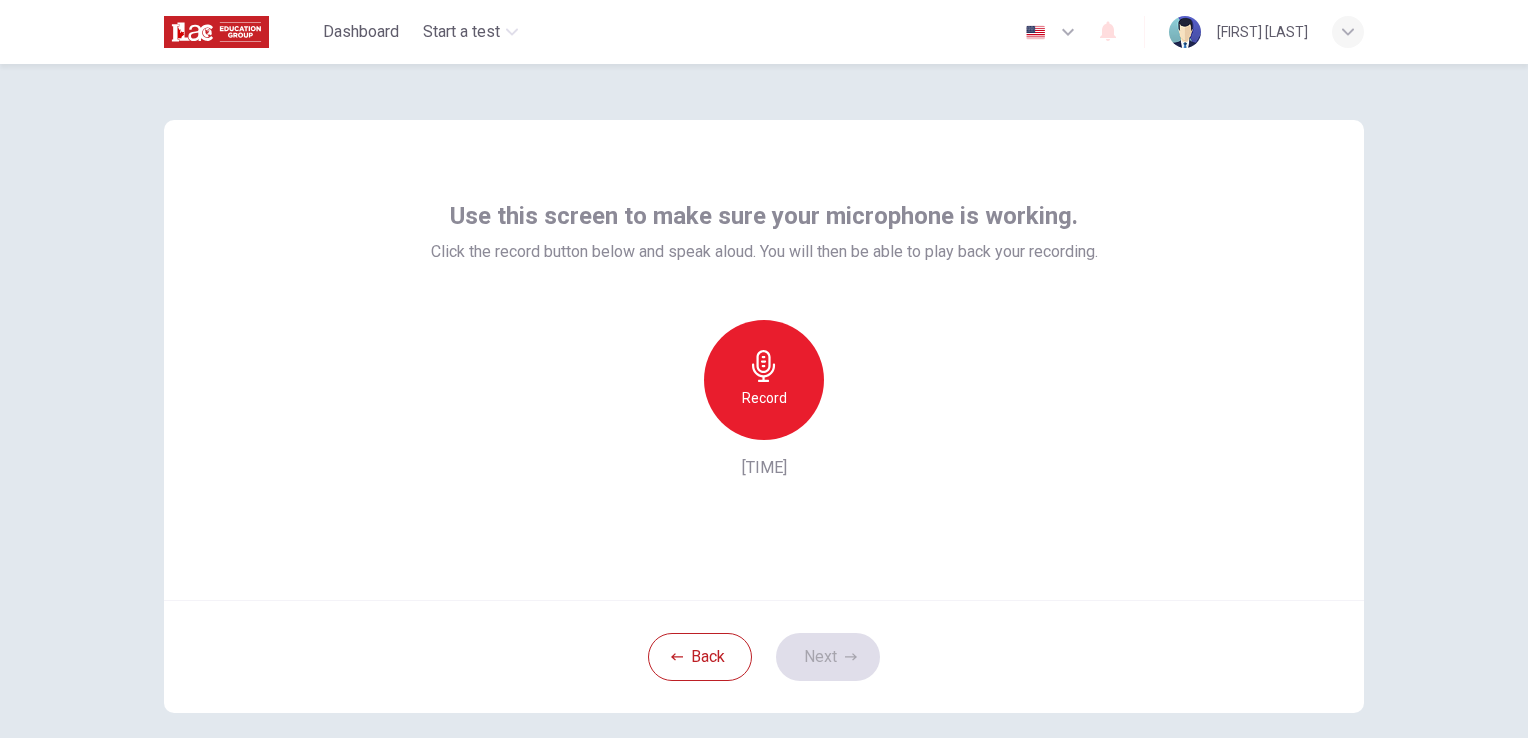 click at bounding box center (764, 366) 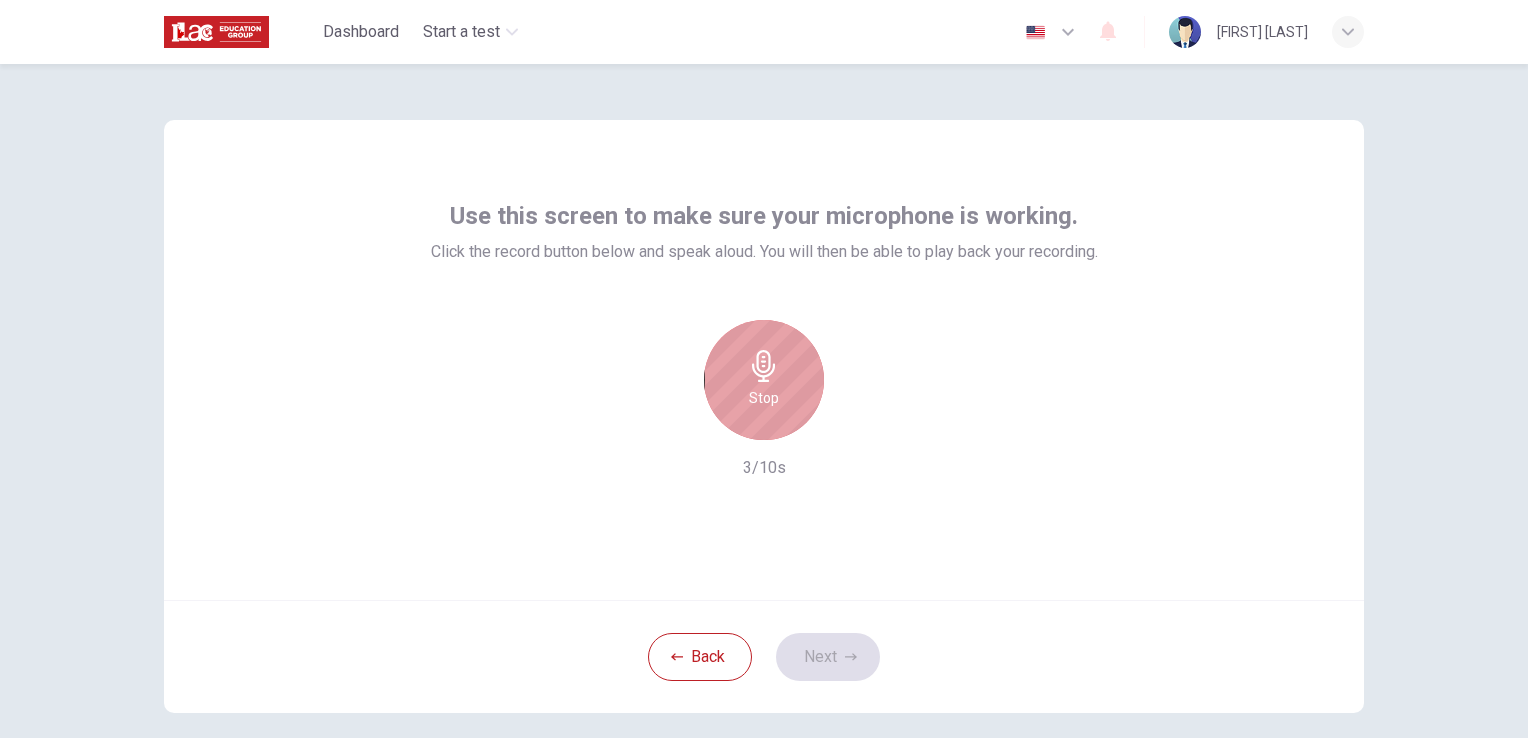 click at bounding box center (764, 366) 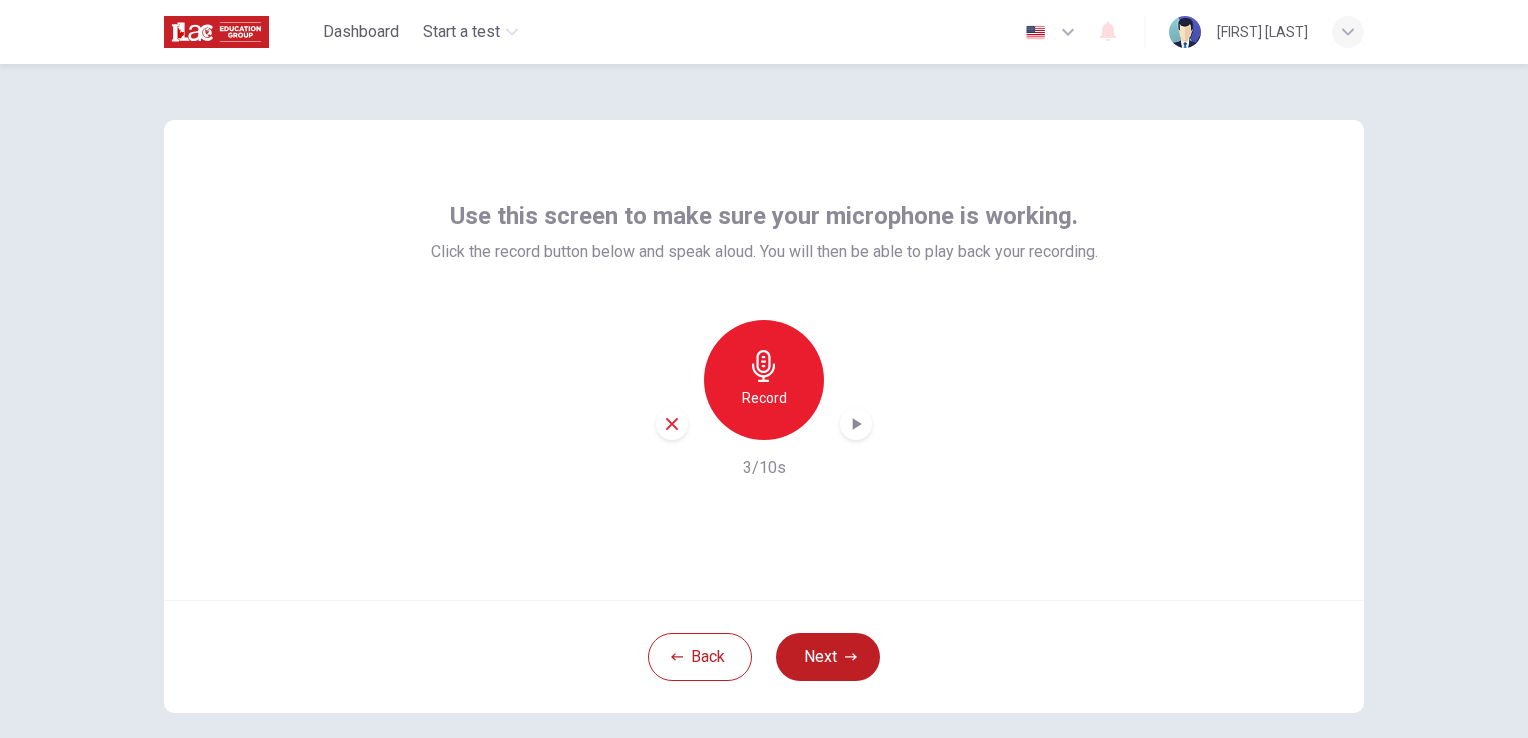 click at bounding box center (856, 424) 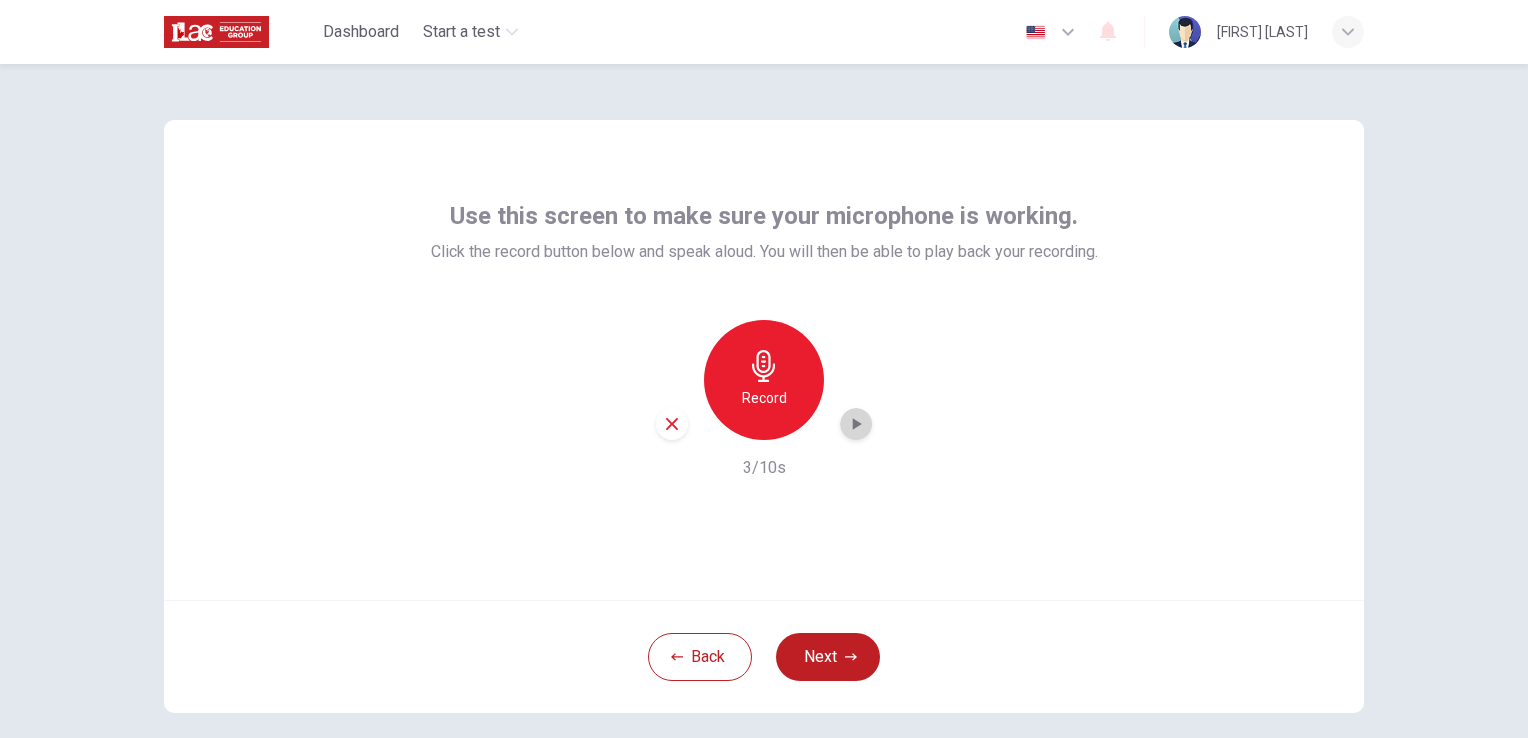 click at bounding box center [856, 424] 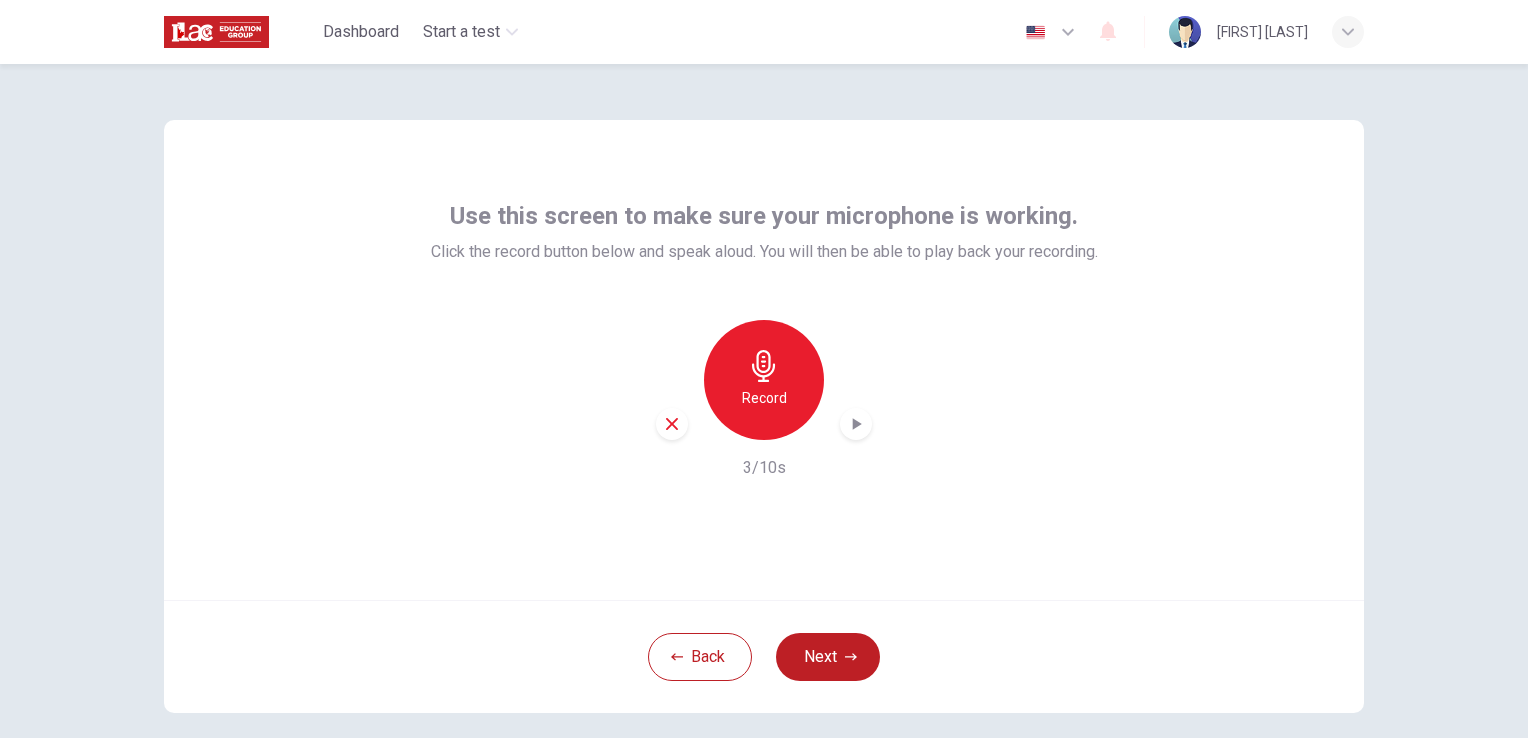 click at bounding box center (672, 424) 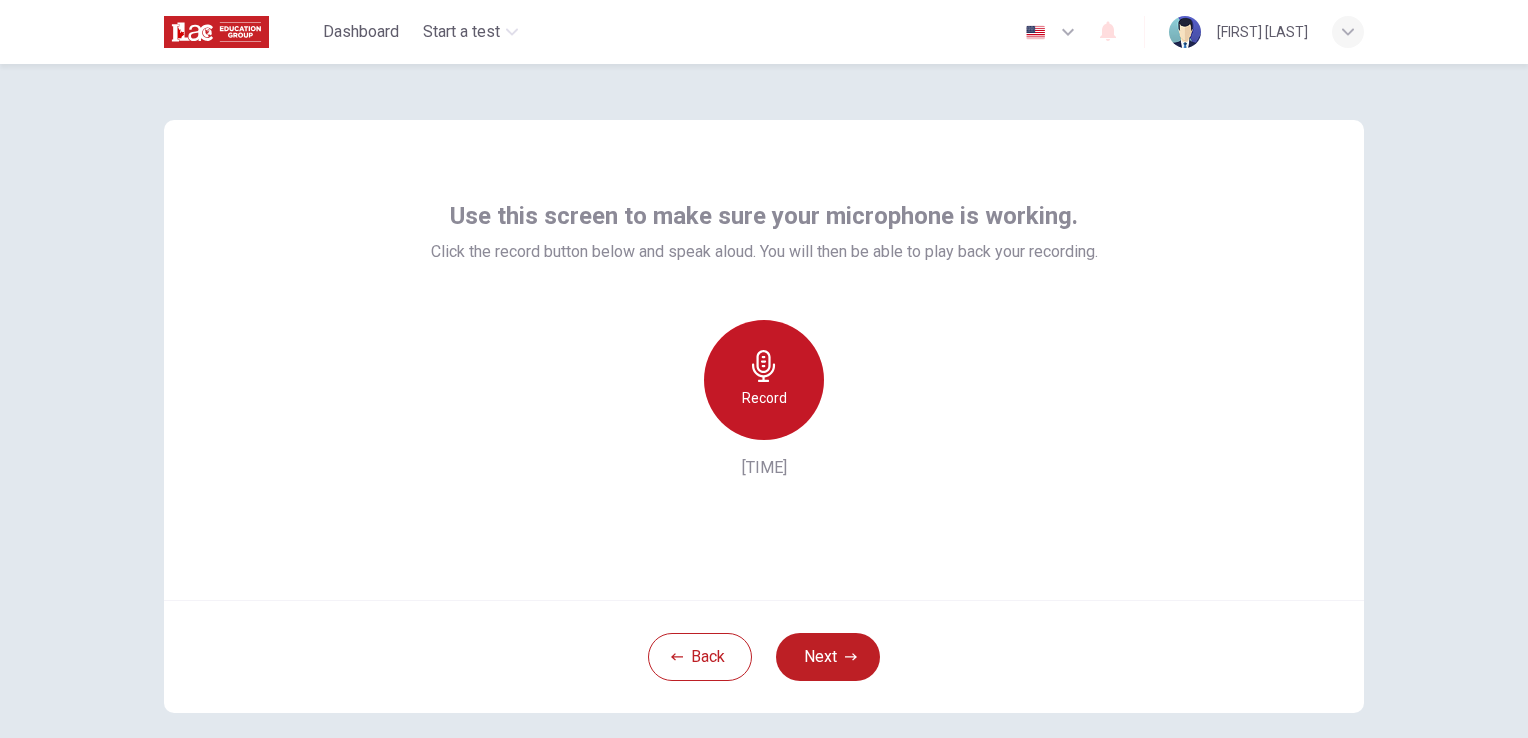click on "Record" at bounding box center (764, 380) 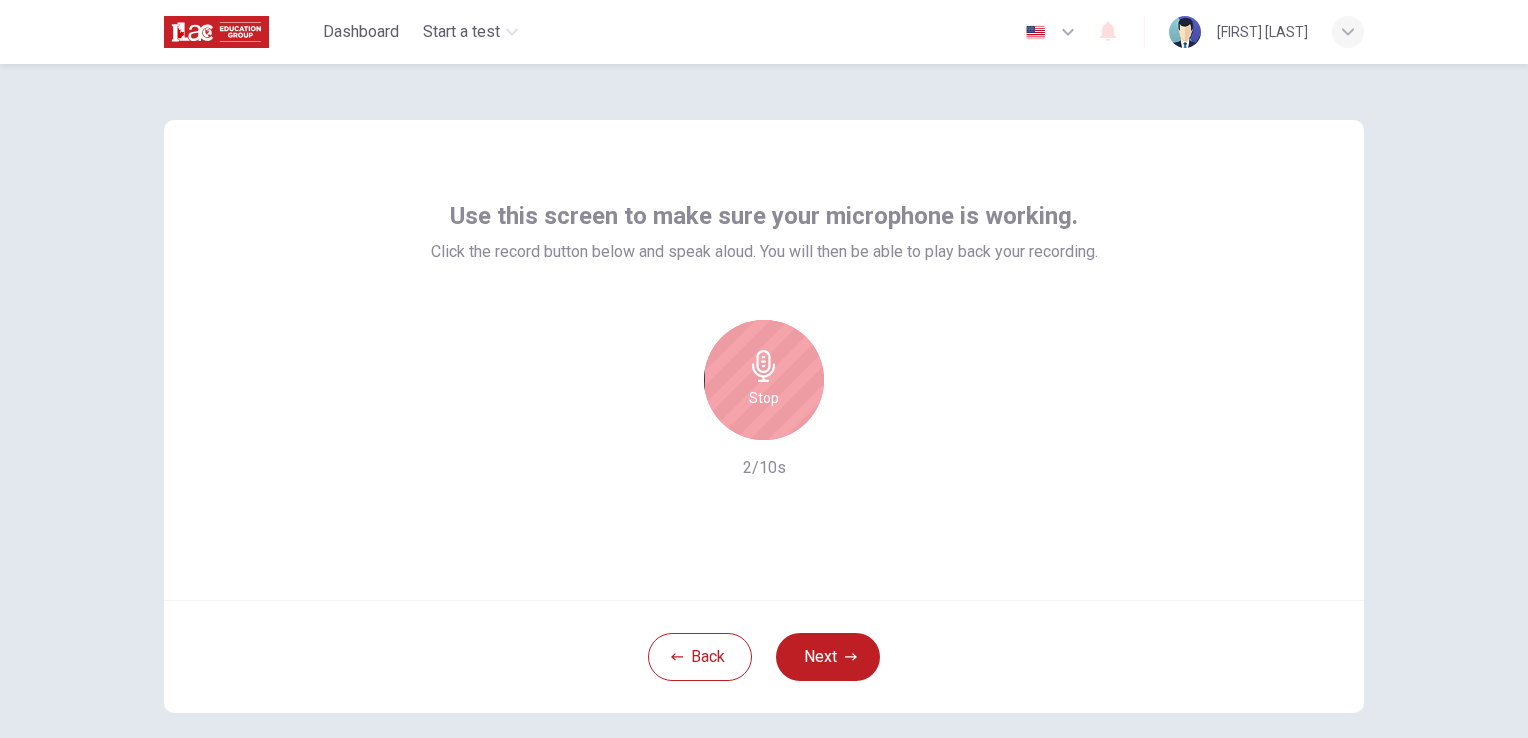 click on "Stop" at bounding box center [764, 380] 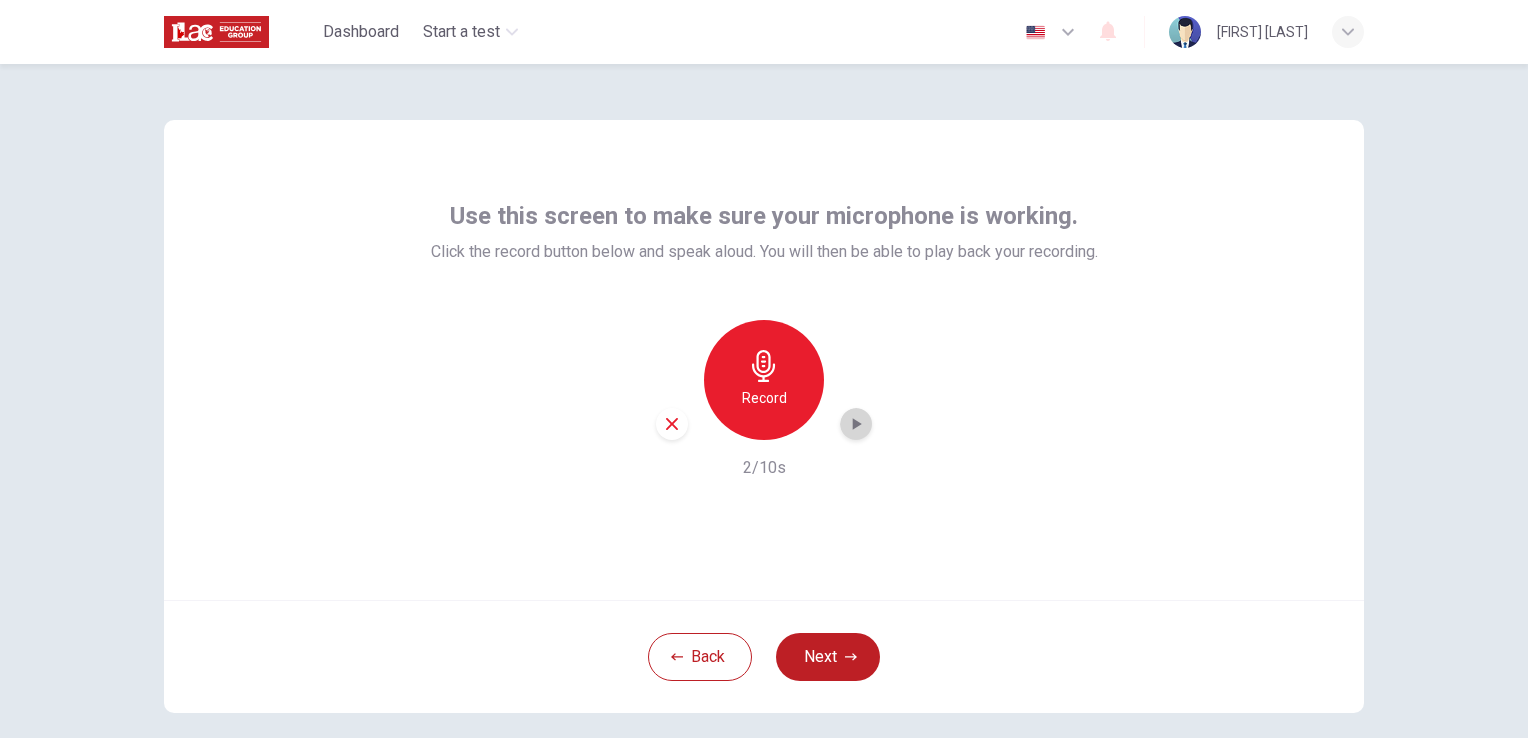click at bounding box center [856, 424] 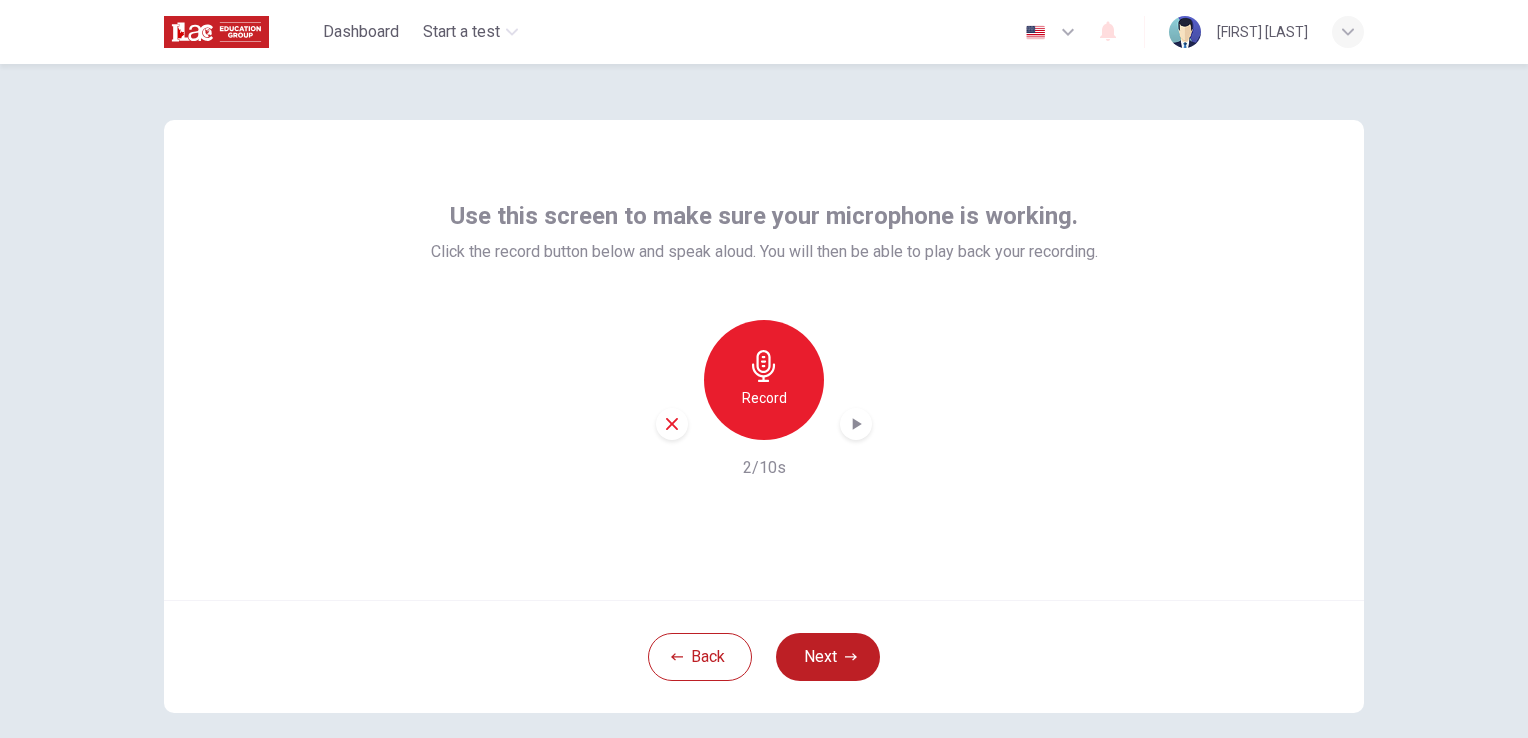 click at bounding box center (856, 424) 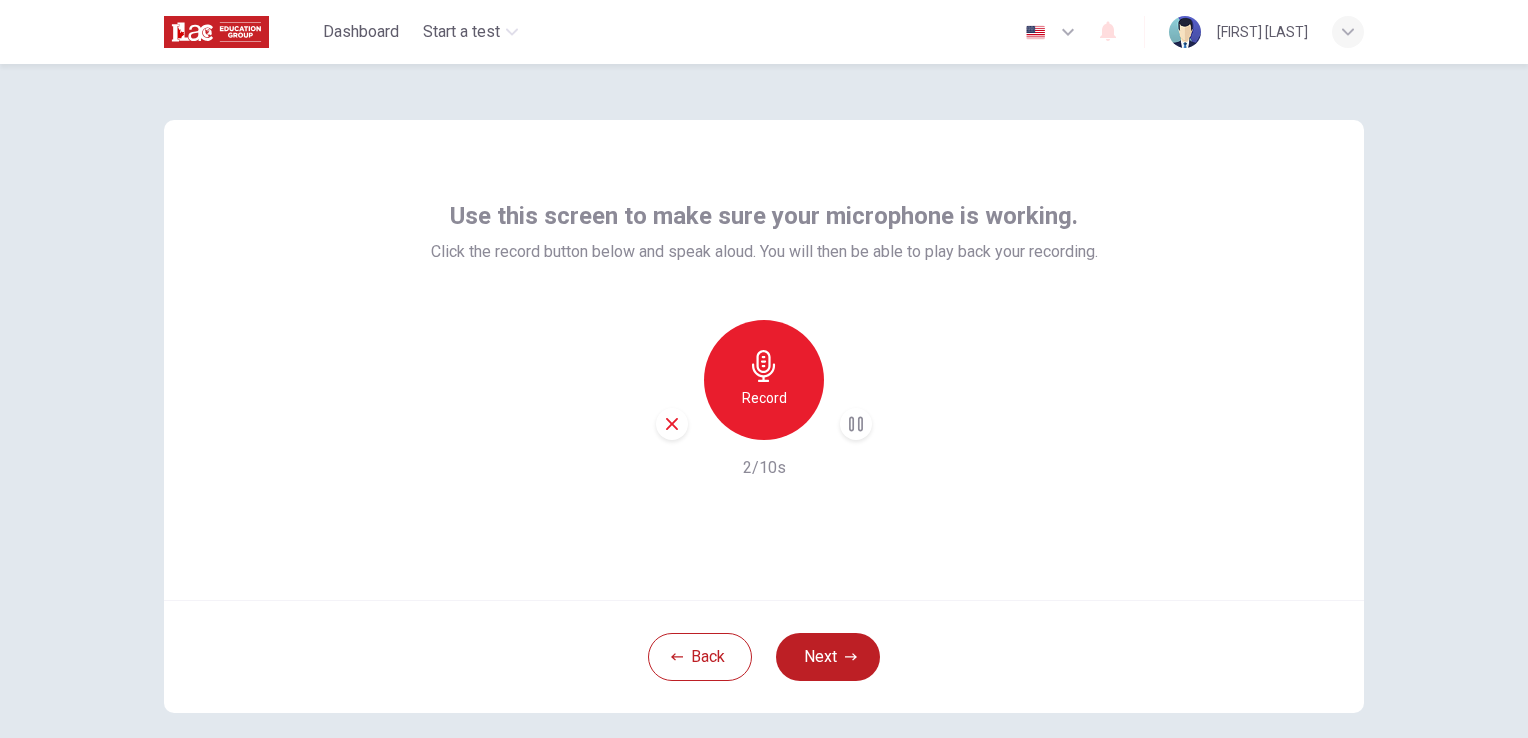 click at bounding box center [856, 424] 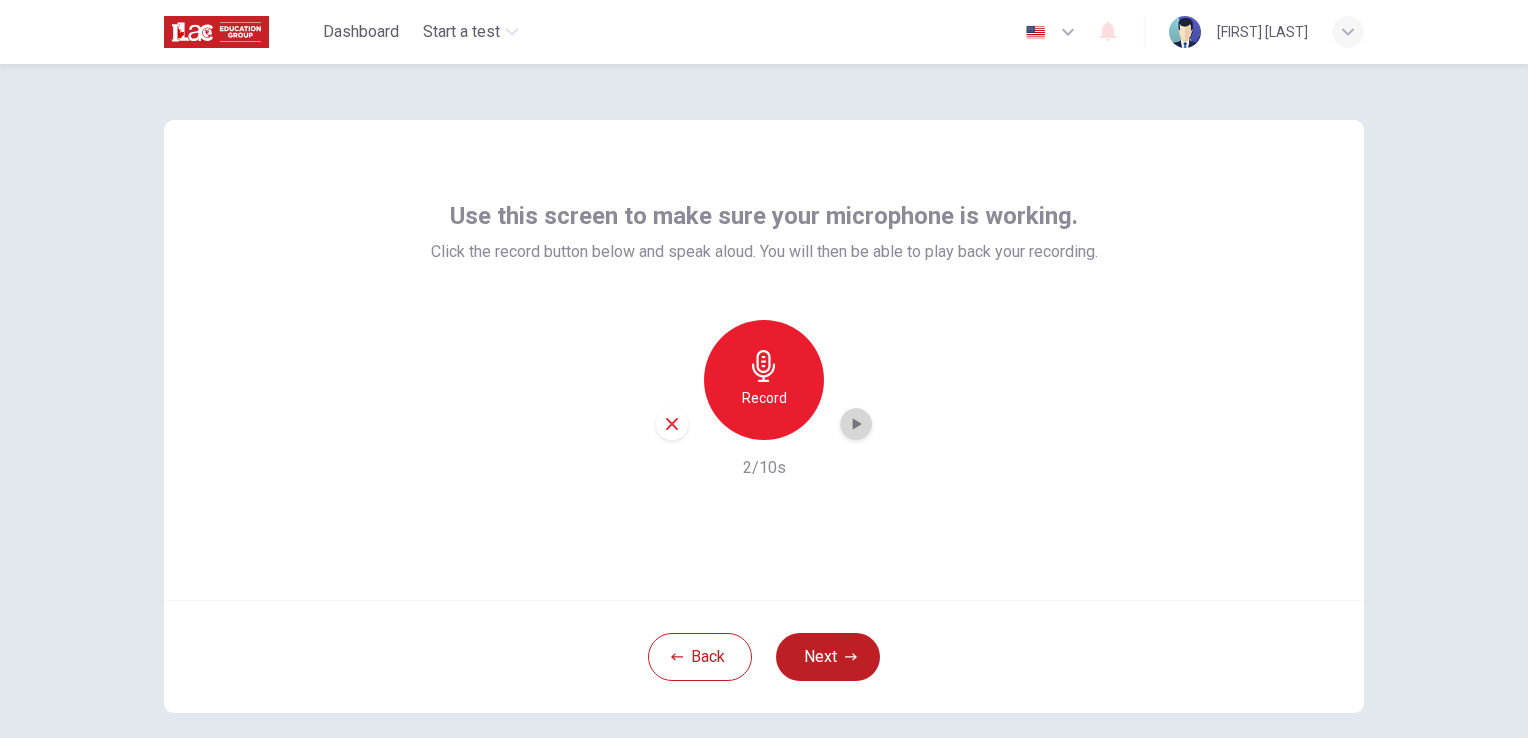 click at bounding box center [856, 424] 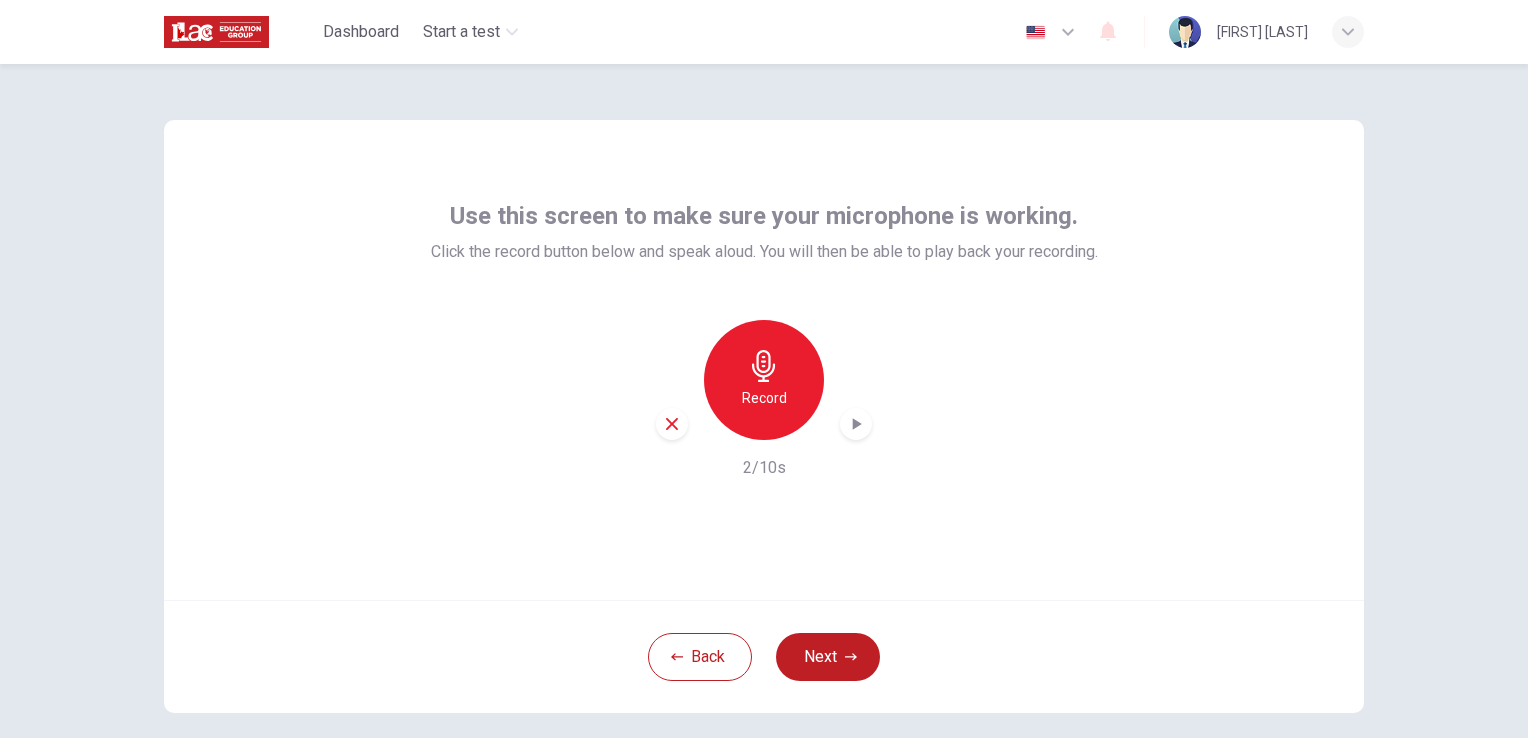 click at bounding box center (856, 424) 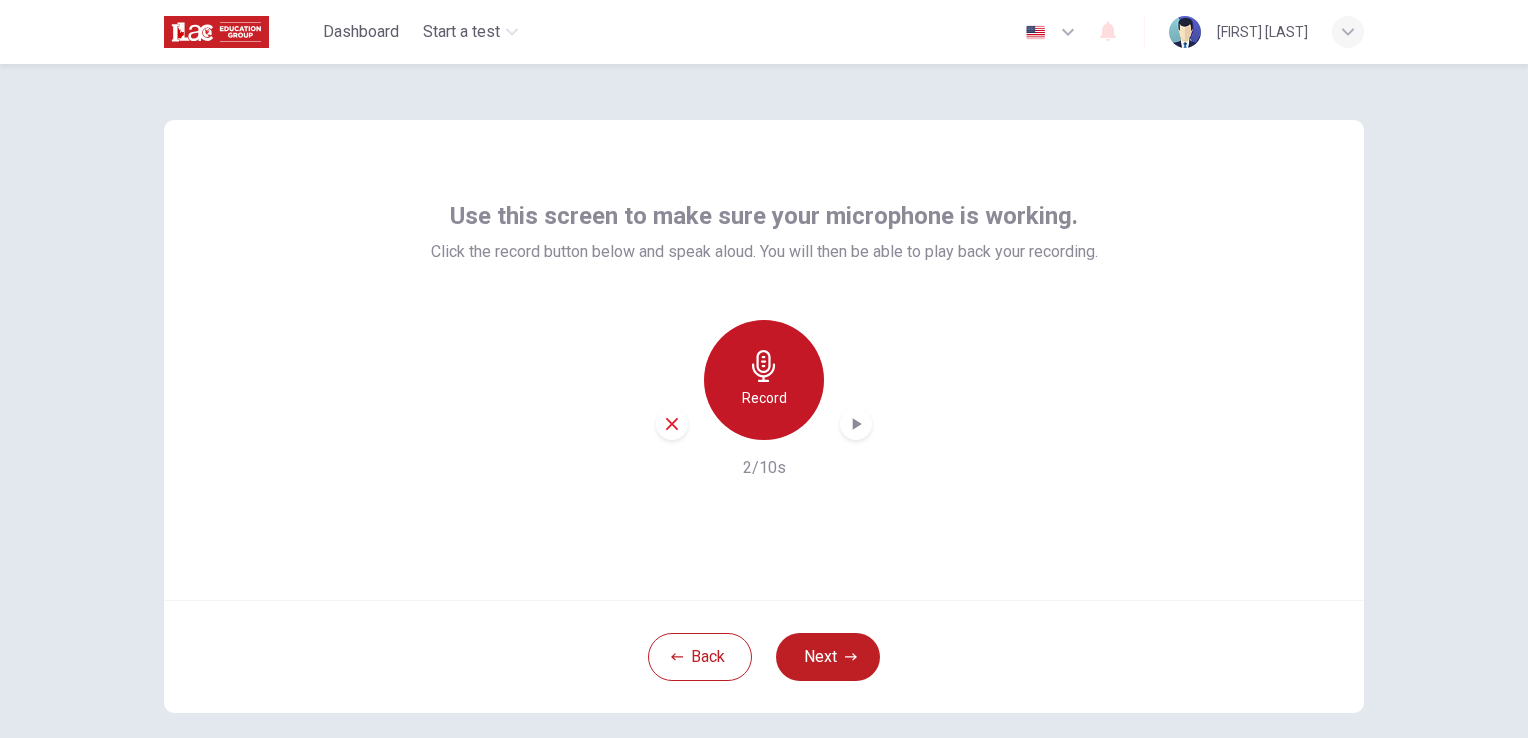 click on "Record" at bounding box center [764, 380] 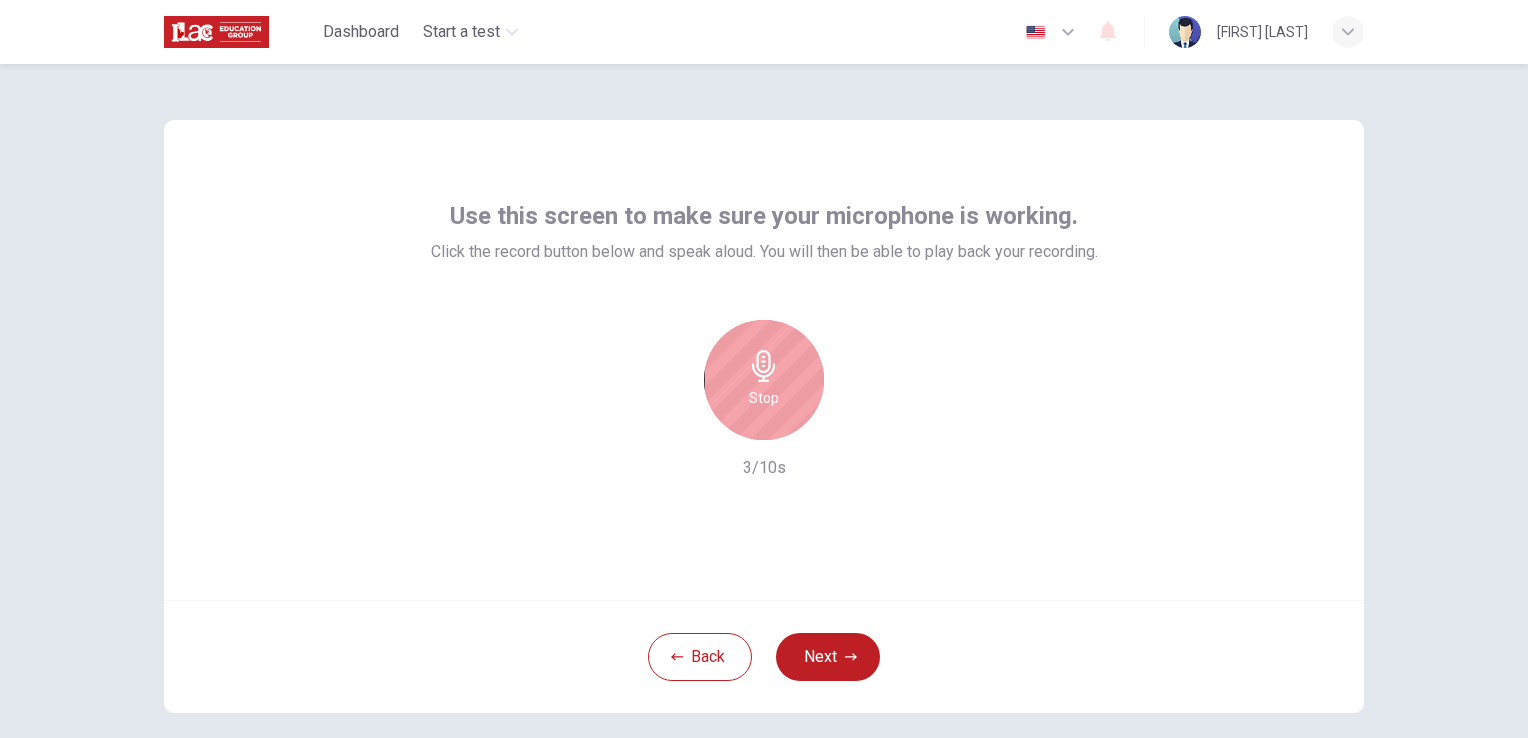 click on "Stop" at bounding box center [764, 380] 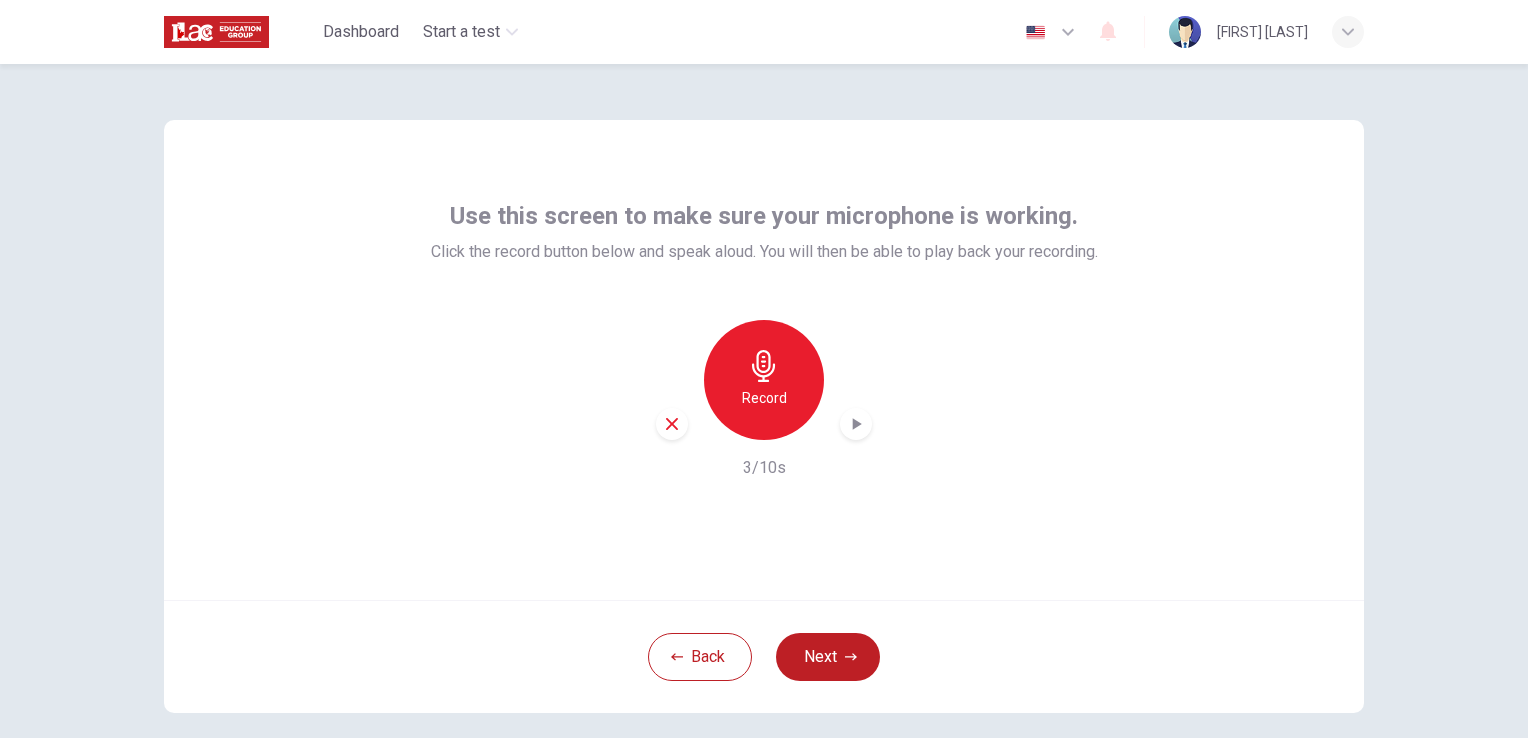 click at bounding box center (856, 424) 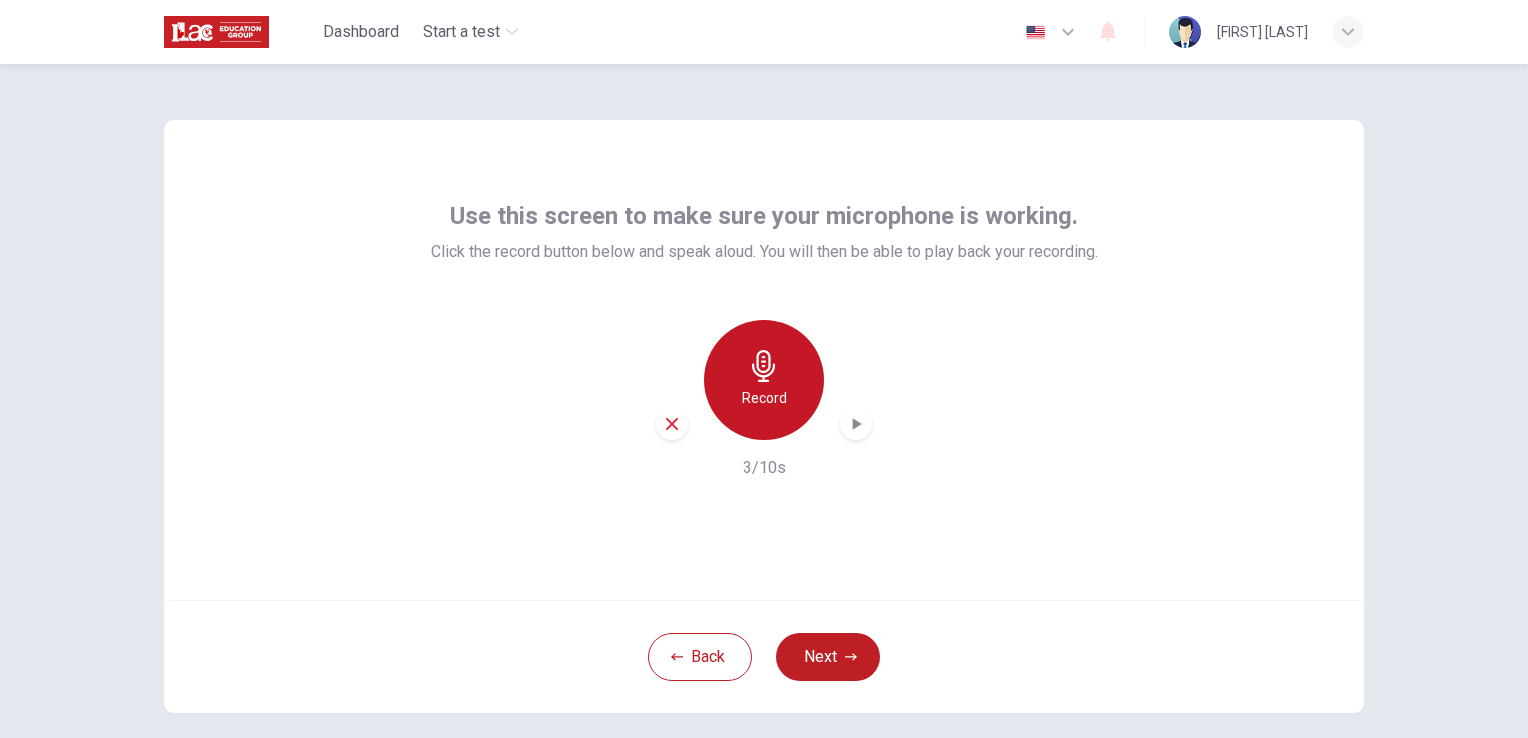 click on "Record" at bounding box center (764, 398) 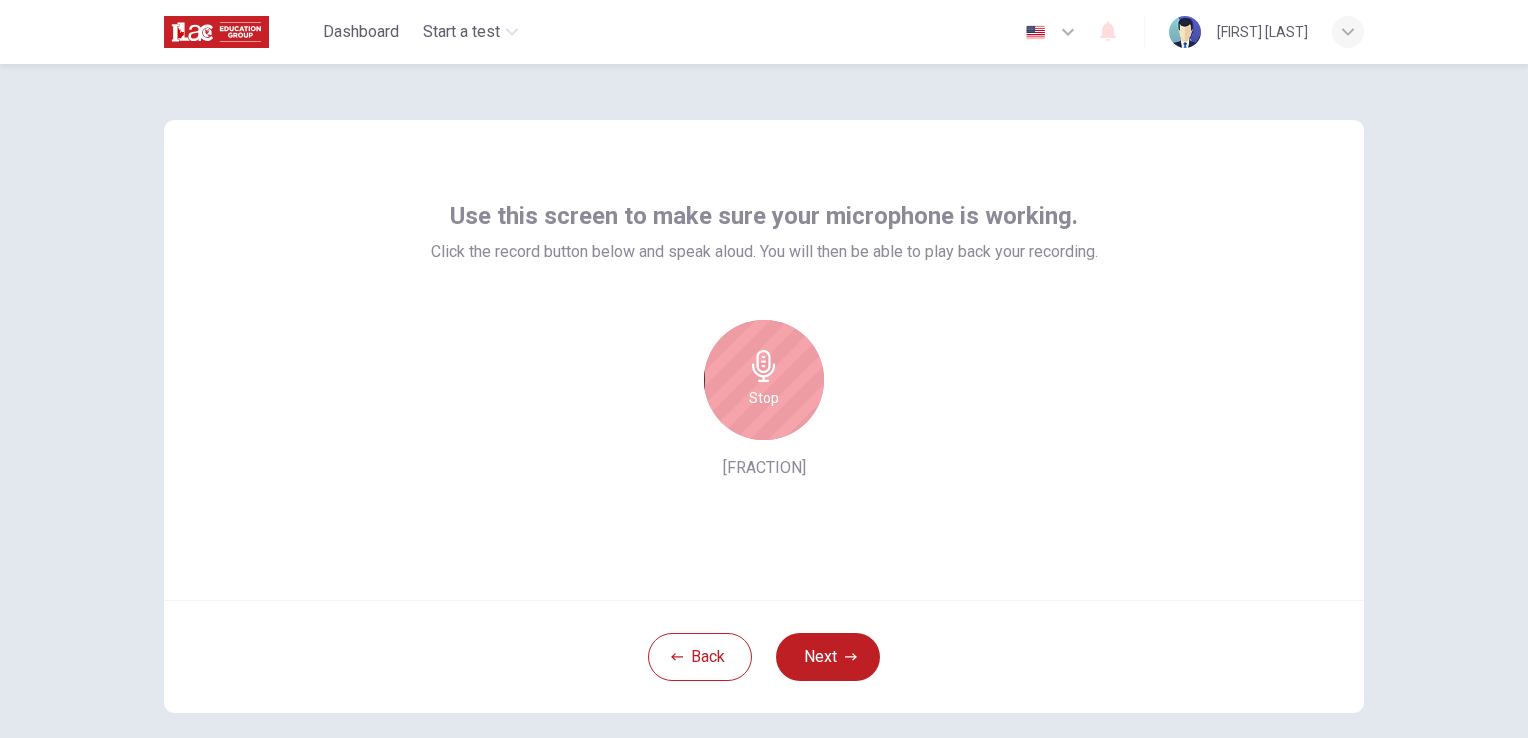 click on "Stop" at bounding box center [764, 398] 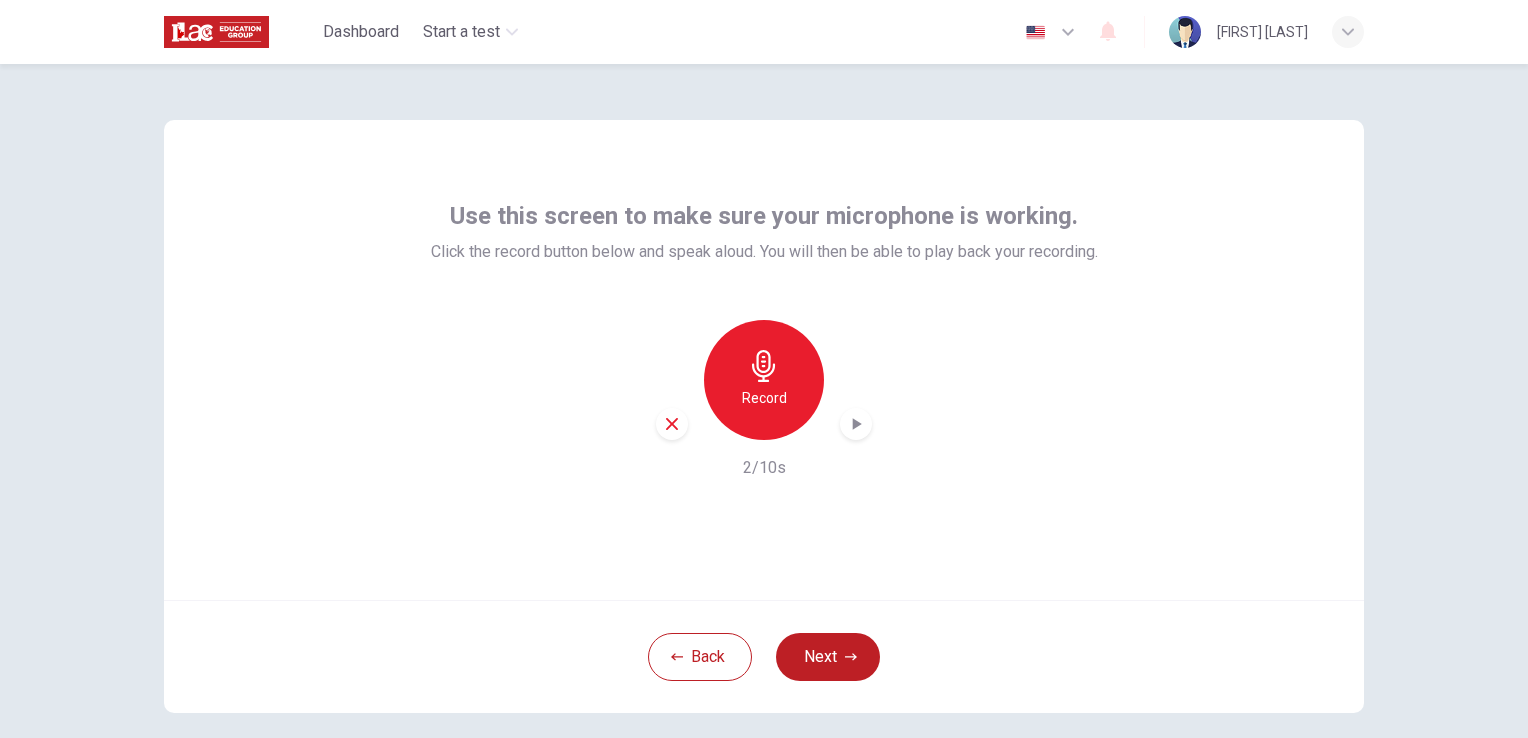 click at bounding box center (856, 424) 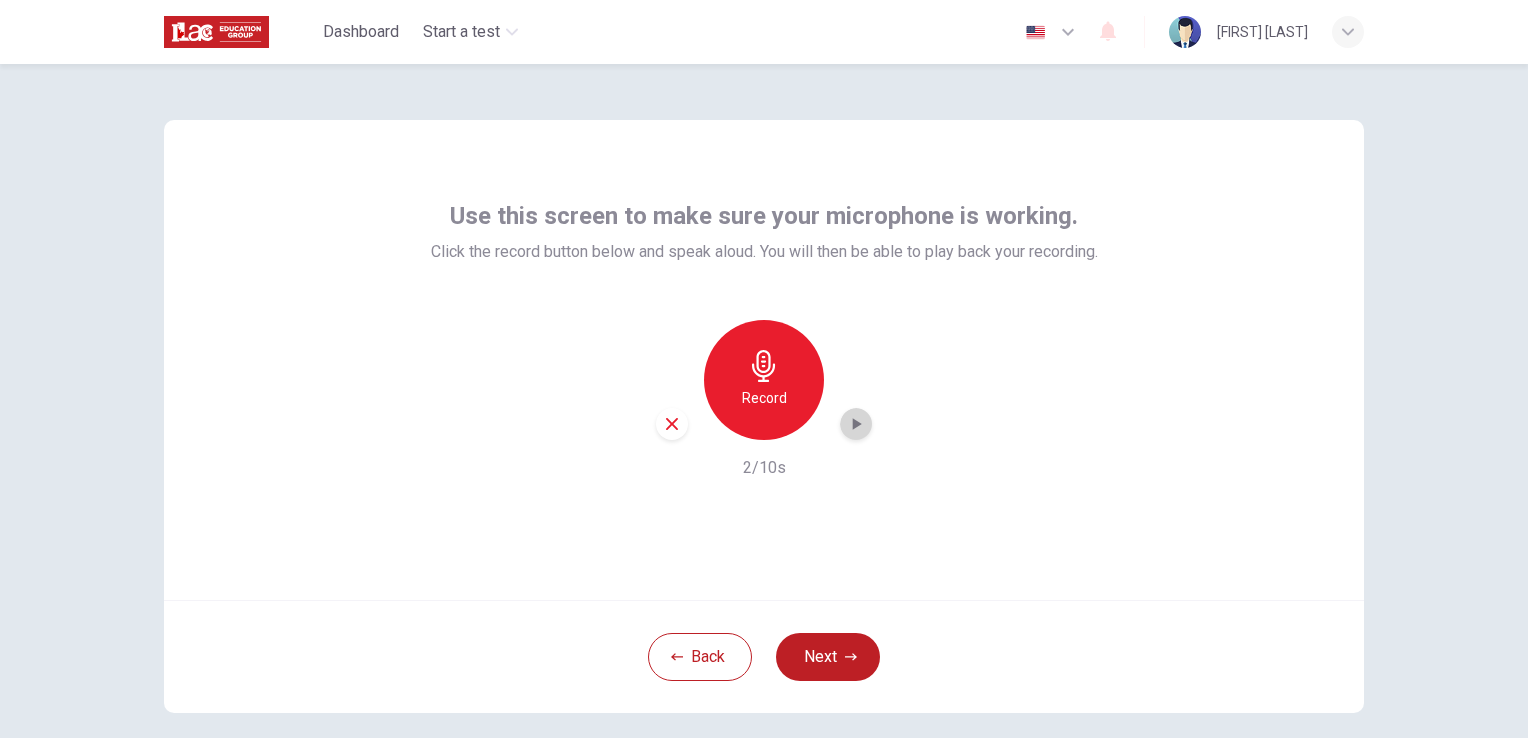 click at bounding box center (857, 424) 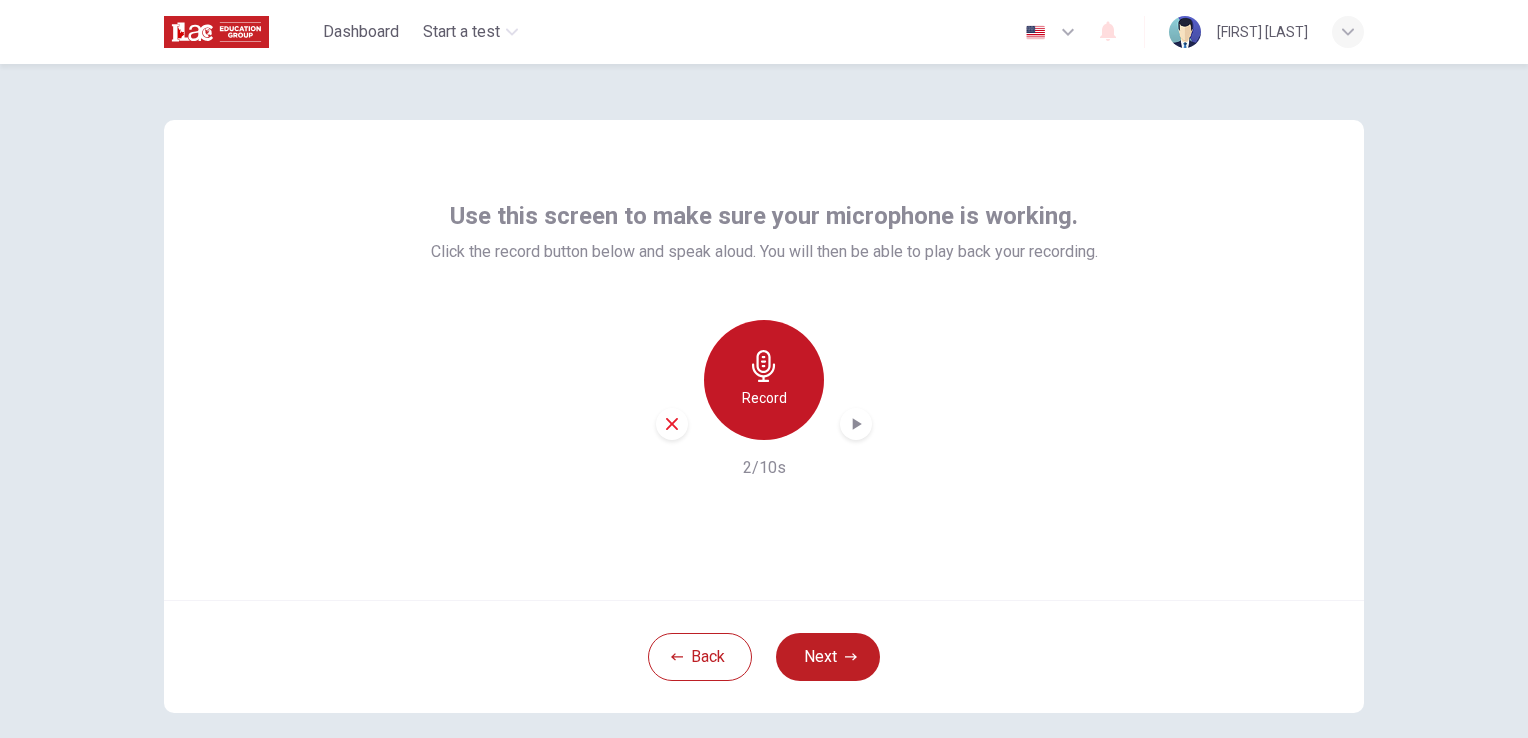 click on "Record" at bounding box center [764, 398] 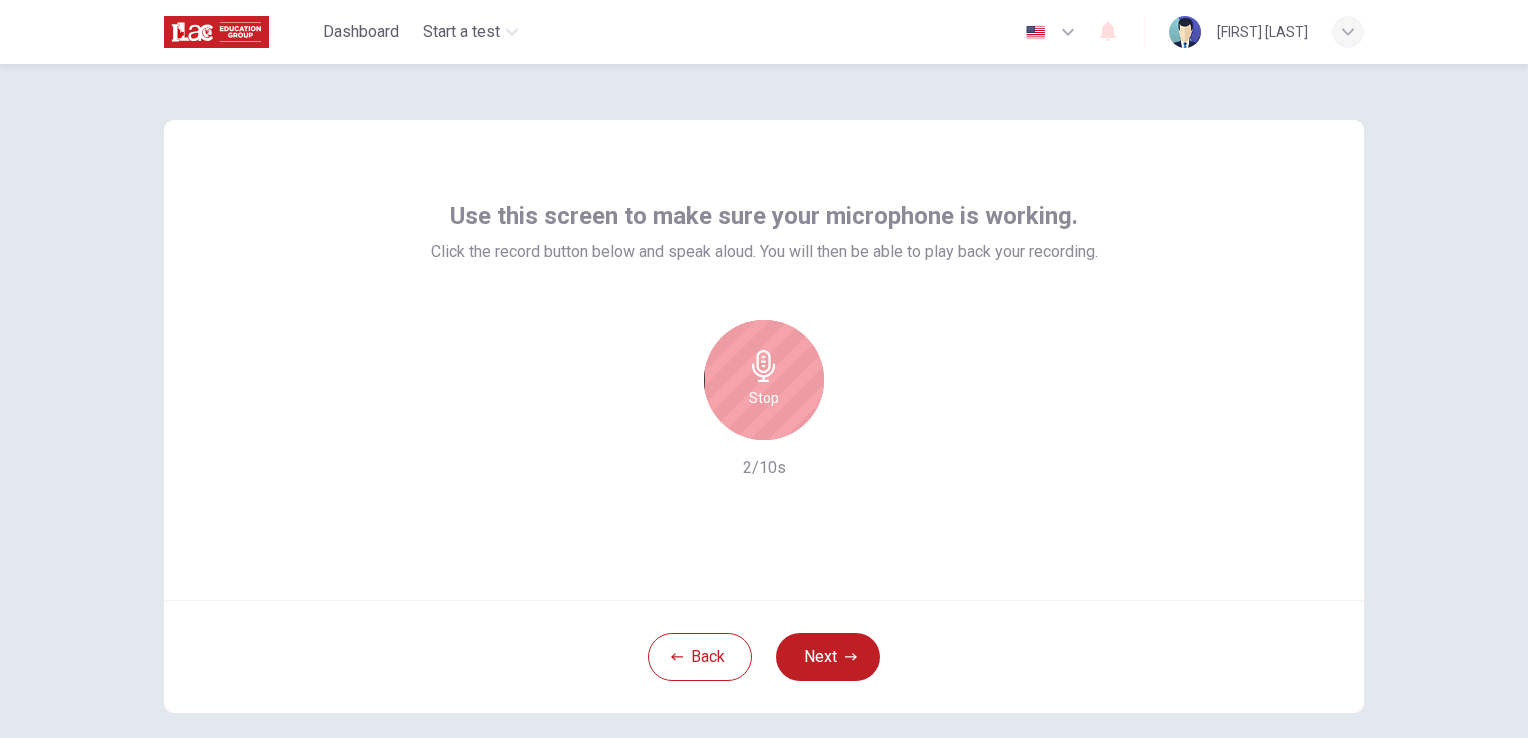 click on "Stop" at bounding box center [764, 380] 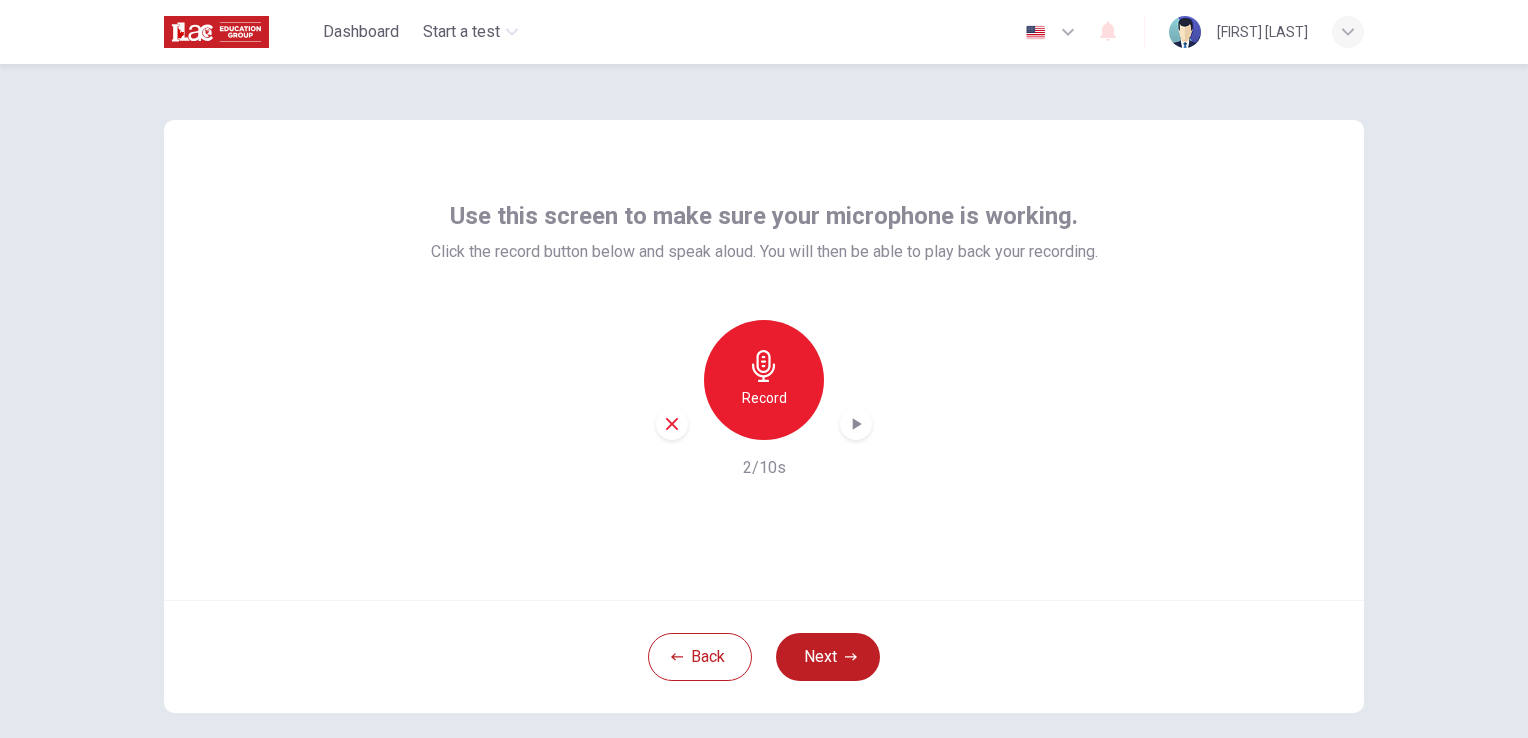 click at bounding box center [856, 424] 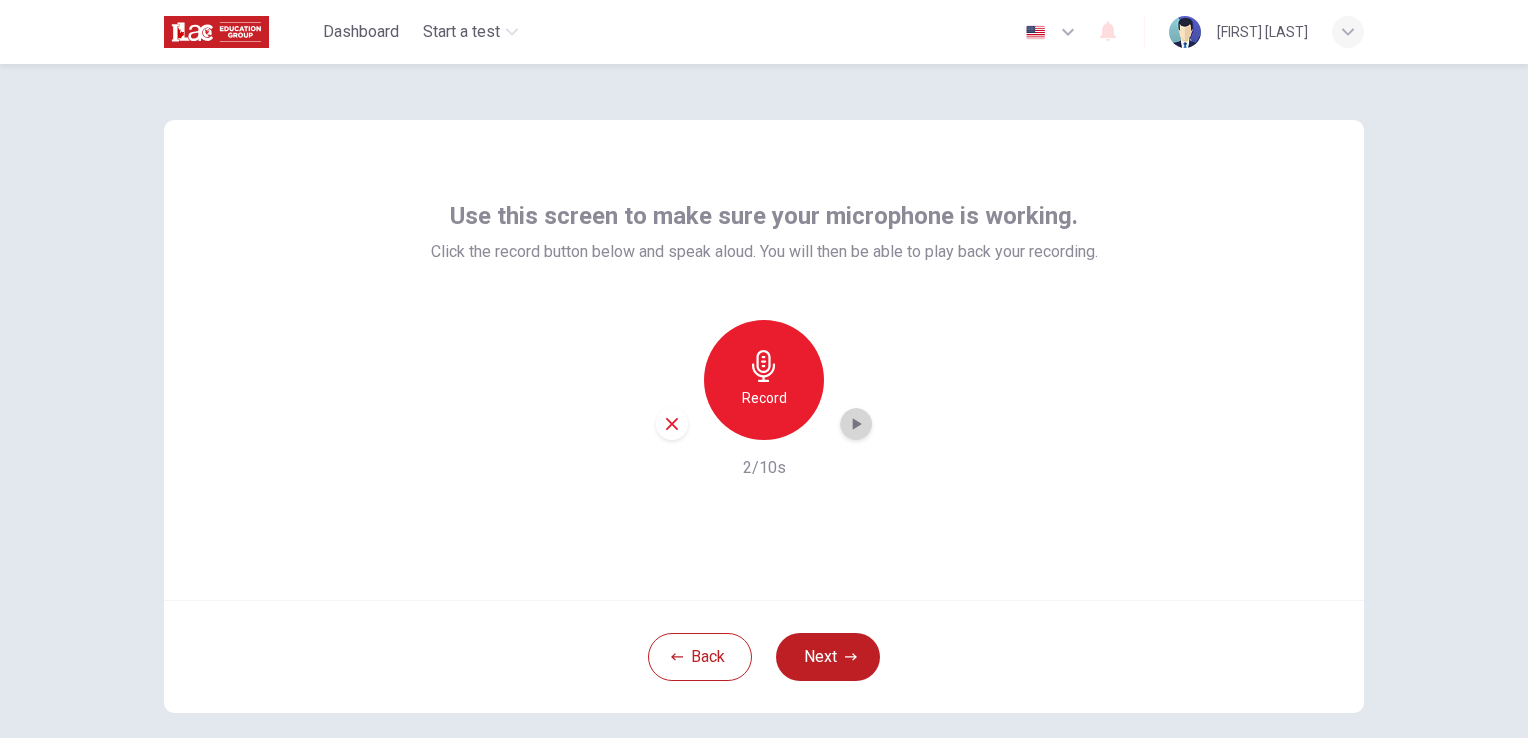 click at bounding box center (856, 424) 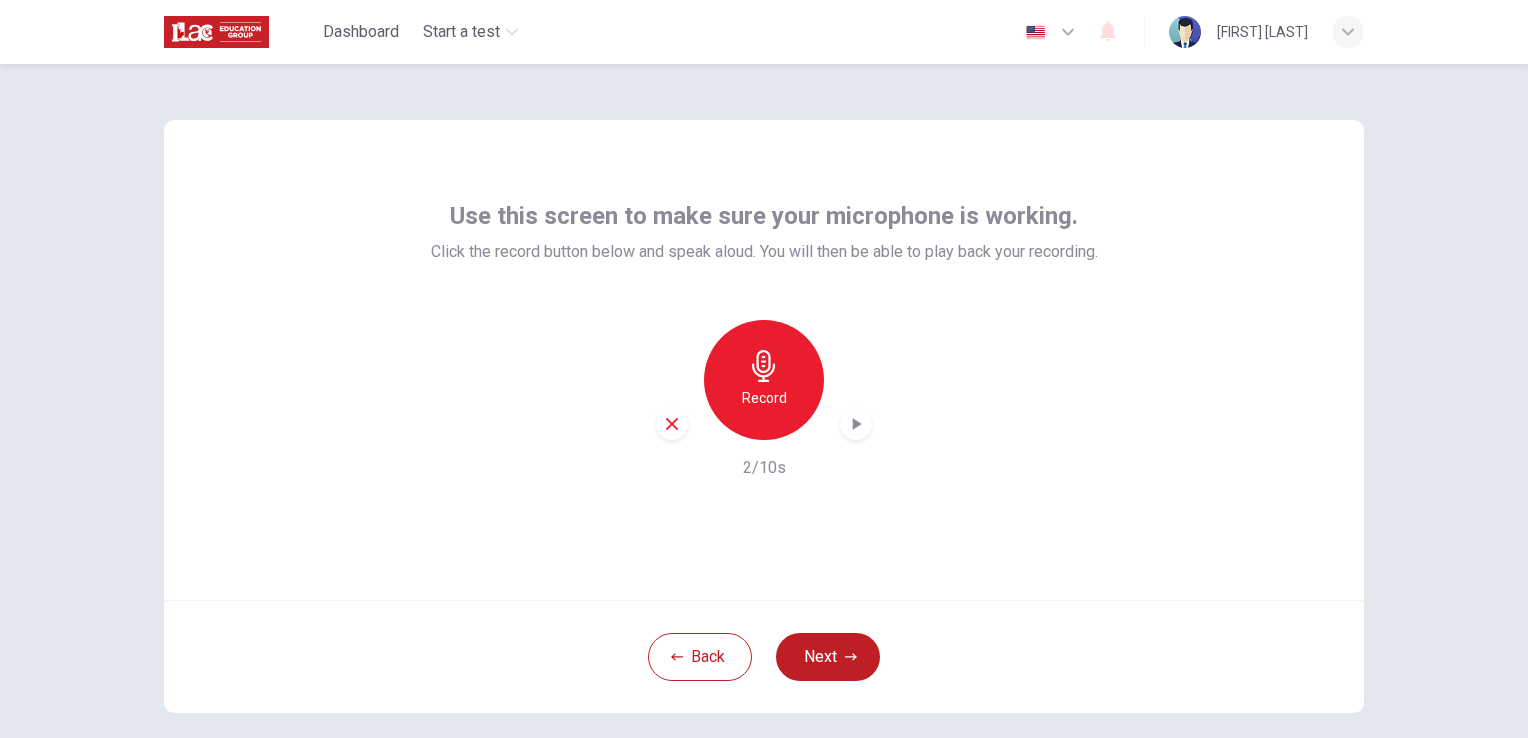 click on "Use this screen to make sure your microphone is working. Click the record button below and speak aloud. You will then be able to play back your recording. Record [FRACTION]" at bounding box center (764, 360) 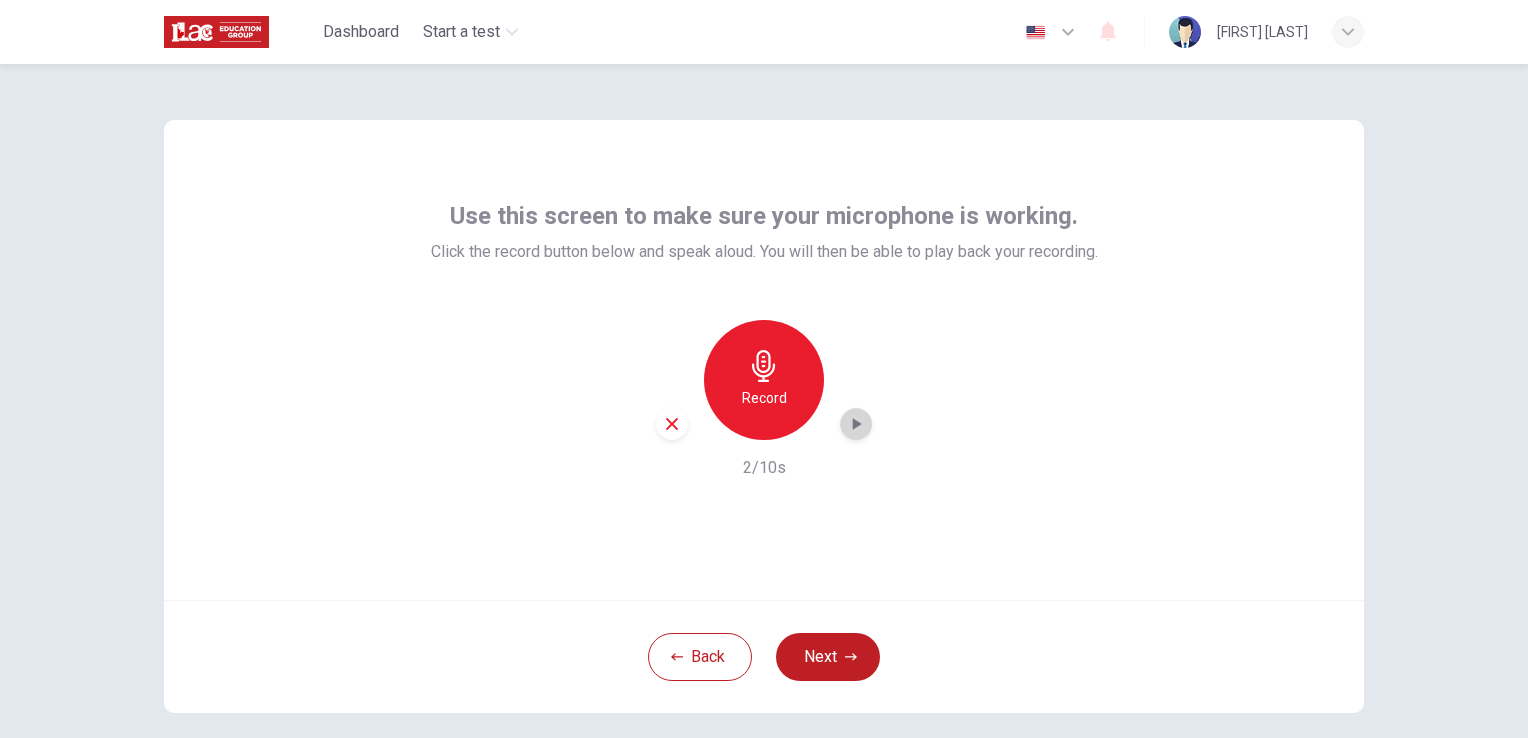 click at bounding box center [856, 424] 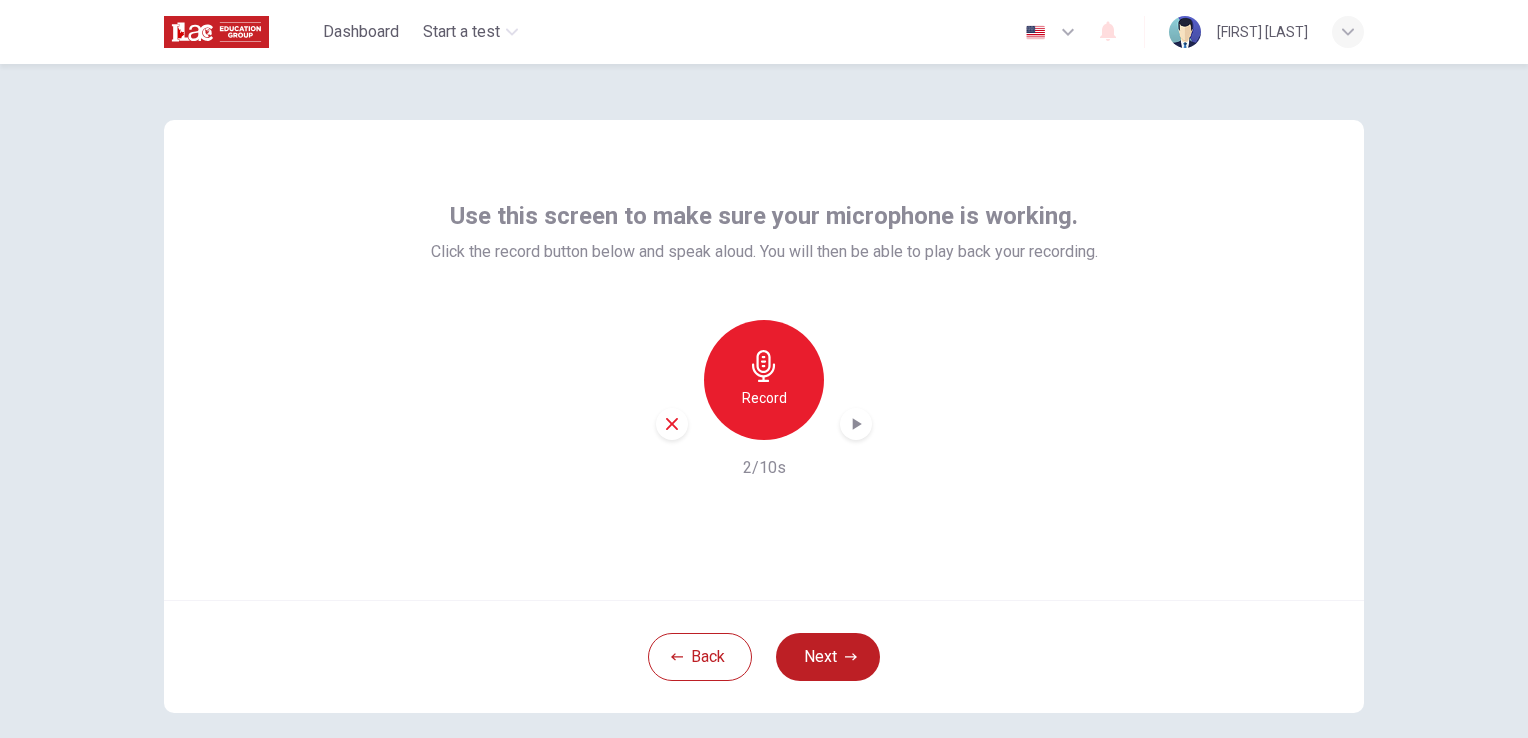 click on "Use this screen to make sure your microphone is working. Click the record button below and speak aloud. You will then be able to play back your recording. Record [FRACTION]" at bounding box center [764, 360] 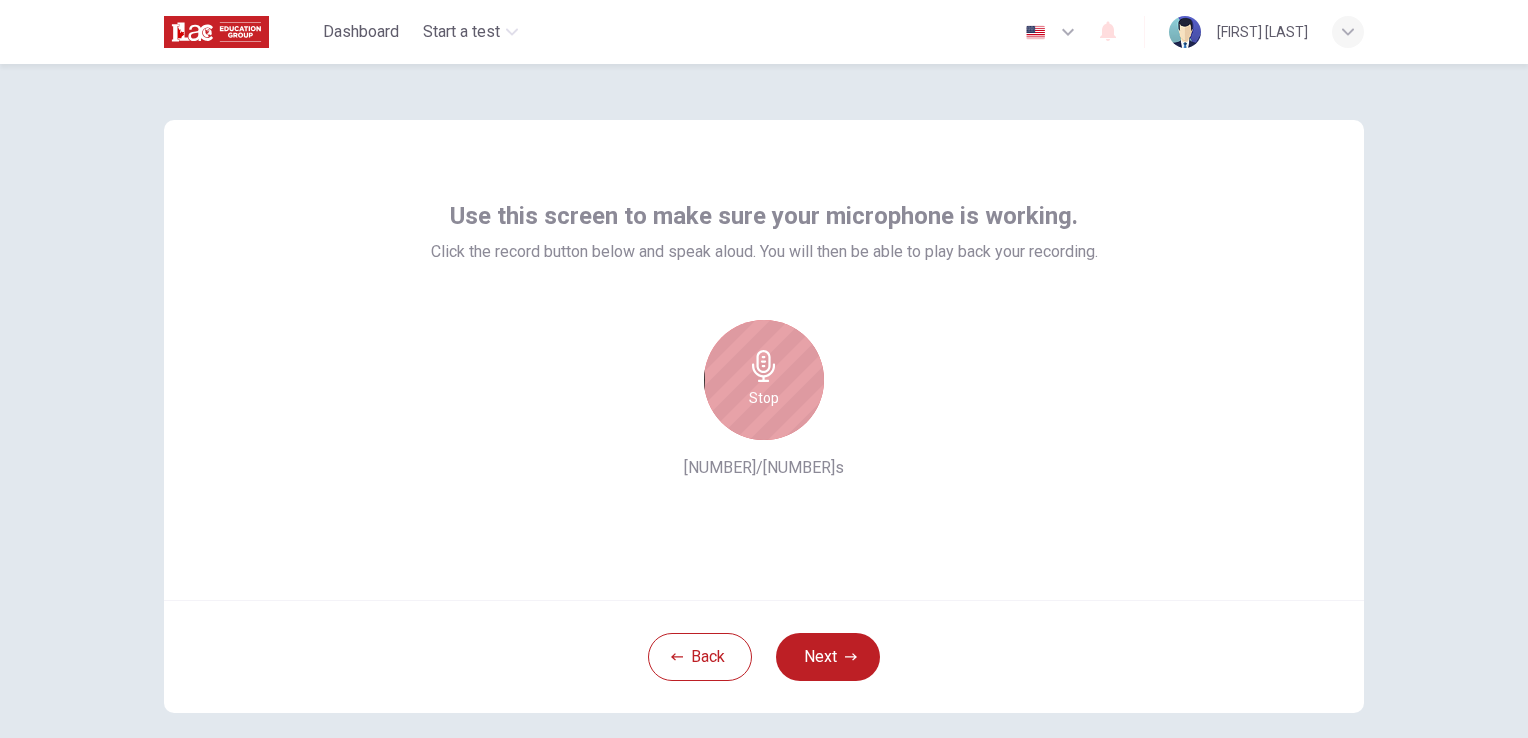 click on "Stop" at bounding box center (764, 398) 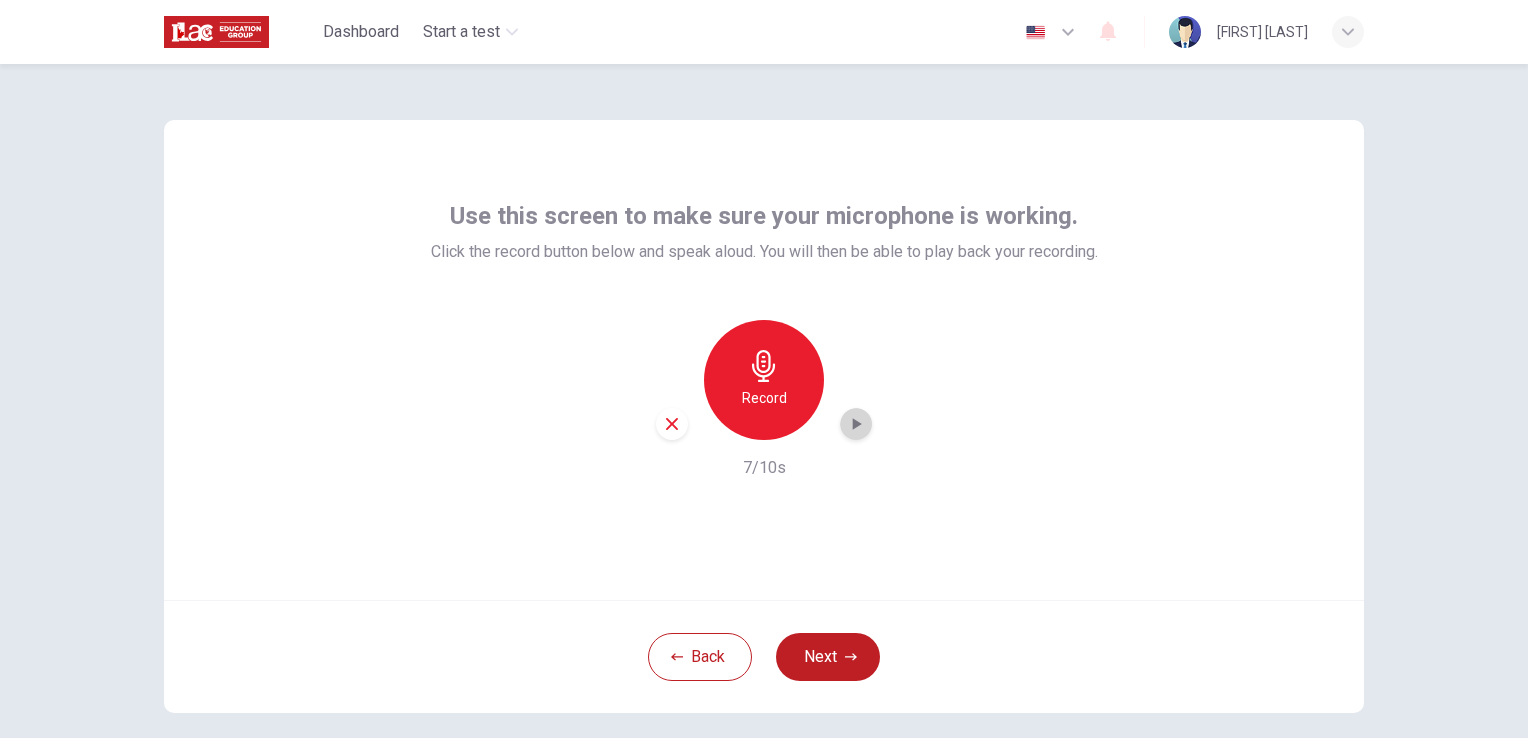 click at bounding box center [857, 424] 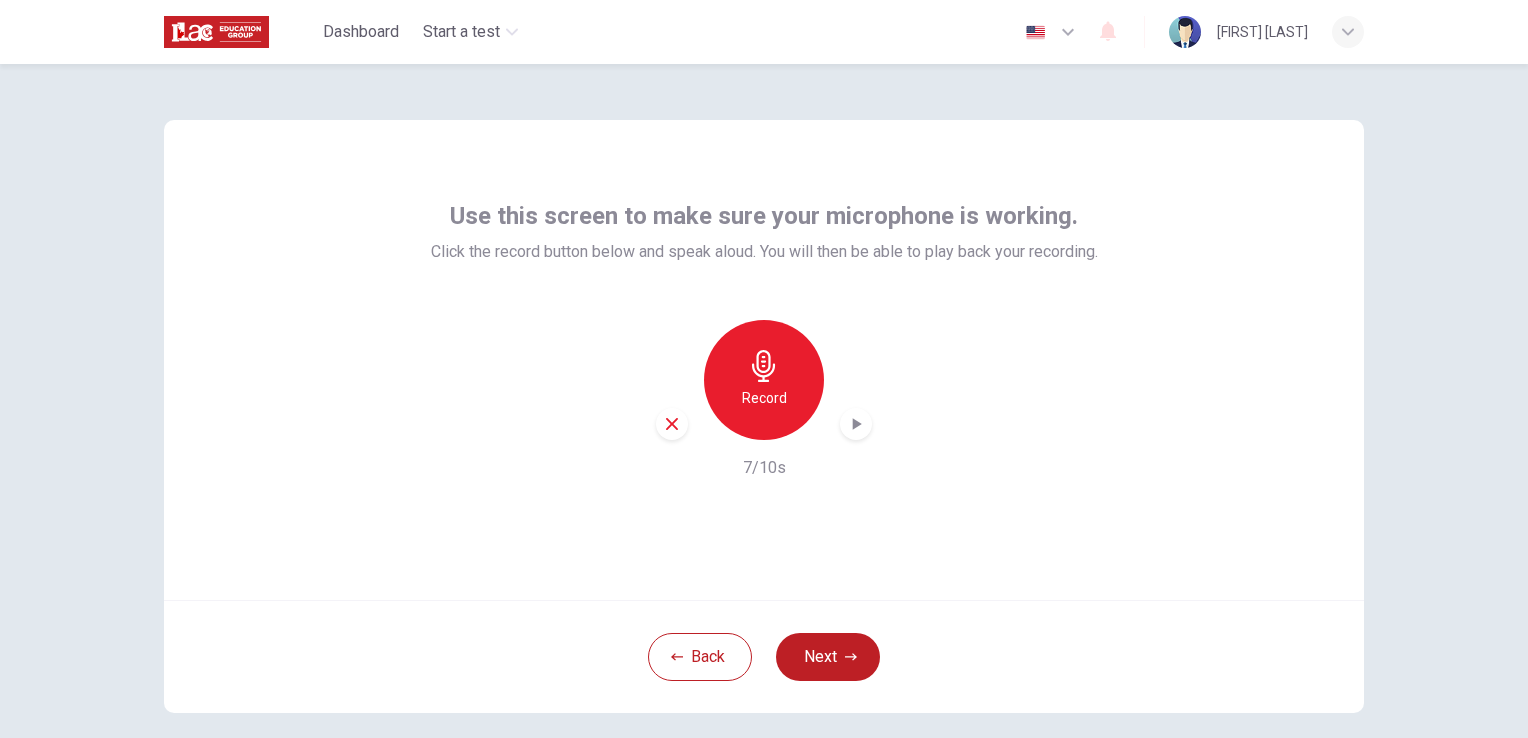 click at bounding box center (856, 424) 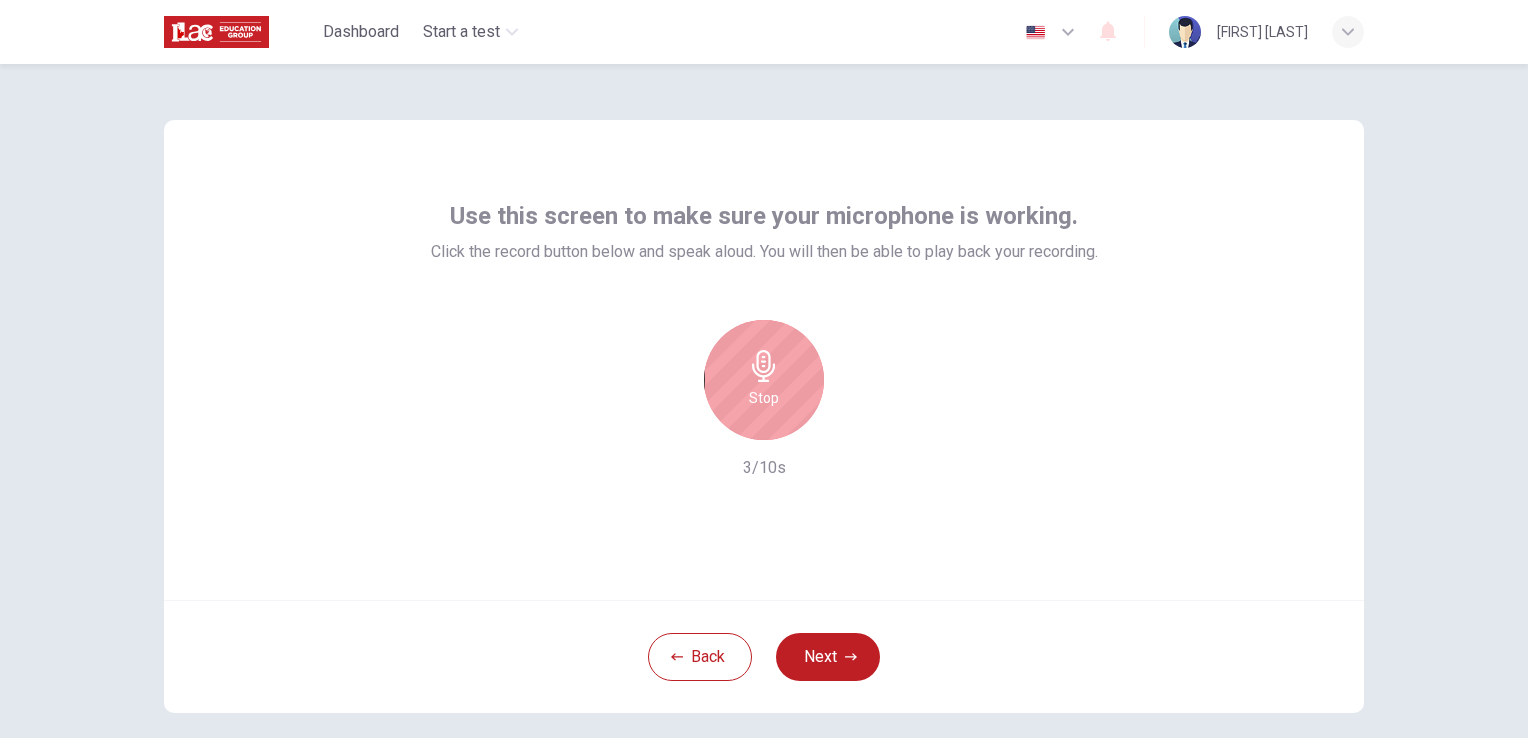 click on "Stop" at bounding box center [764, 380] 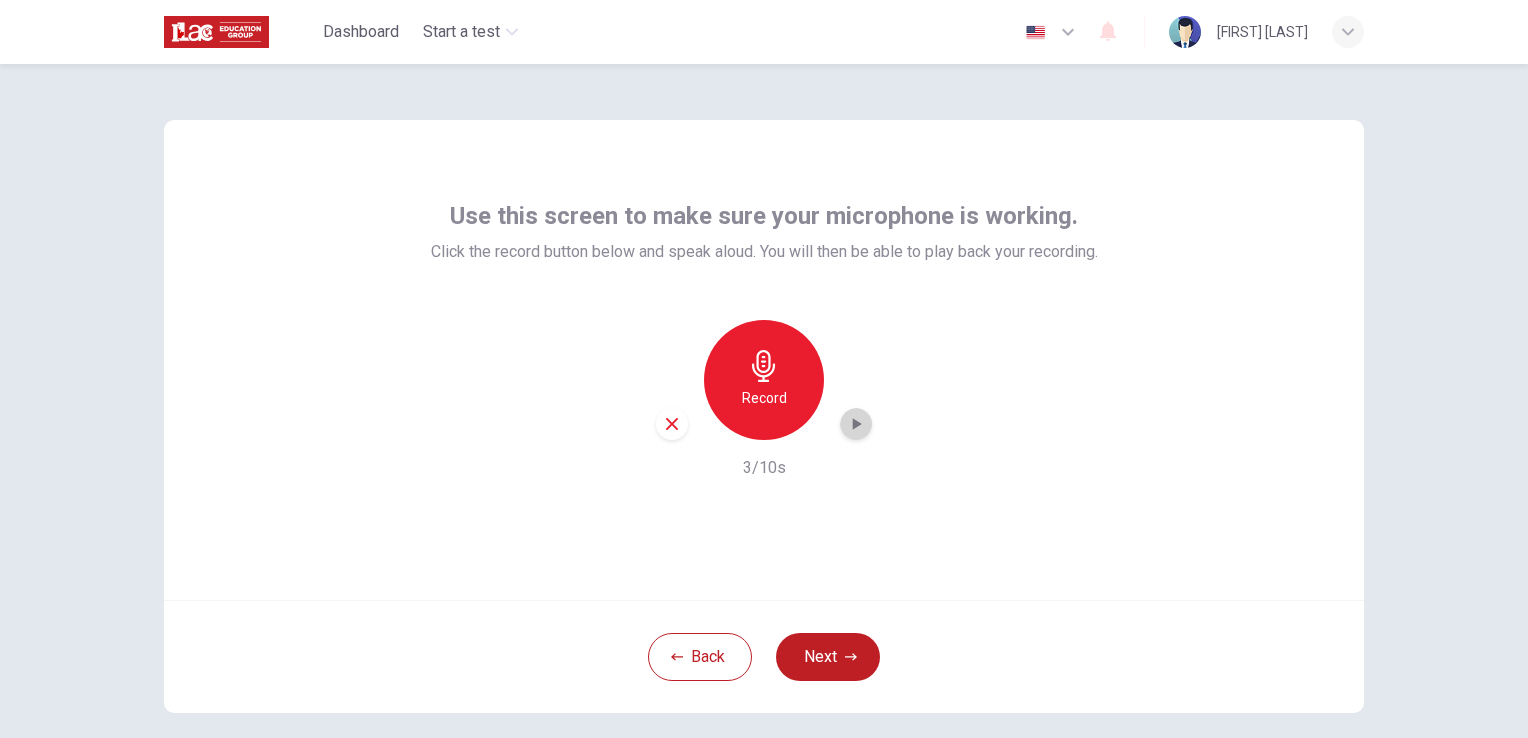 click at bounding box center (856, 424) 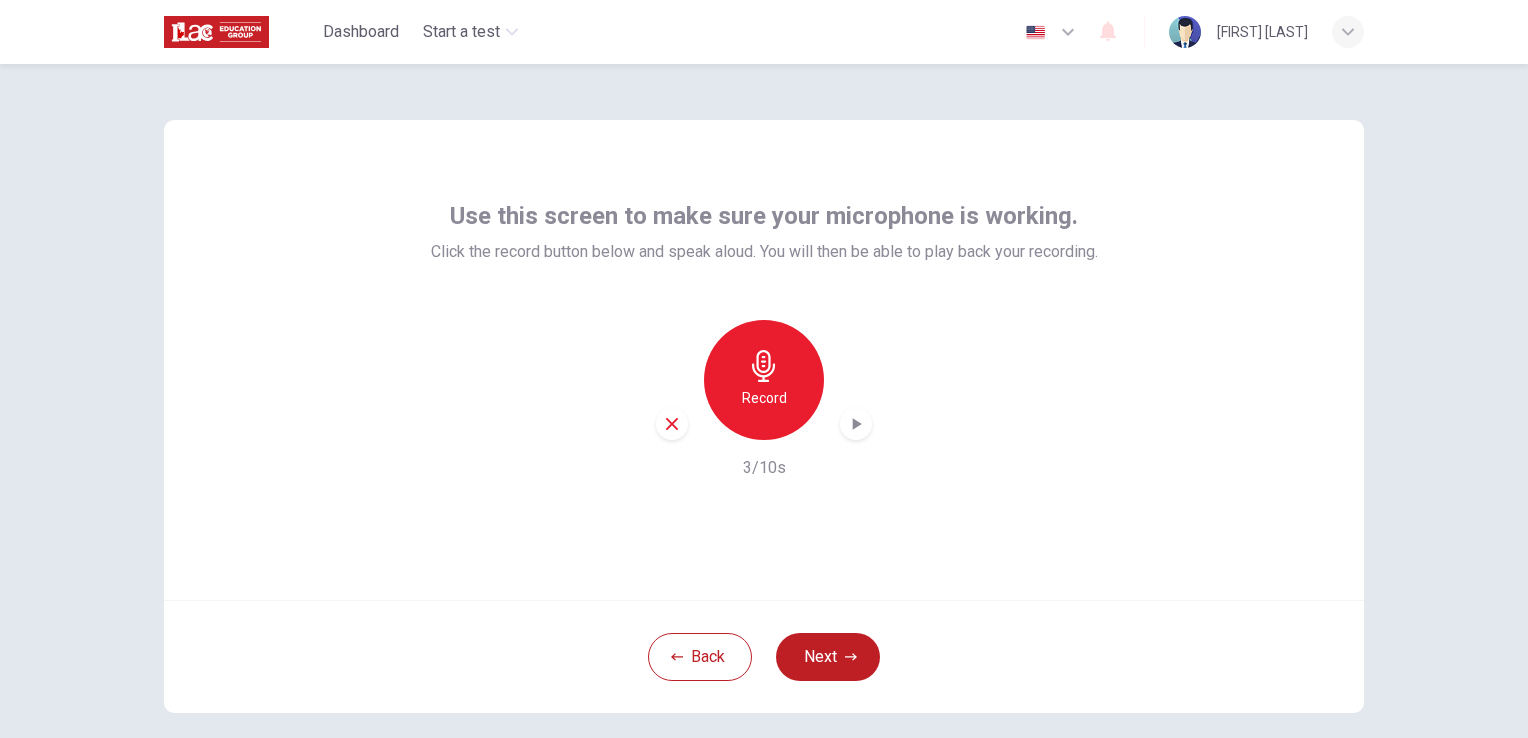 click at bounding box center (856, 424) 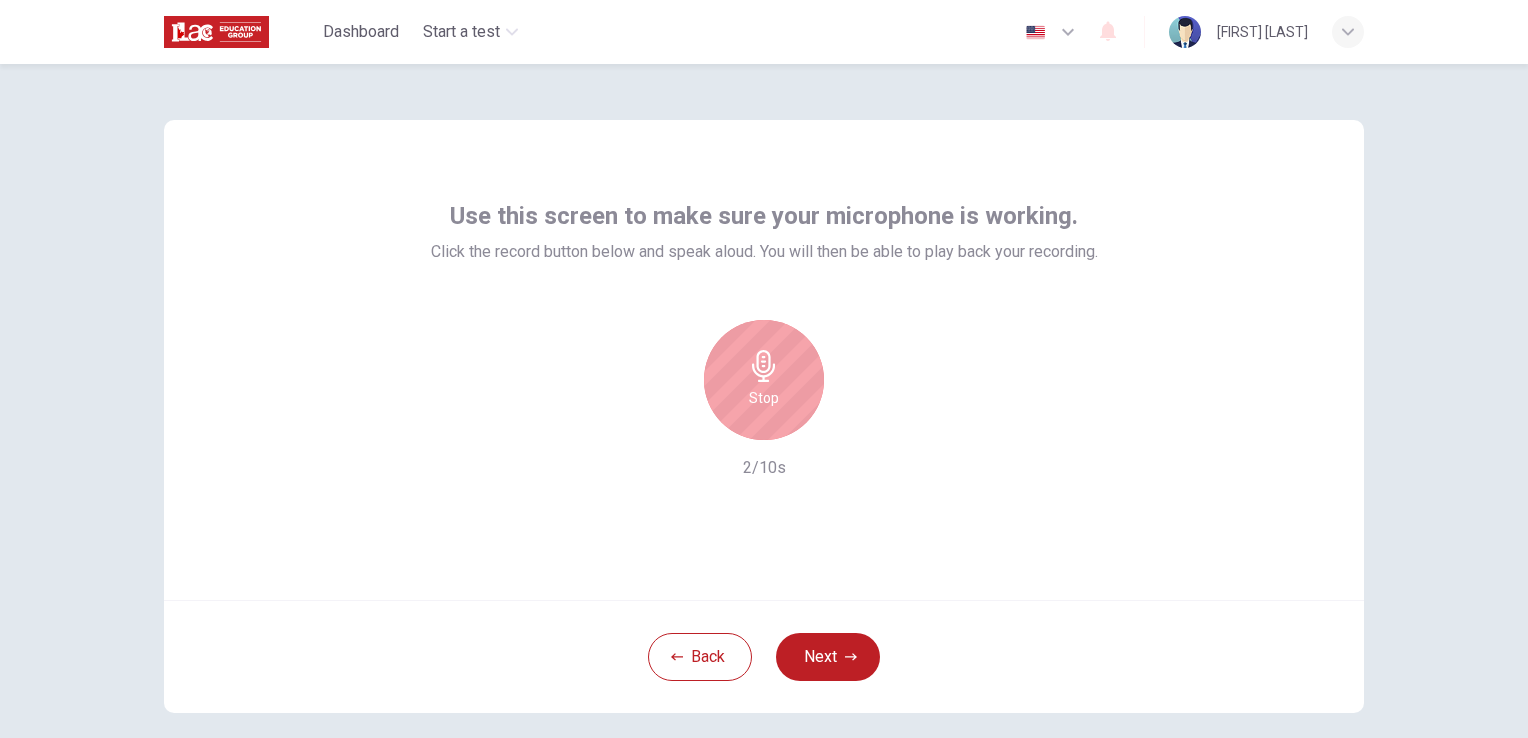 click on "Stop" at bounding box center [764, 398] 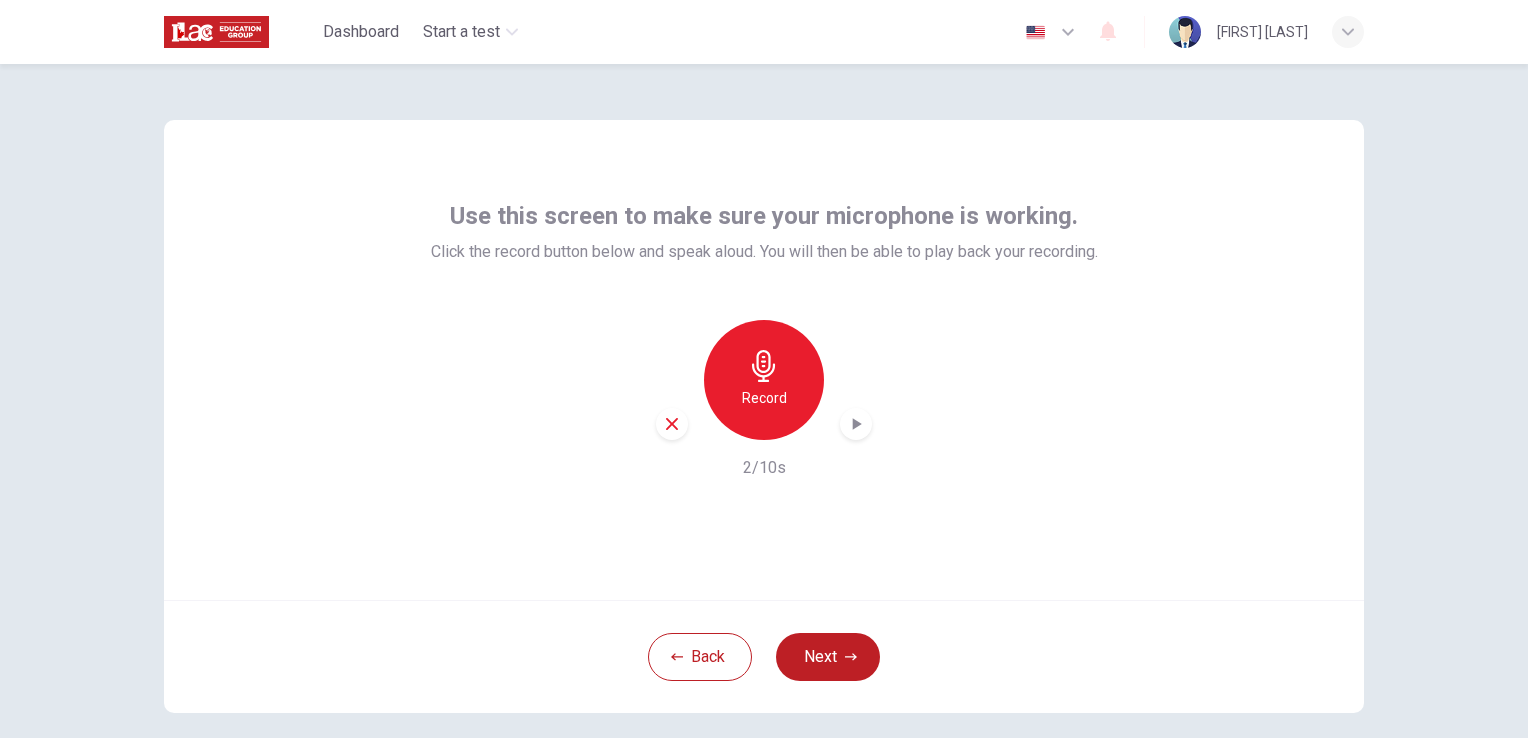 click at bounding box center (856, 424) 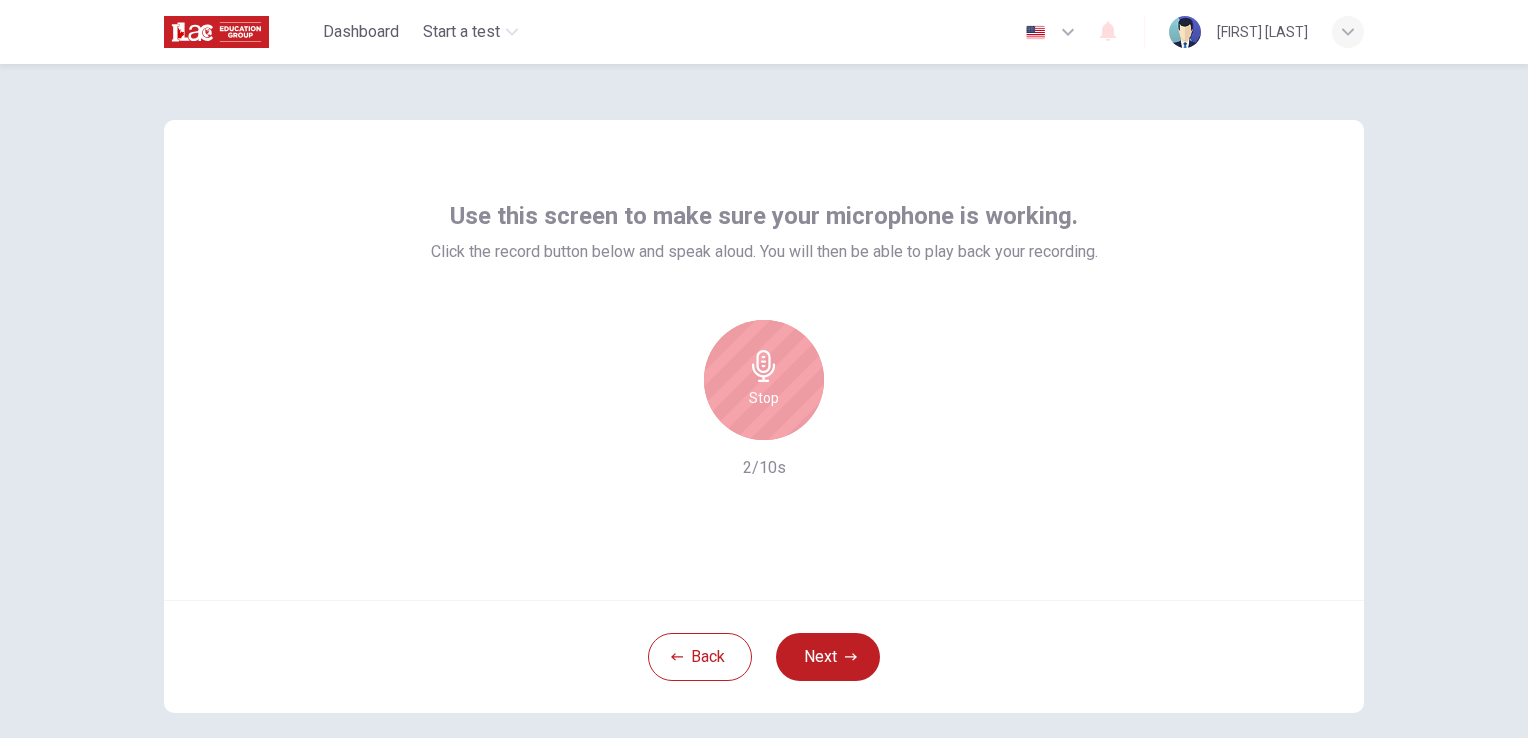 click on "Stop" at bounding box center [764, 380] 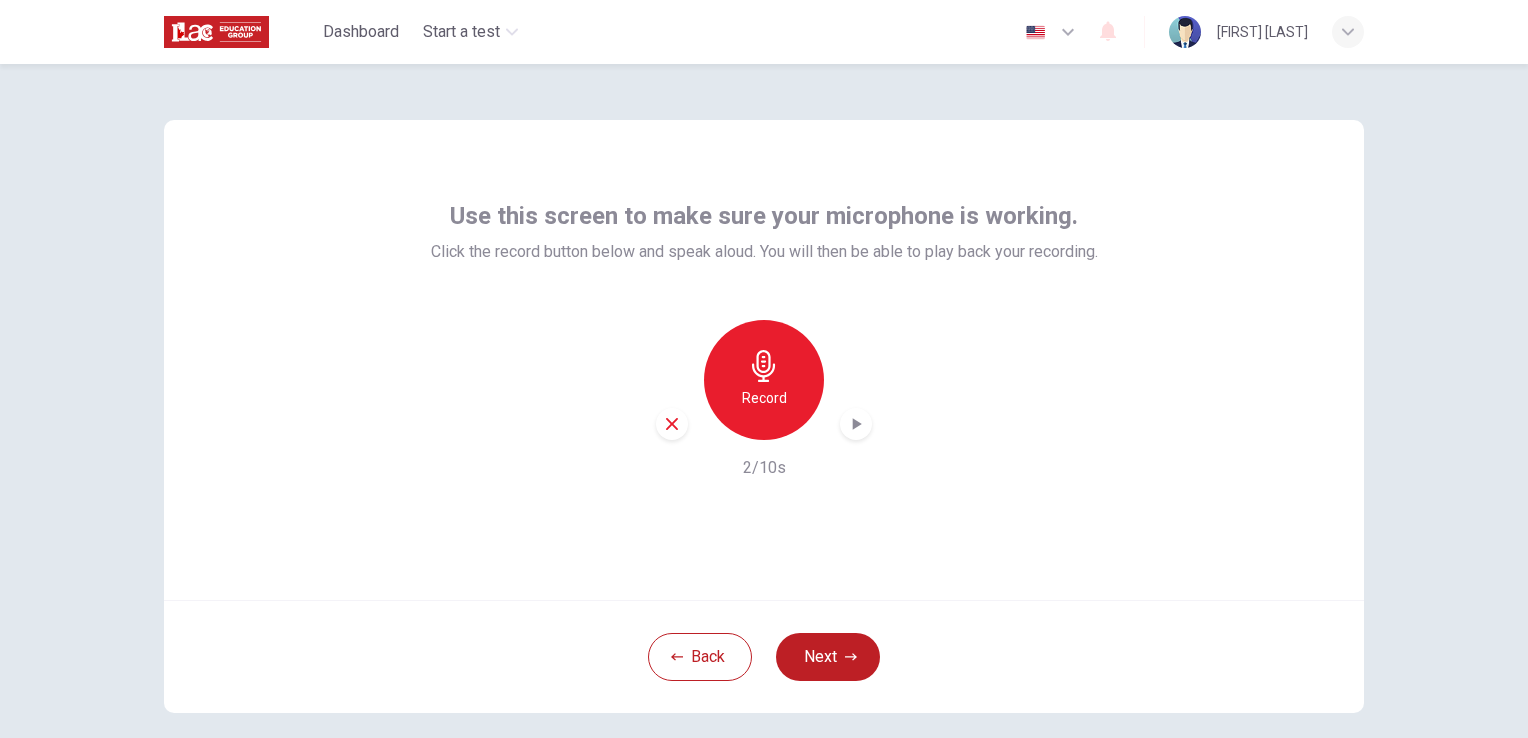 click at bounding box center [857, 424] 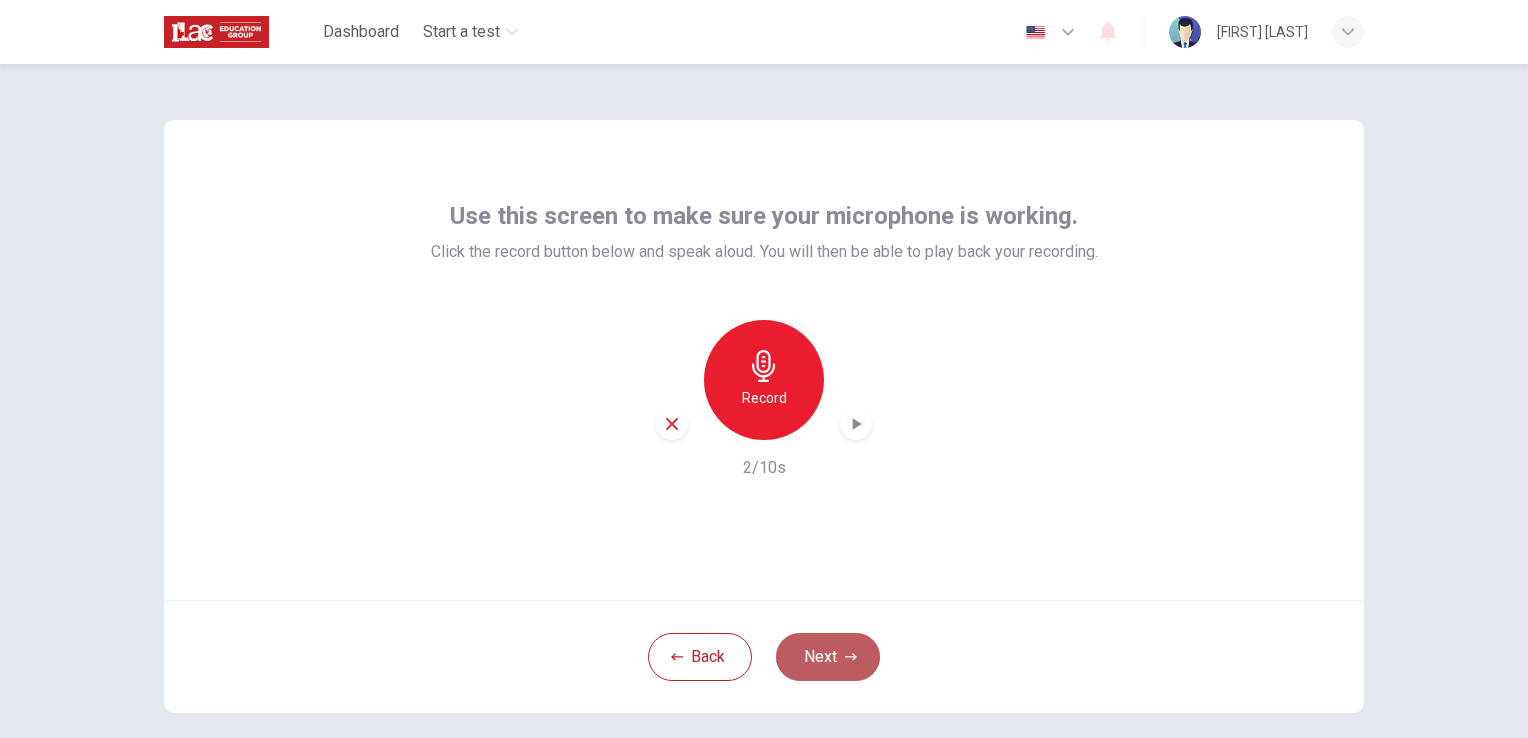 click on "Next" at bounding box center (828, 657) 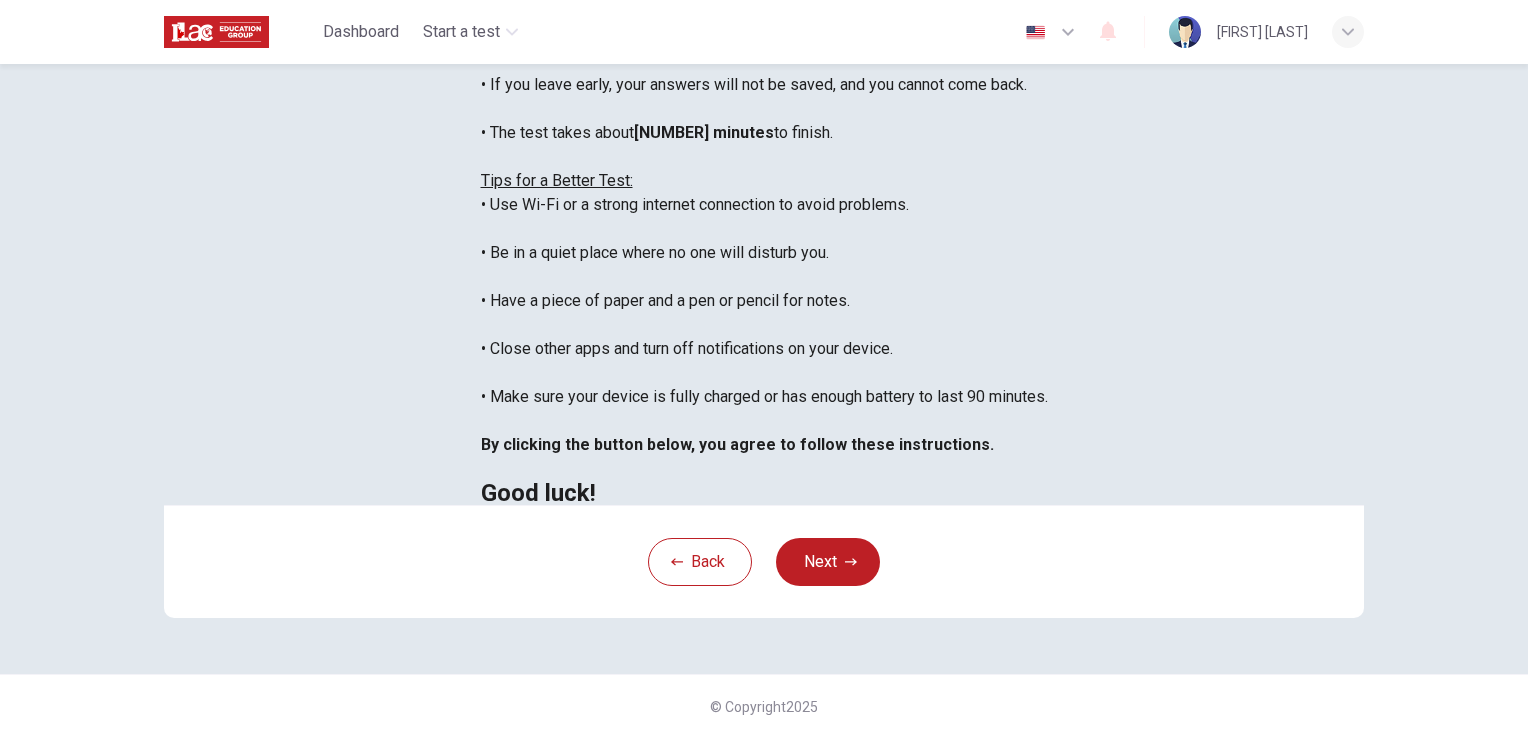 scroll, scrollTop: 300, scrollLeft: 0, axis: vertical 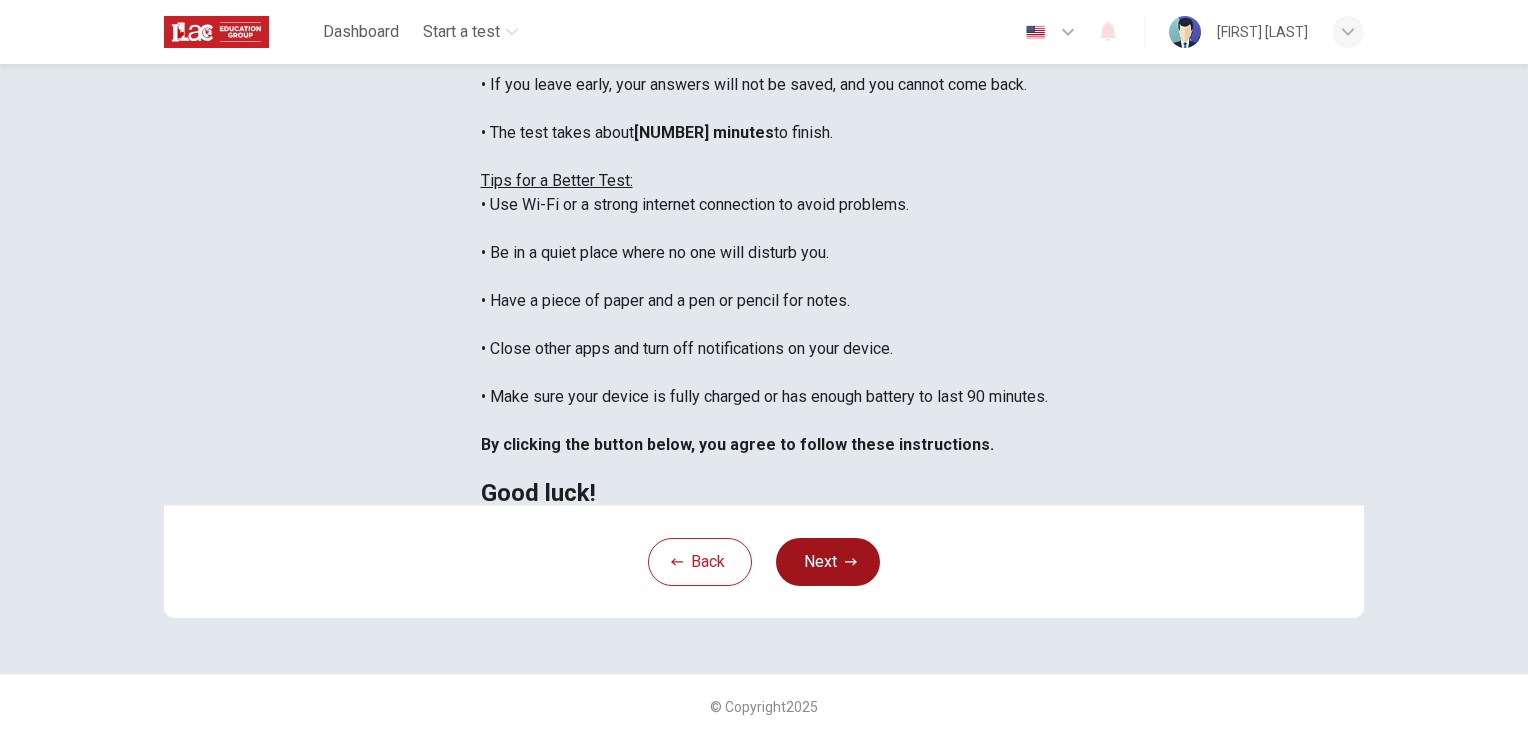 click on "Next" at bounding box center (828, 562) 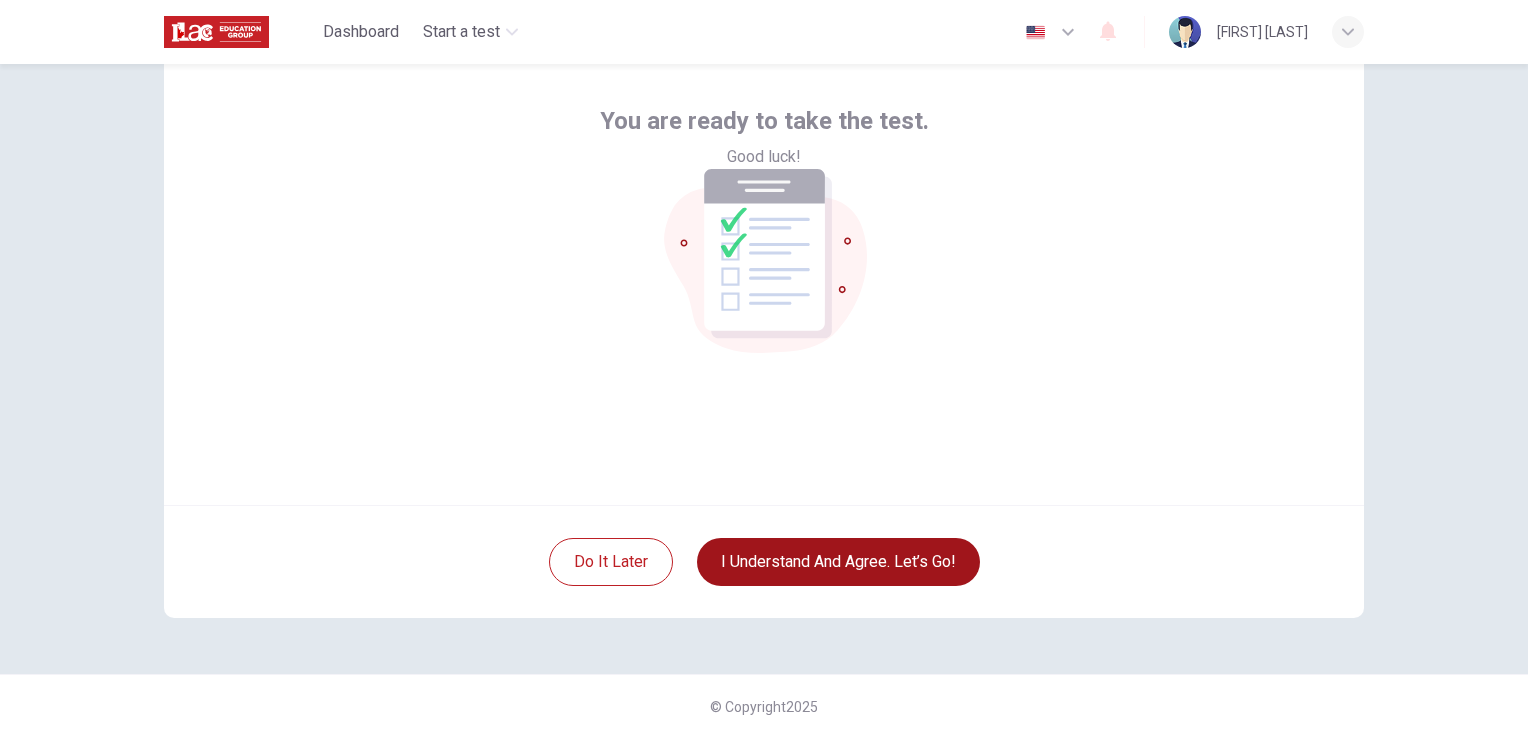 scroll, scrollTop: 94, scrollLeft: 0, axis: vertical 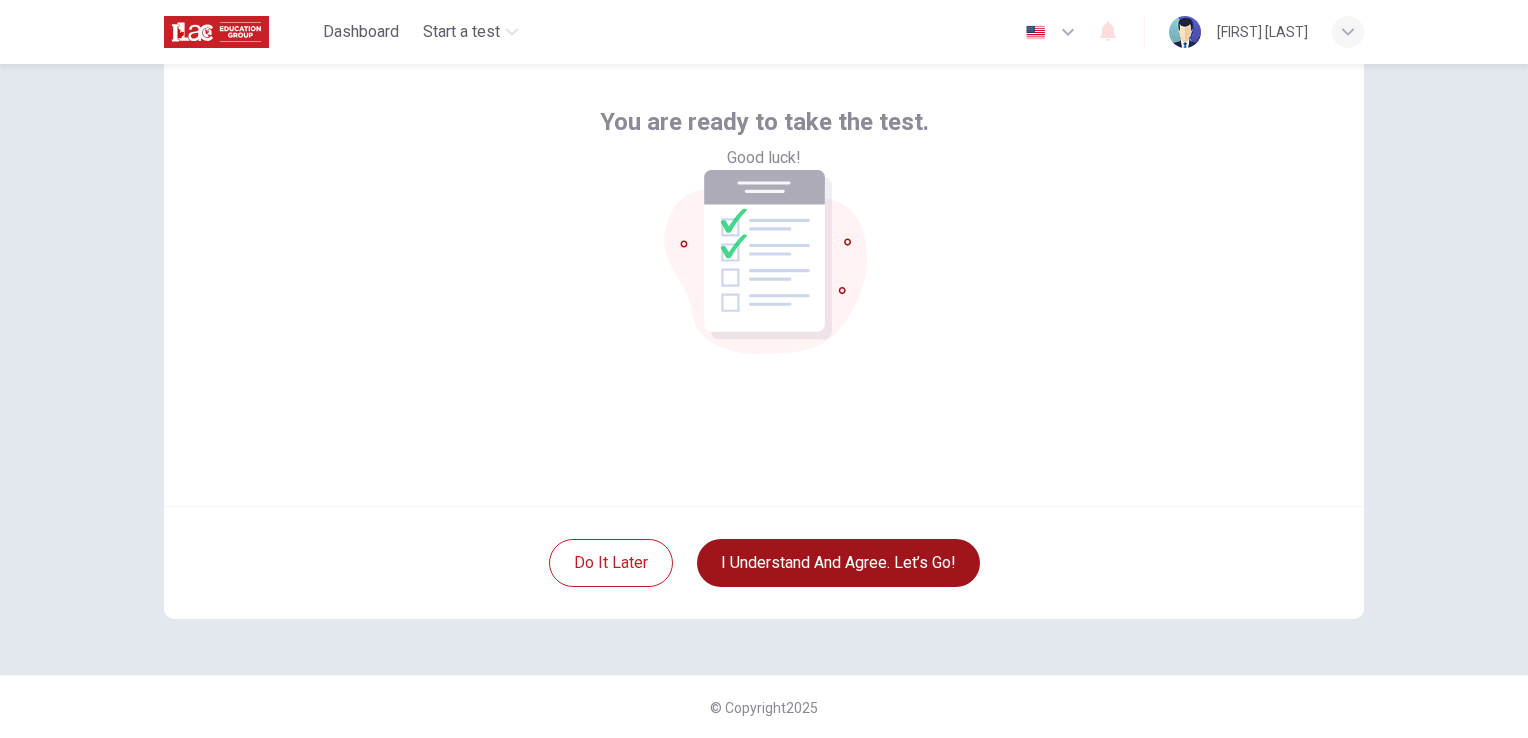 click on "I understand and agree. Let’s go!" at bounding box center (838, 563) 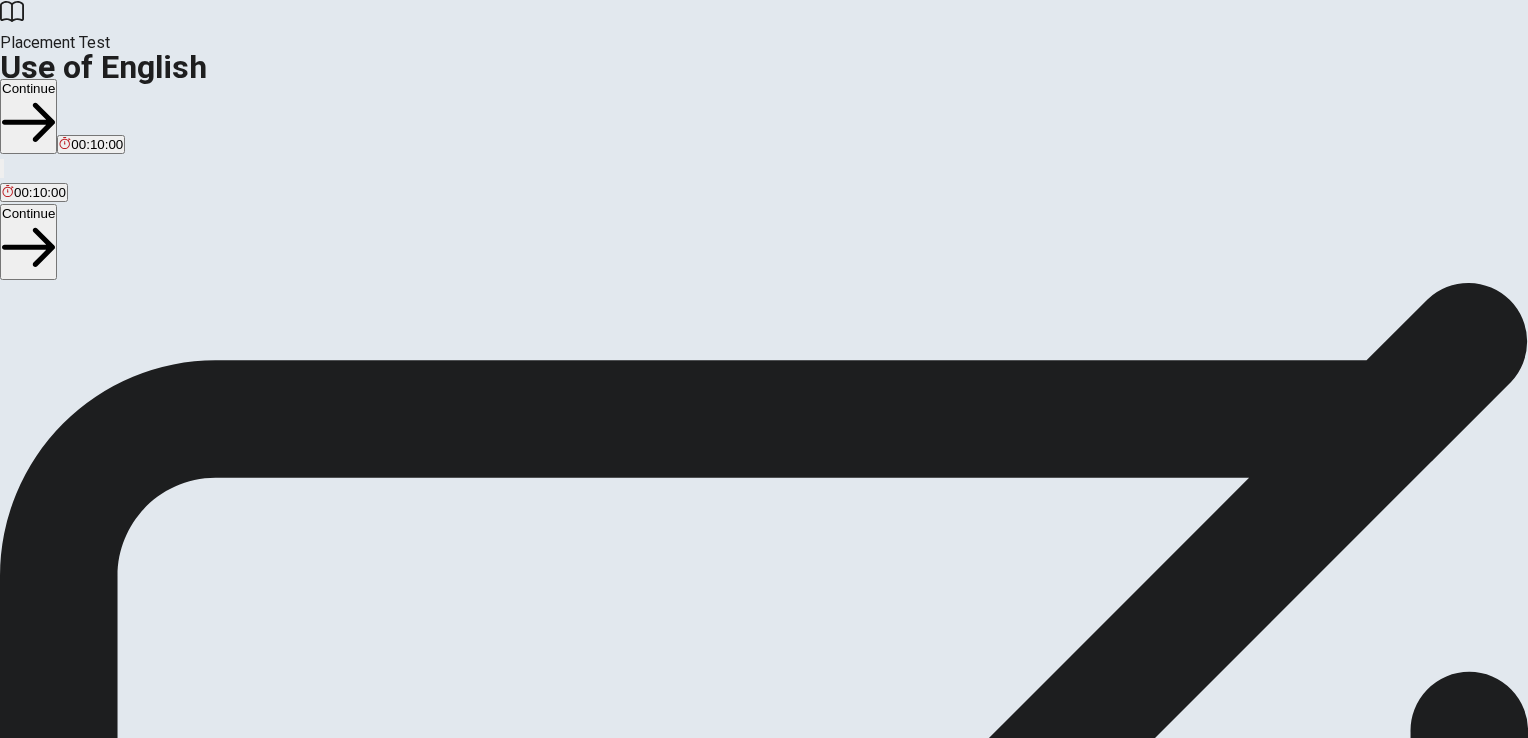 scroll, scrollTop: 0, scrollLeft: 0, axis: both 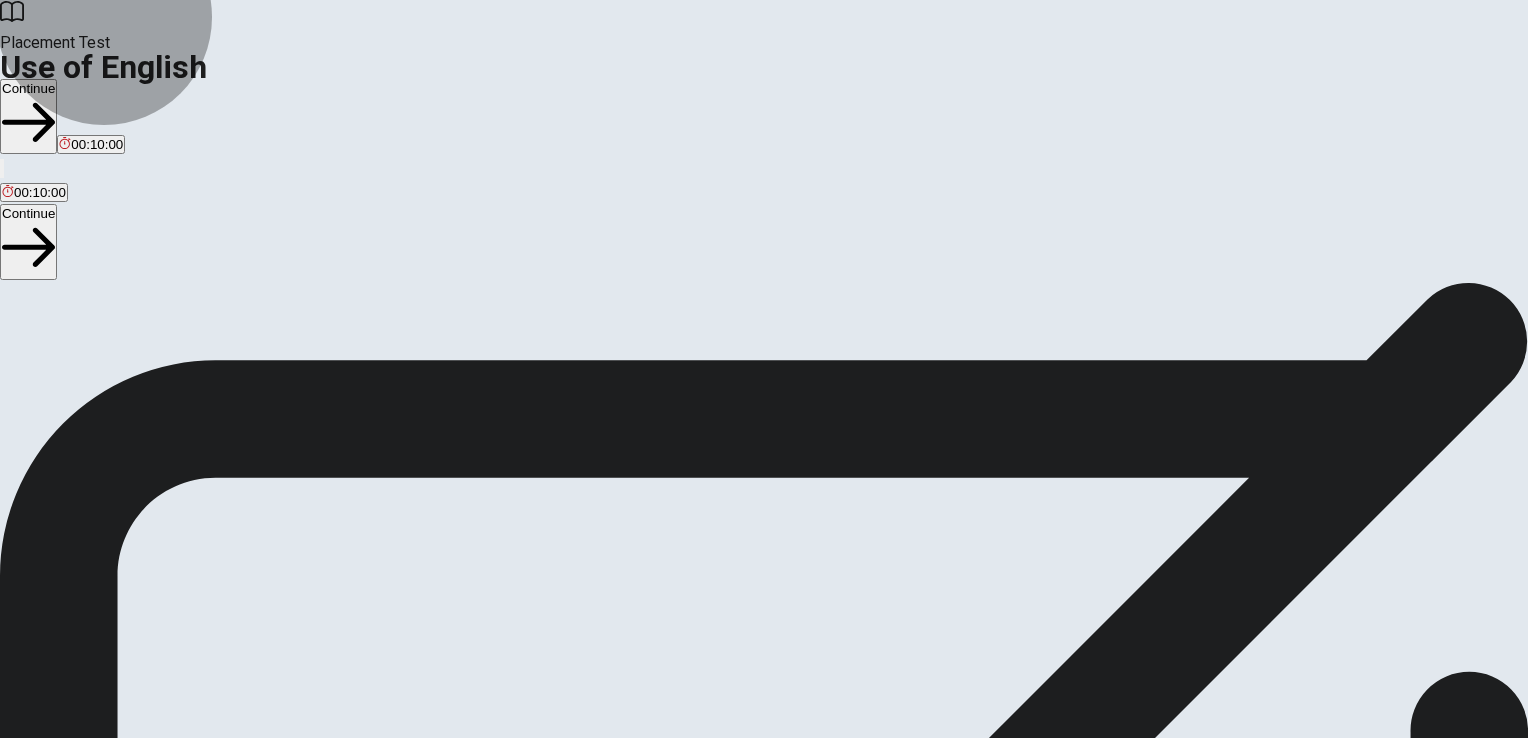 click on "Continue" at bounding box center (28, 116) 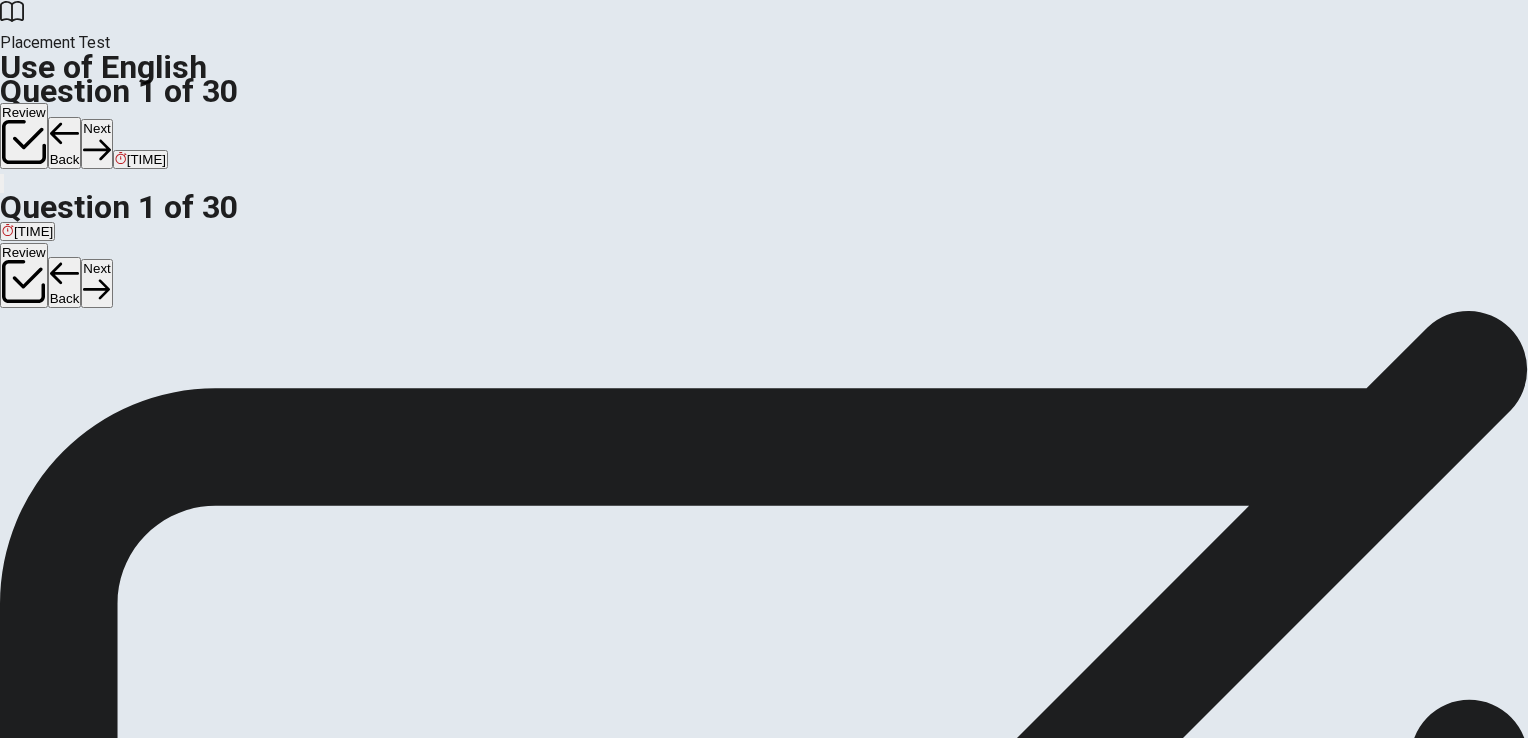 click on "B coffee" at bounding box center (52, 375) 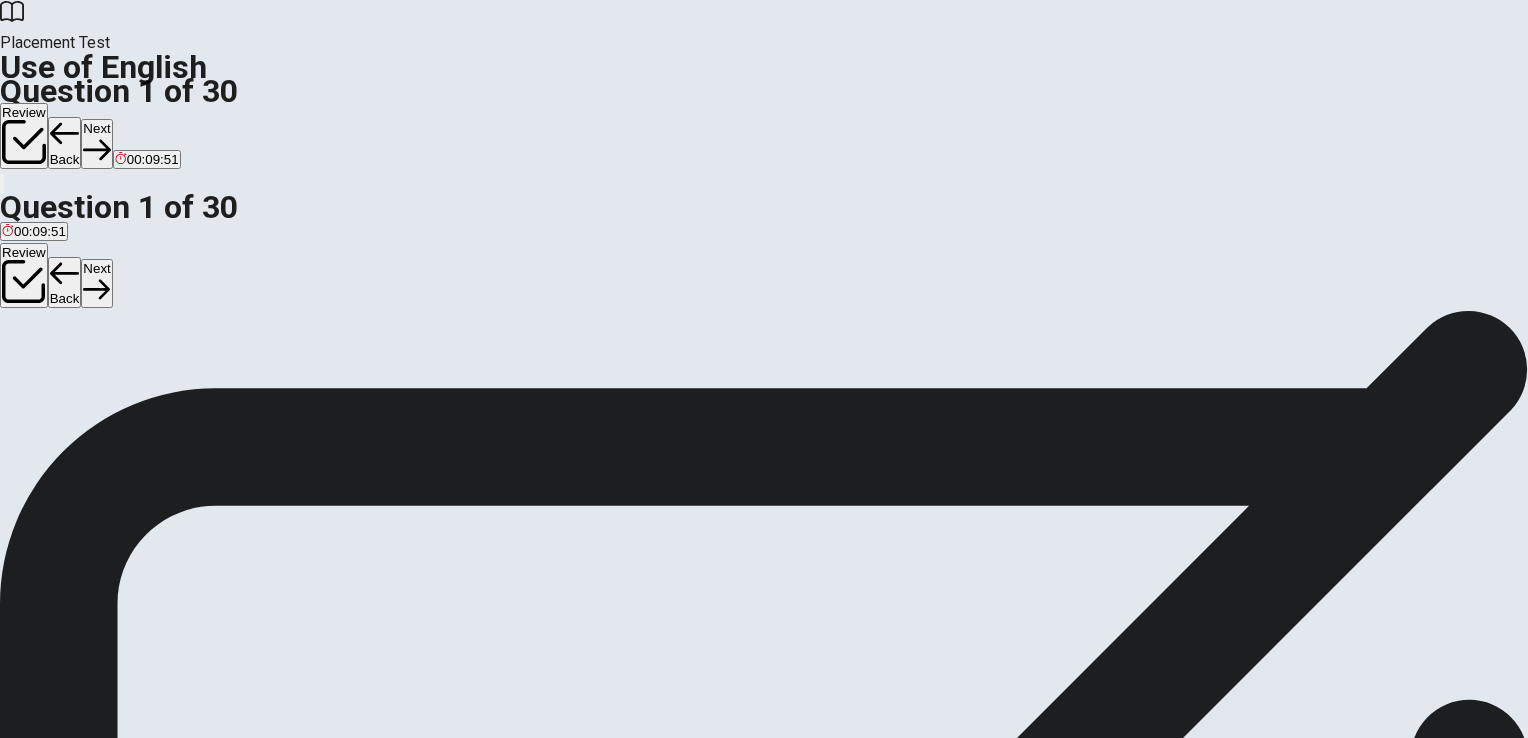 scroll, scrollTop: 0, scrollLeft: 0, axis: both 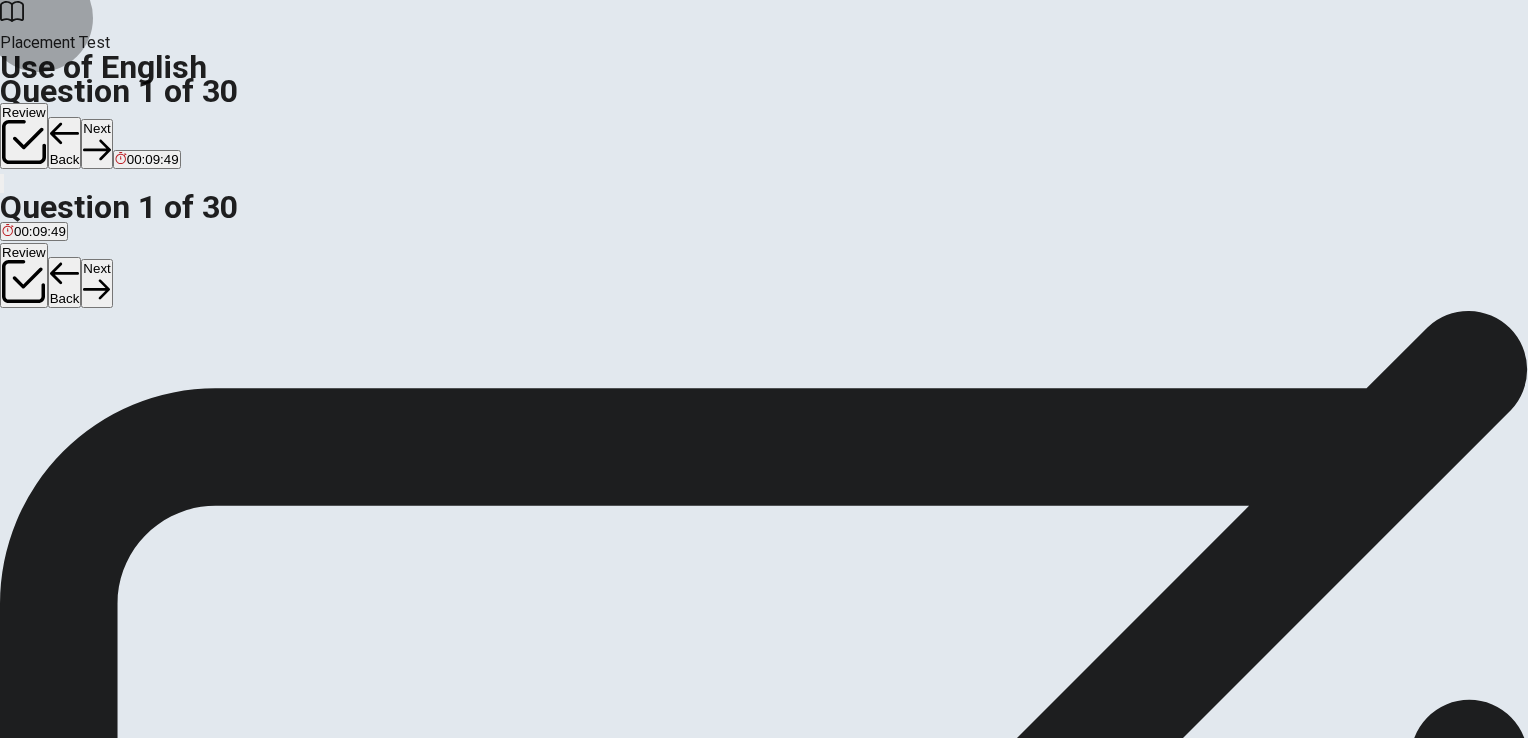 click on "Next" at bounding box center (96, 143) 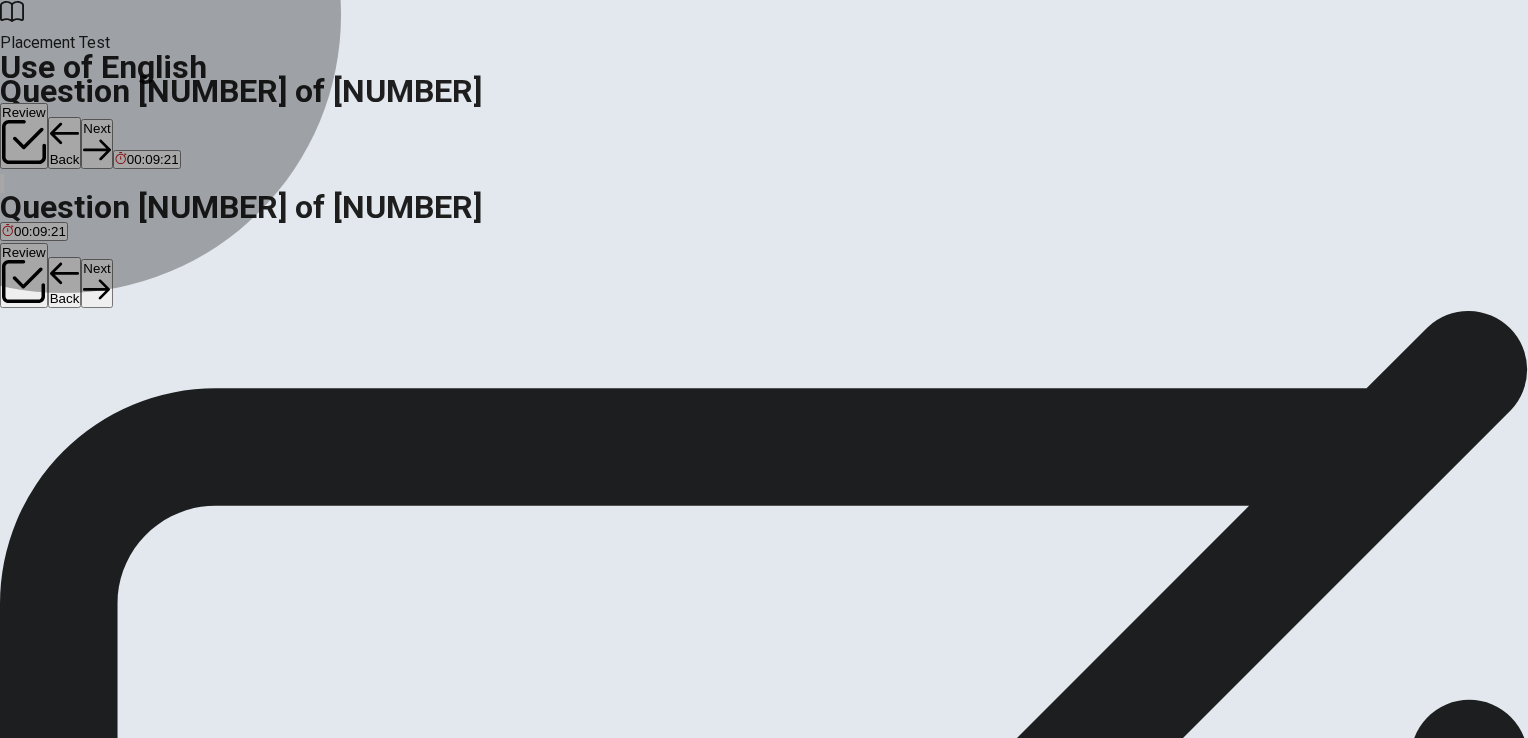 click on "have" at bounding box center [11, 382] 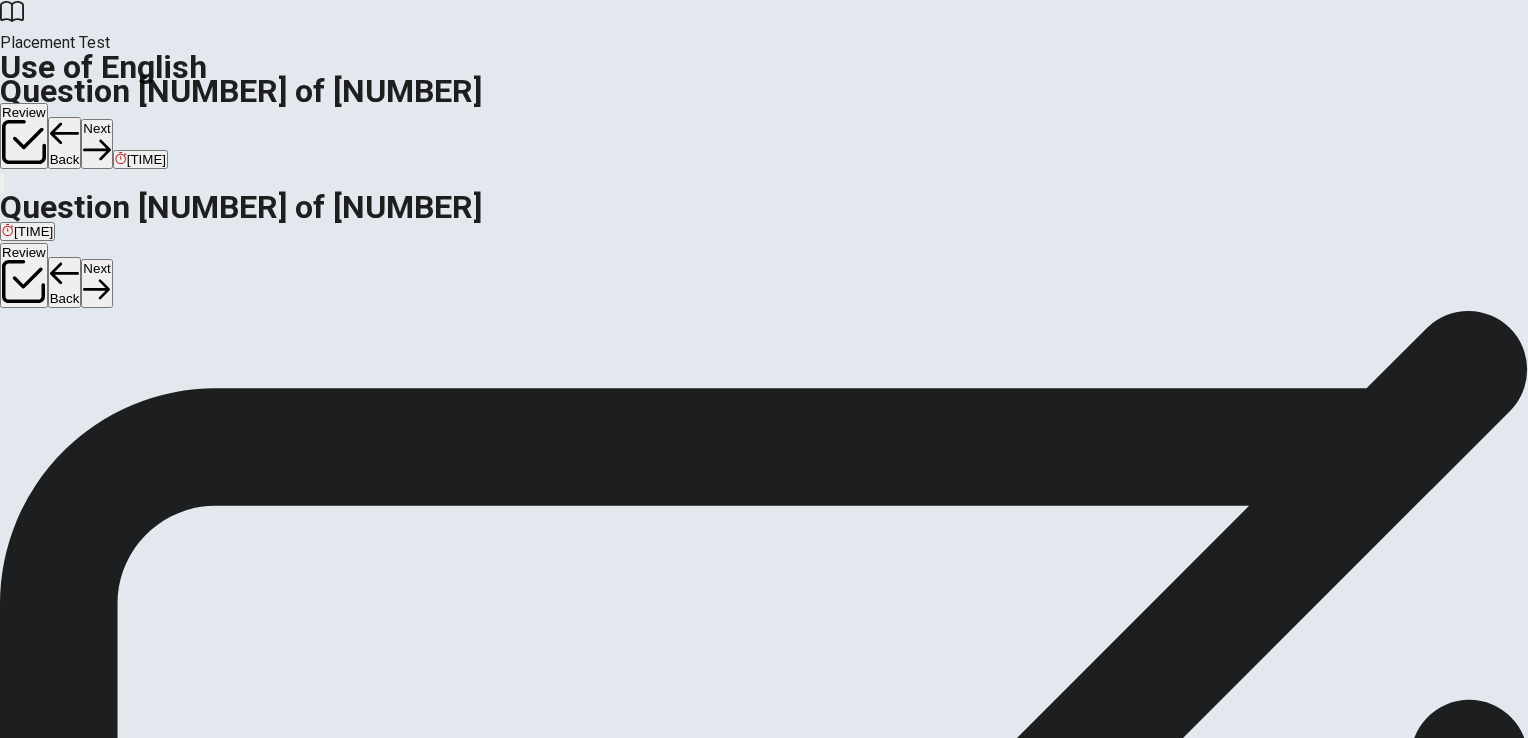 click at bounding box center (24, 142) 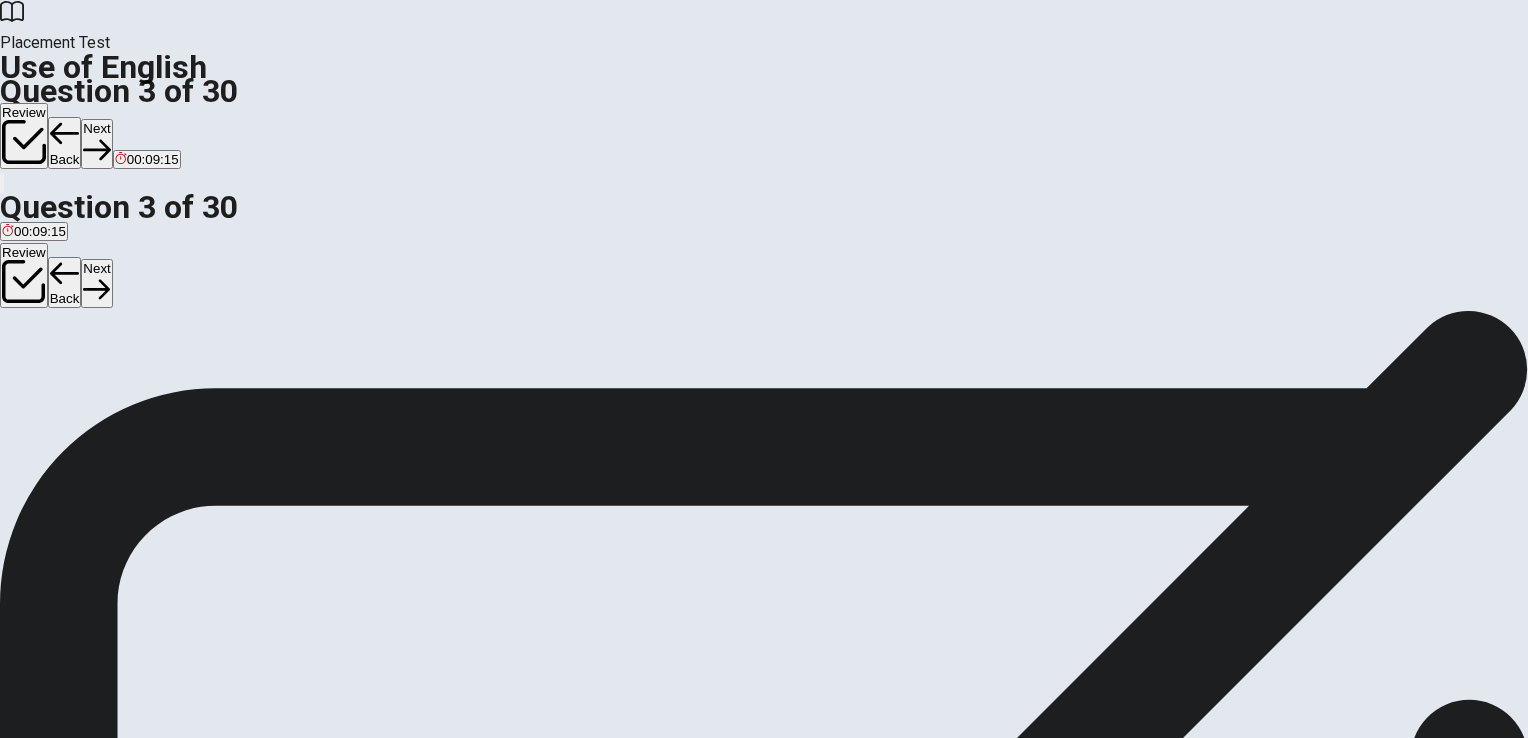 click on "C" at bounding box center [14, 367] 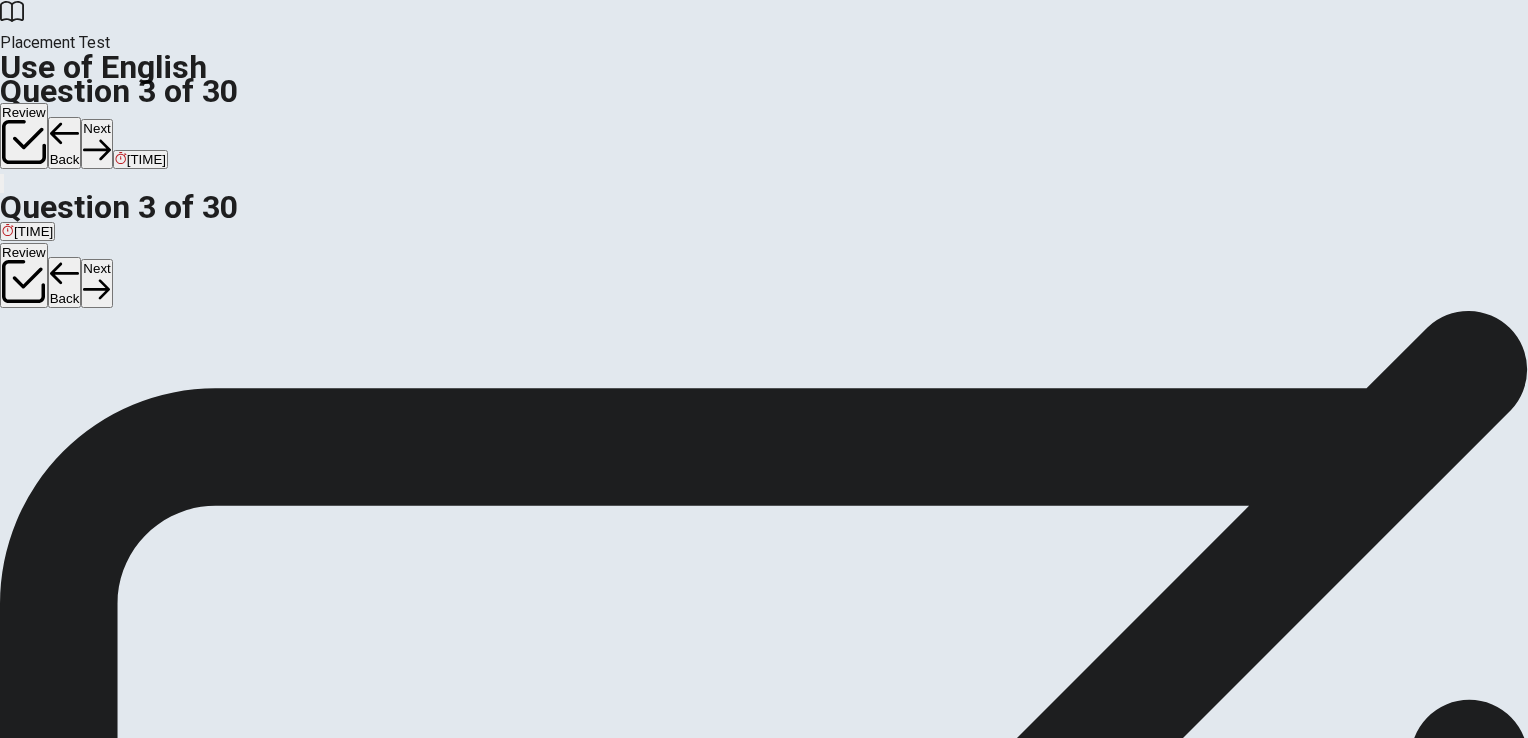 click on "Next" at bounding box center [96, 143] 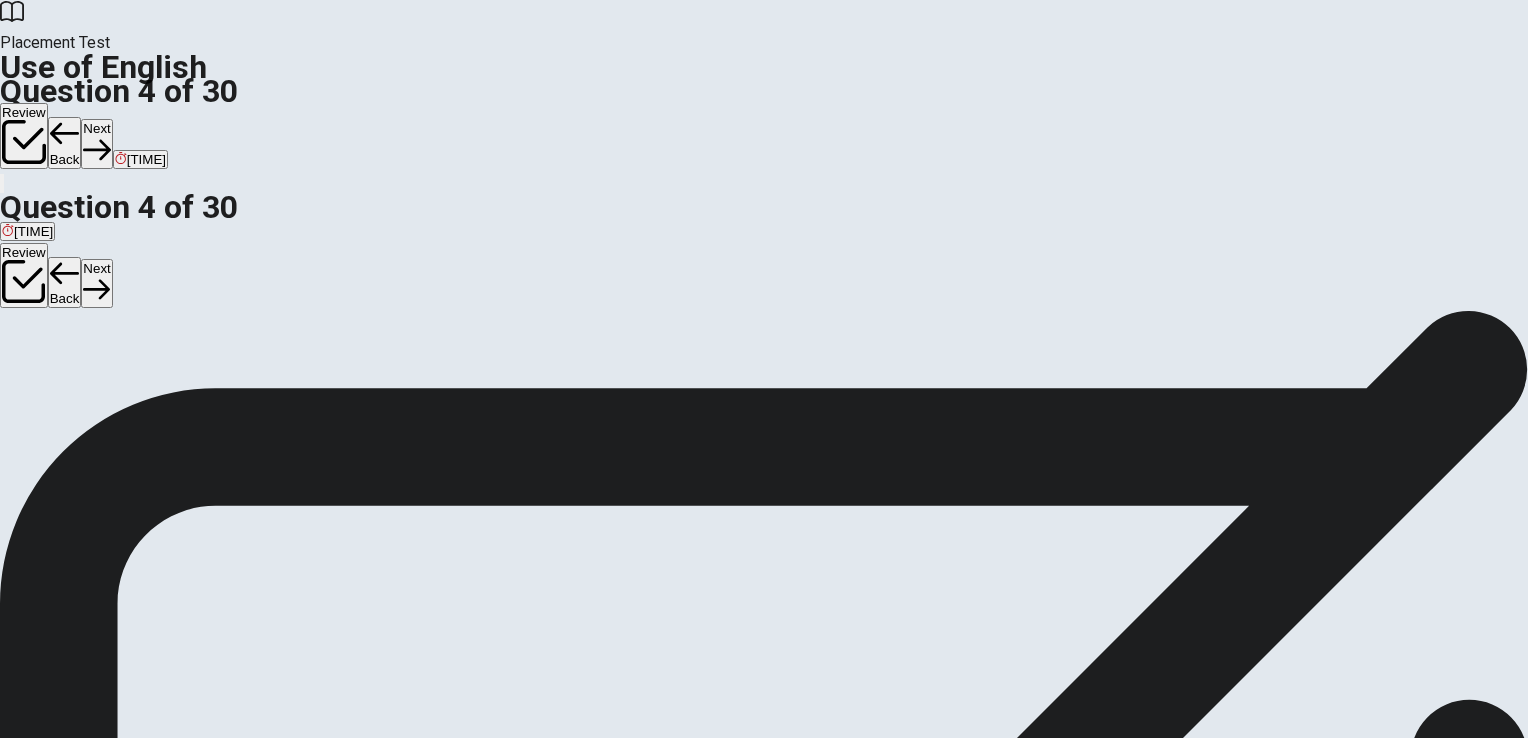 click on "A" at bounding box center [16, 367] 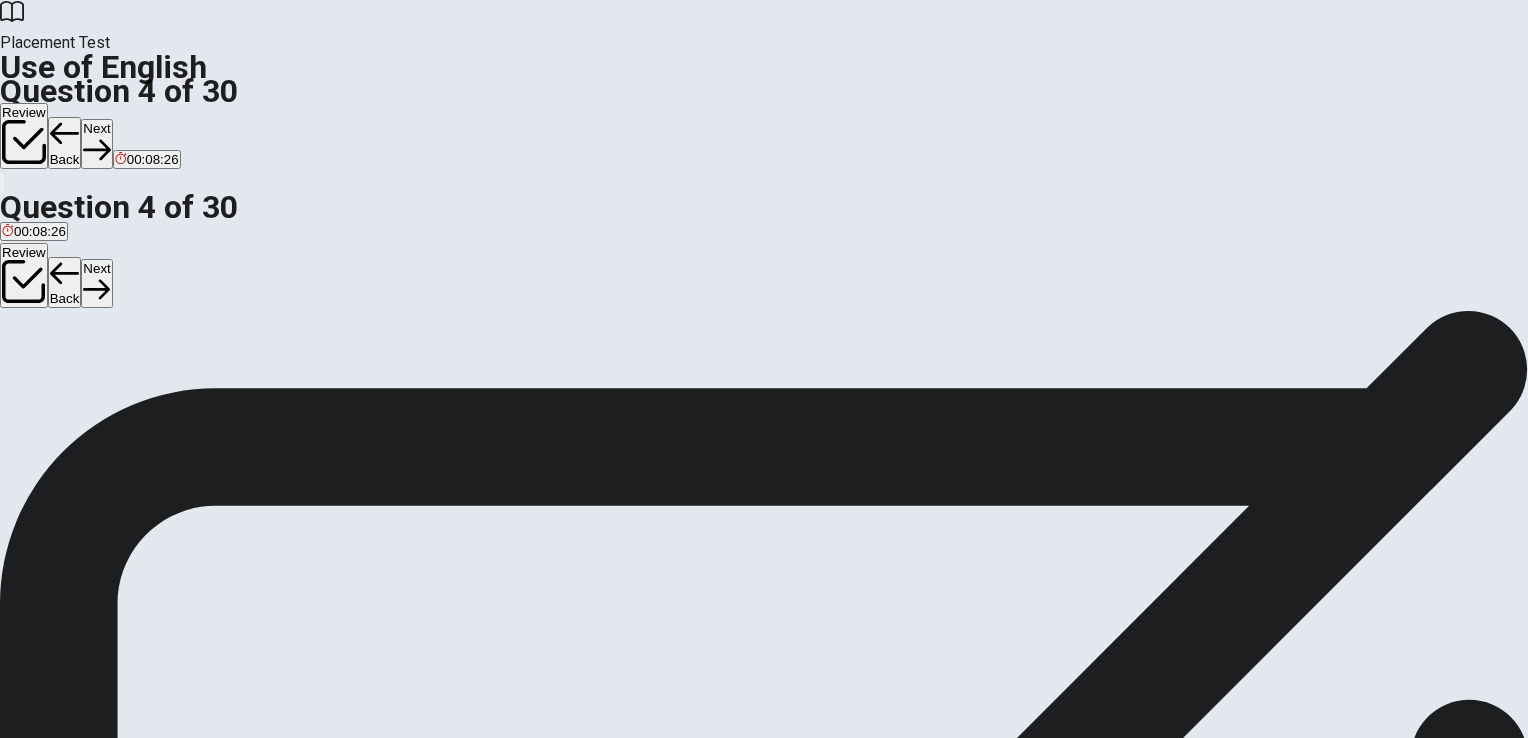 click at bounding box center (24, 142) 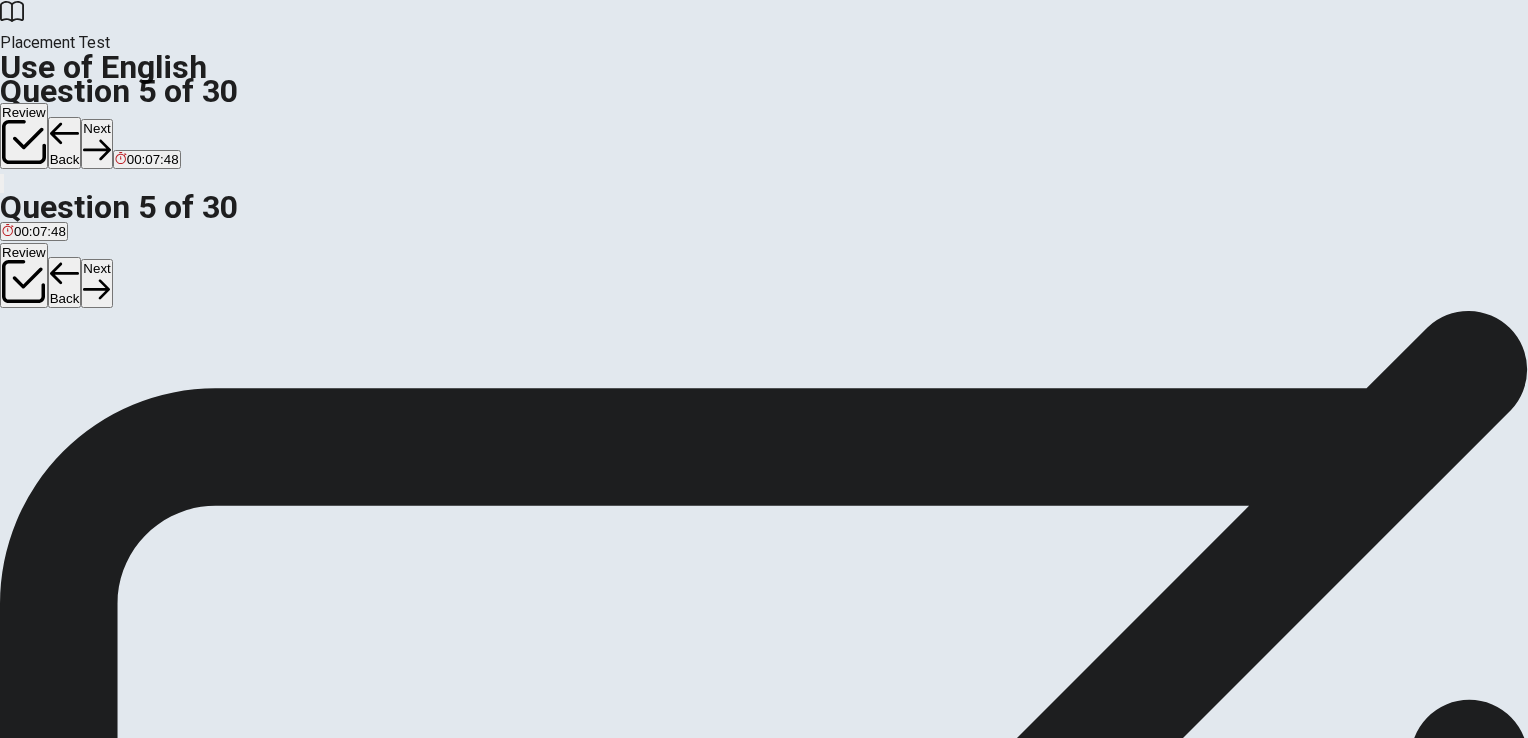 click on "A" at bounding box center (33, 367) 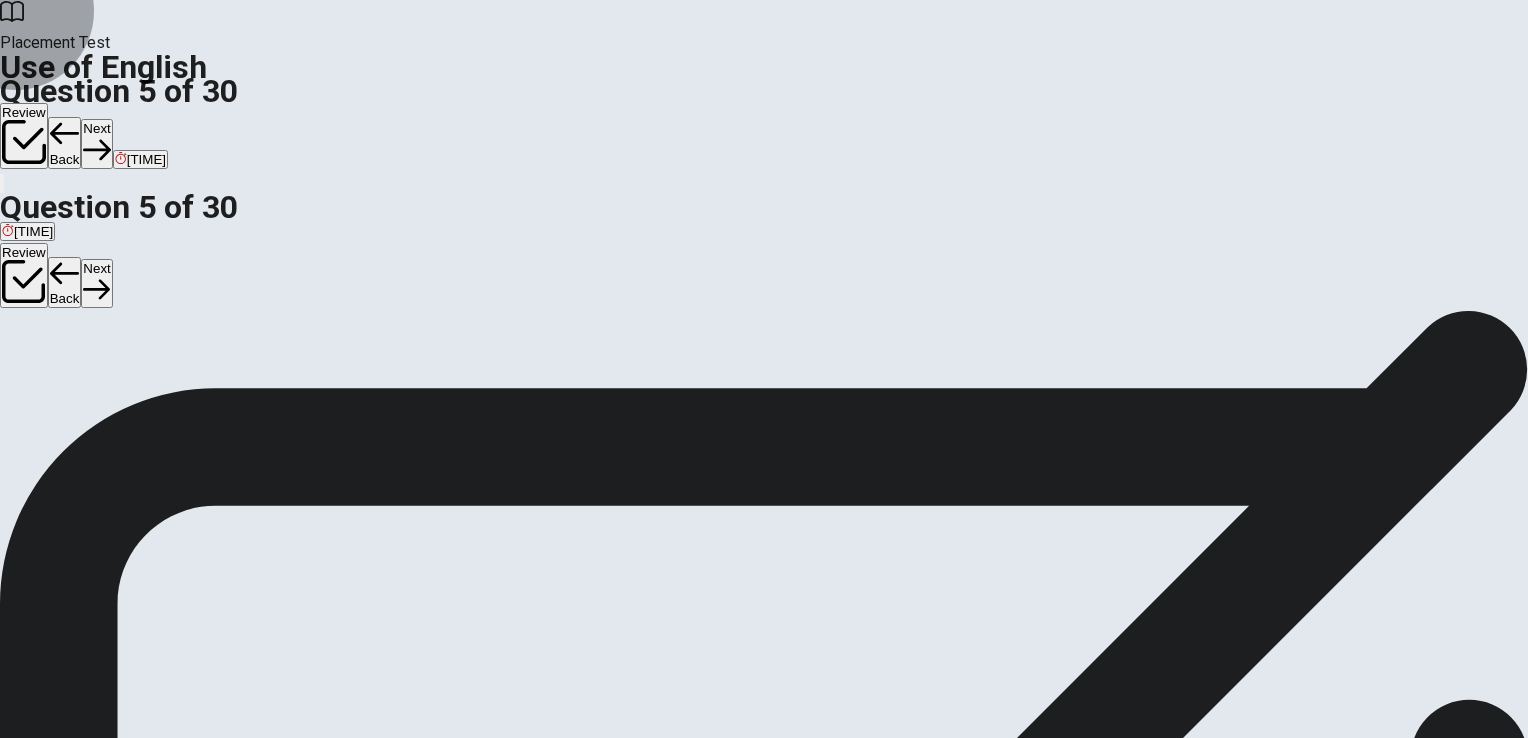 click on "Next" at bounding box center [96, 143] 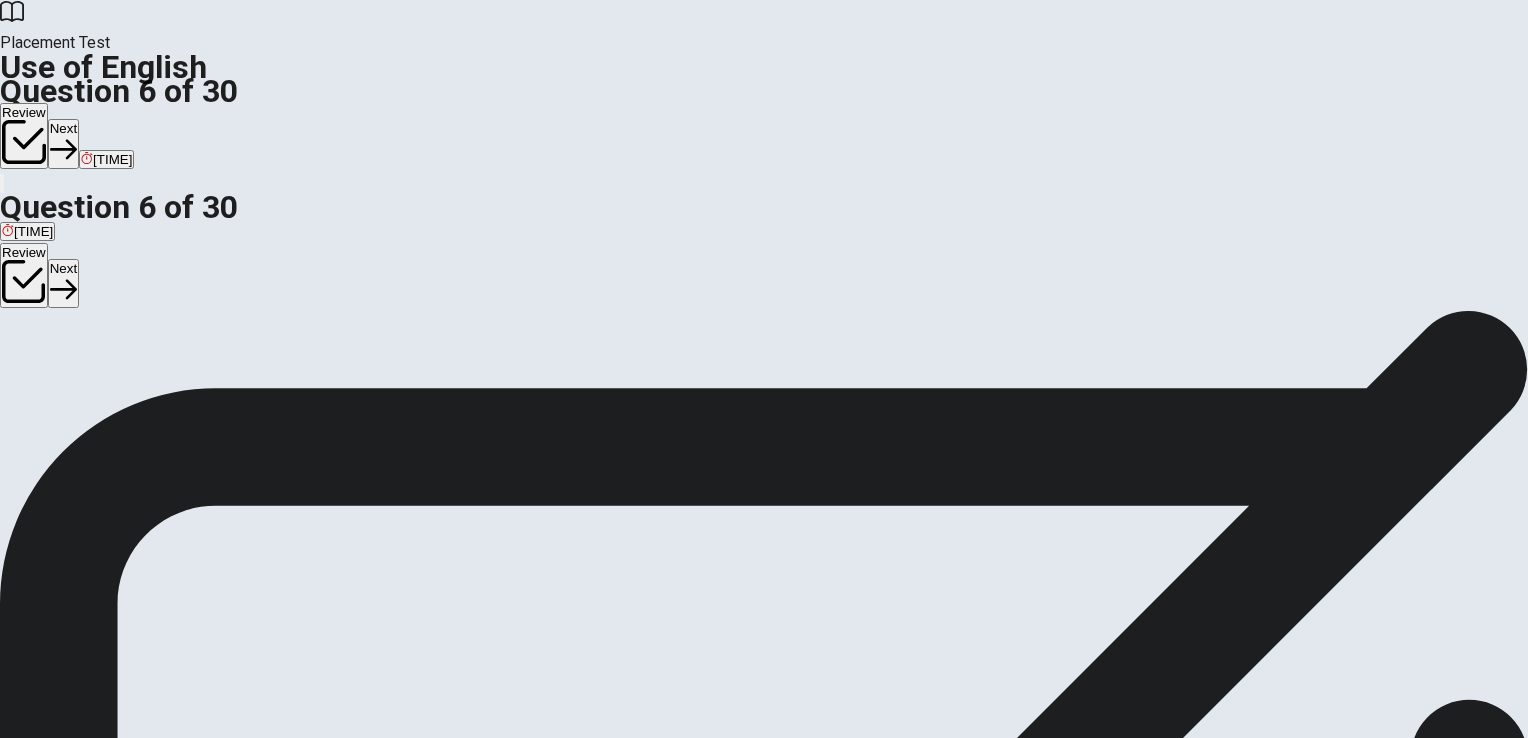 click on "An office" at bounding box center [28, 382] 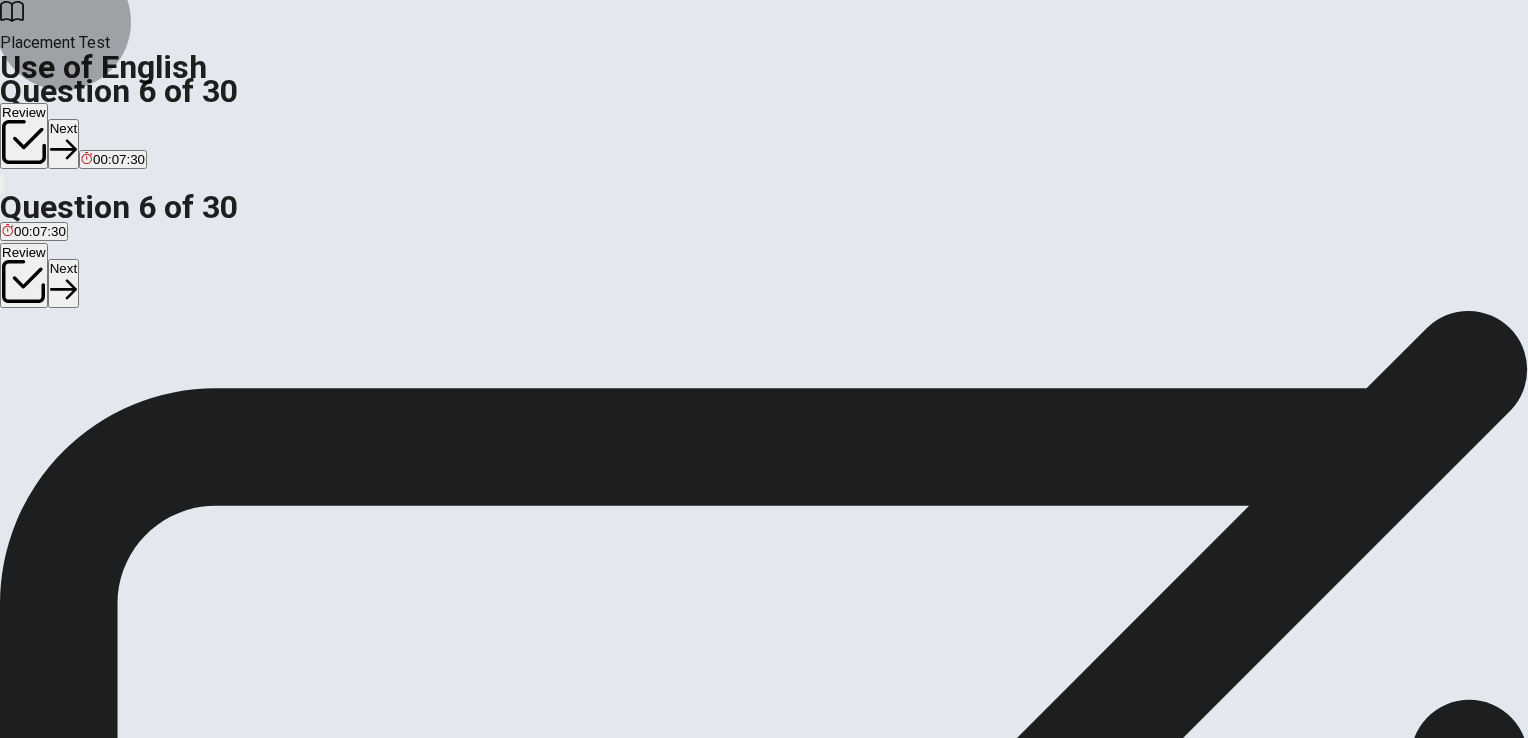 click at bounding box center (24, 142) 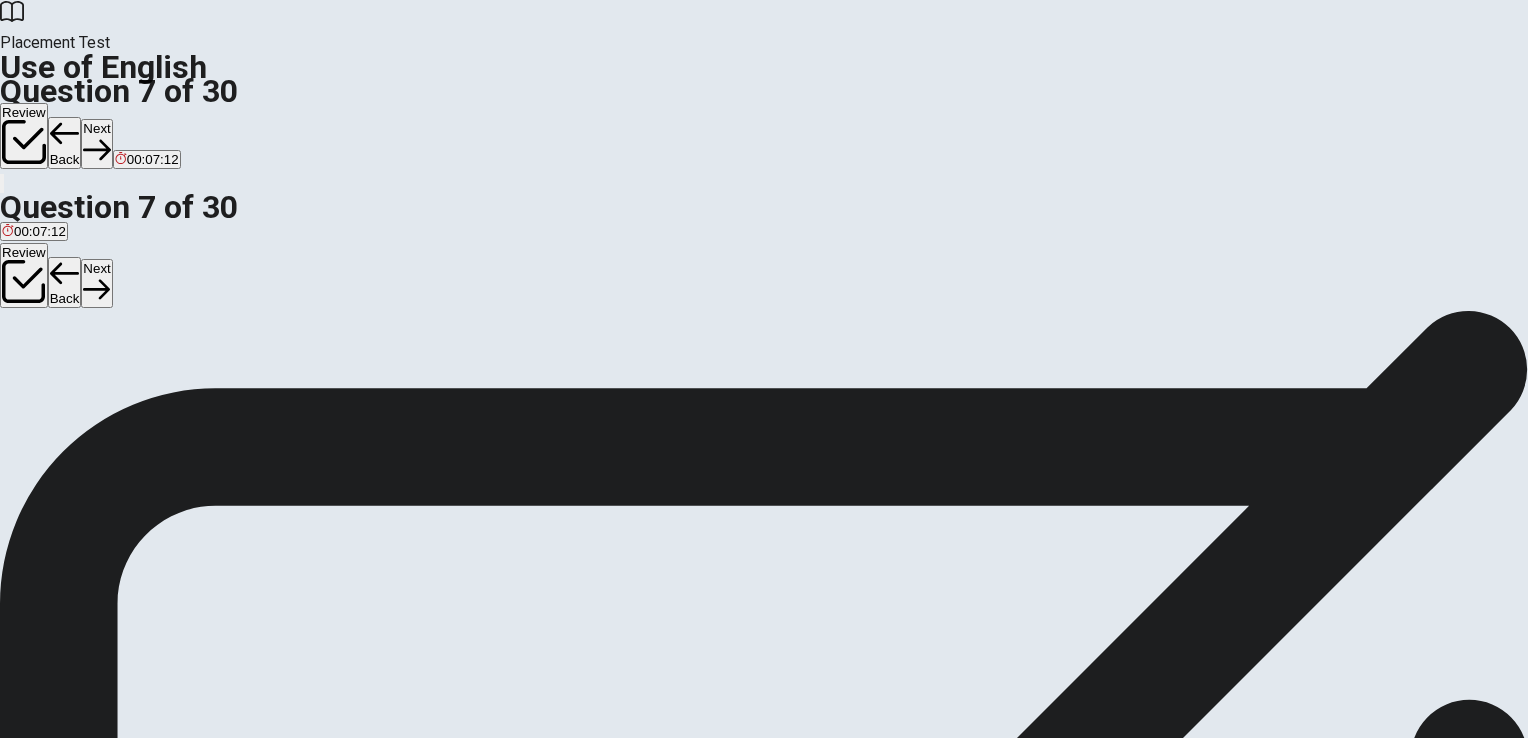 click on "have been waiting" at bounding box center (55, 382) 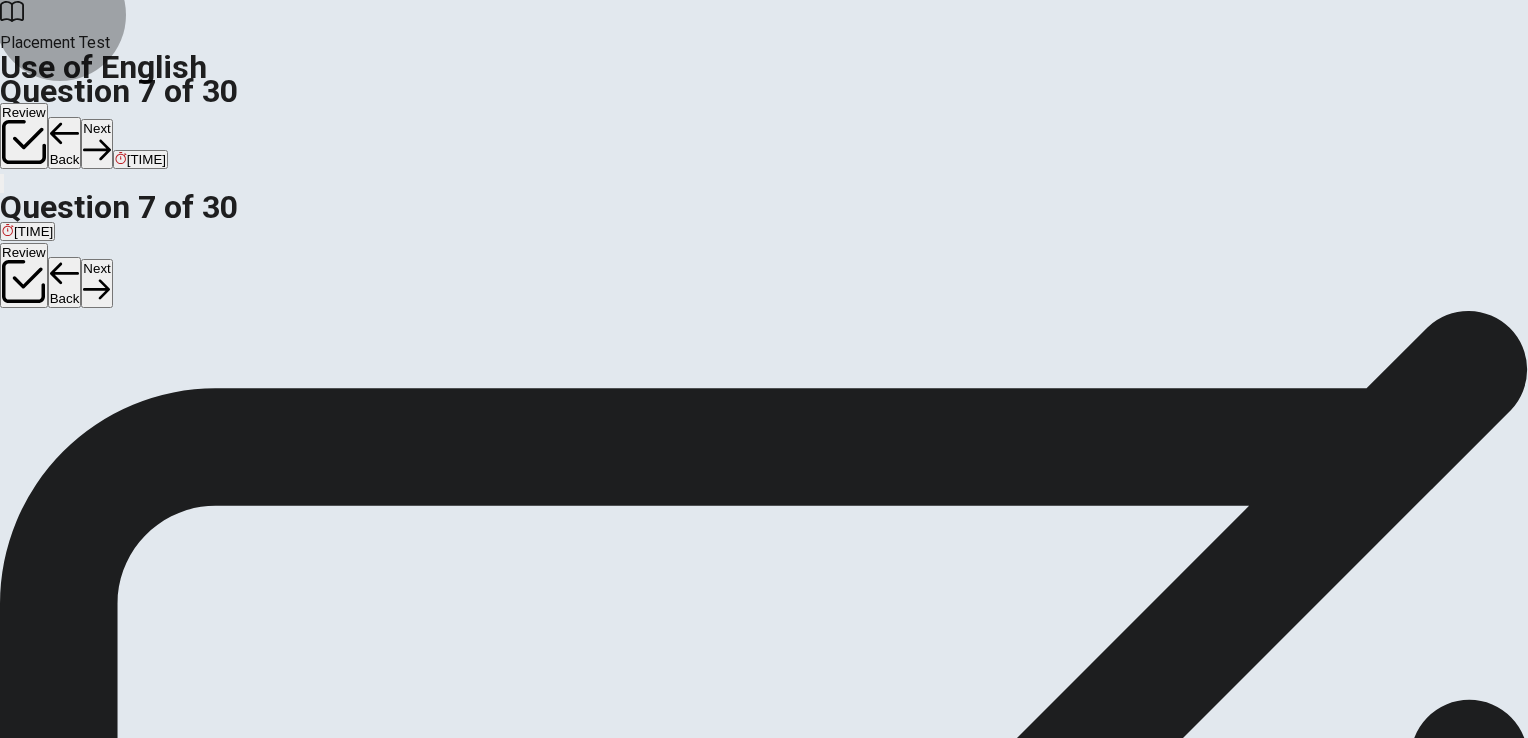 click at bounding box center [24, 142] 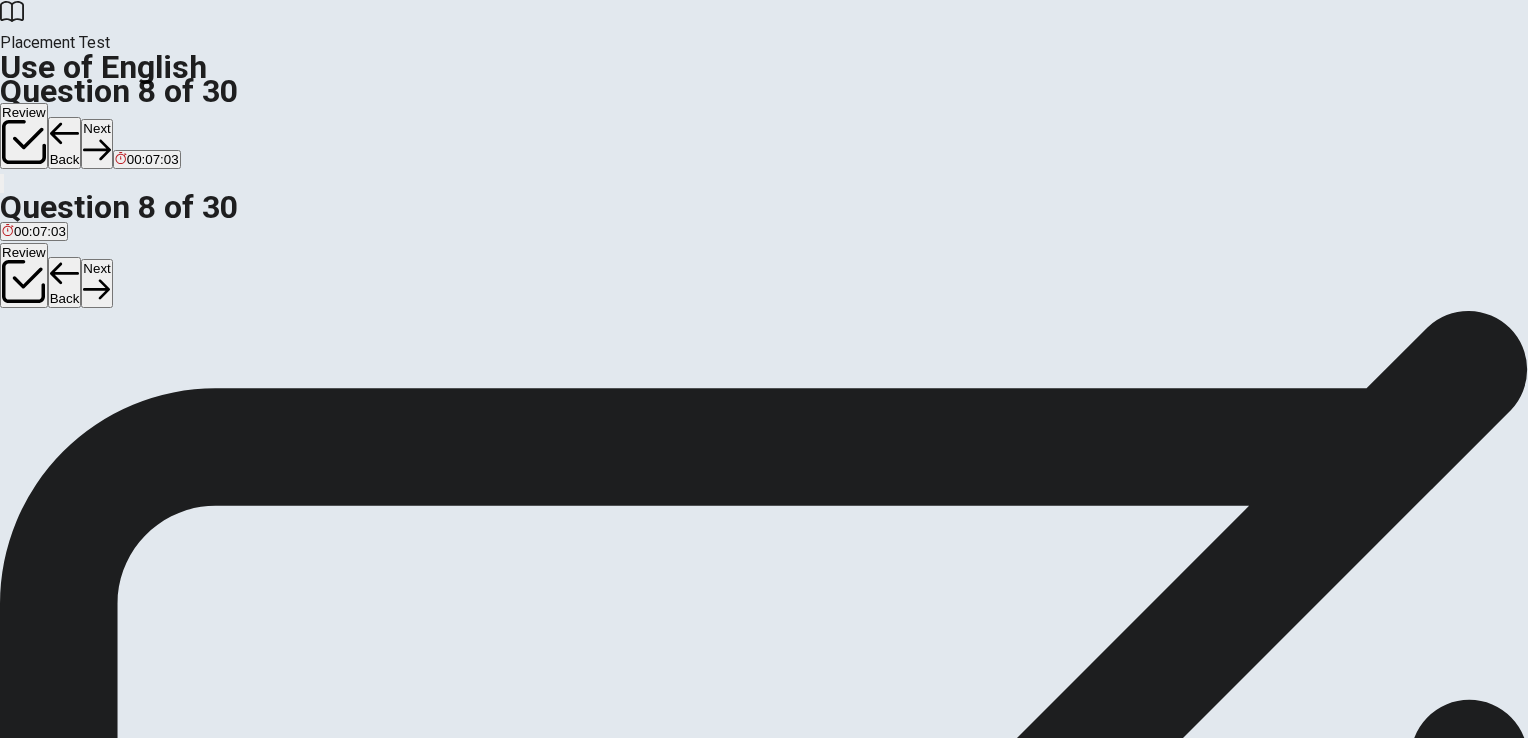 click on "did" at bounding box center (11, 382) 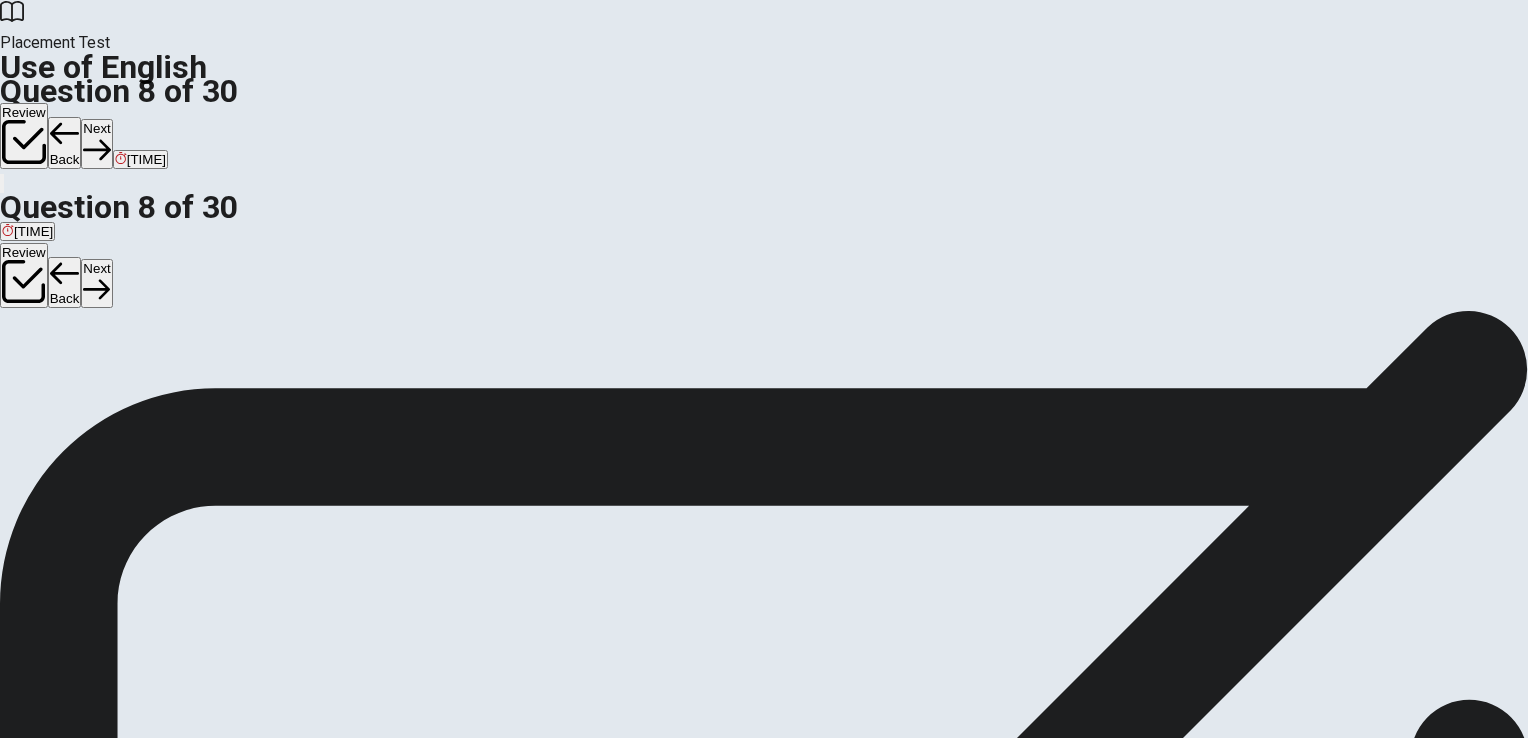 click on "Next" at bounding box center [96, 143] 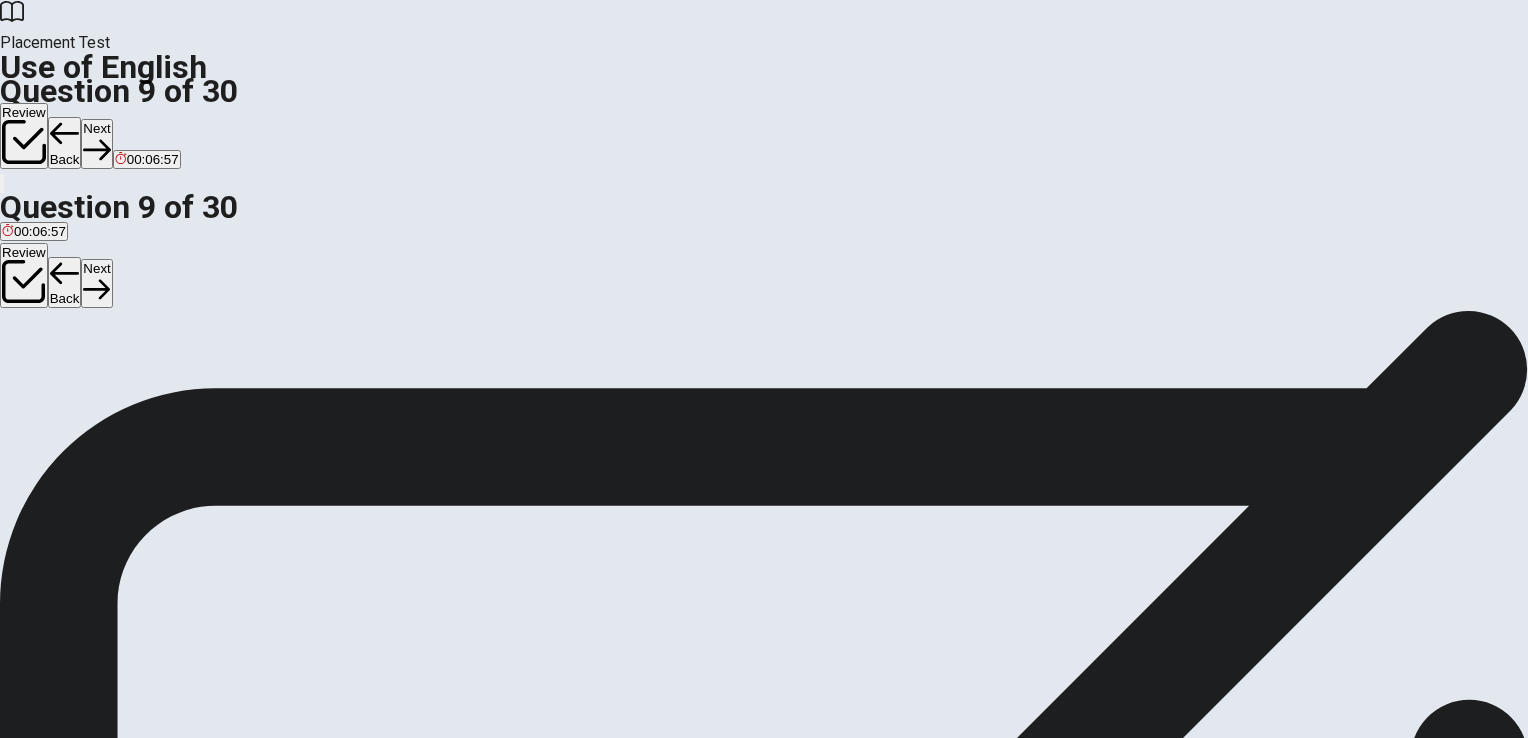 click on "spoon" at bounding box center (20, 382) 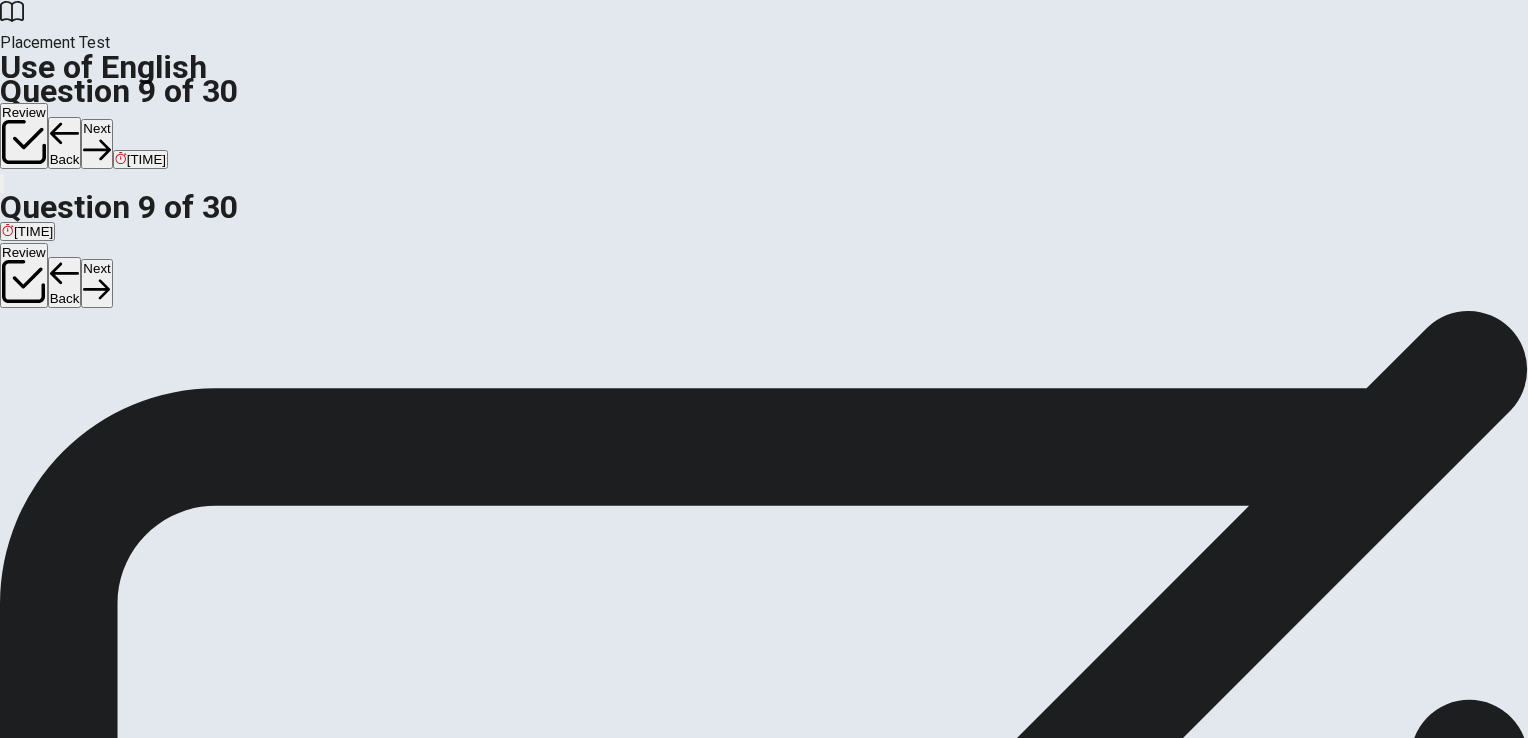 click on "D cup" at bounding box center [112, 375] 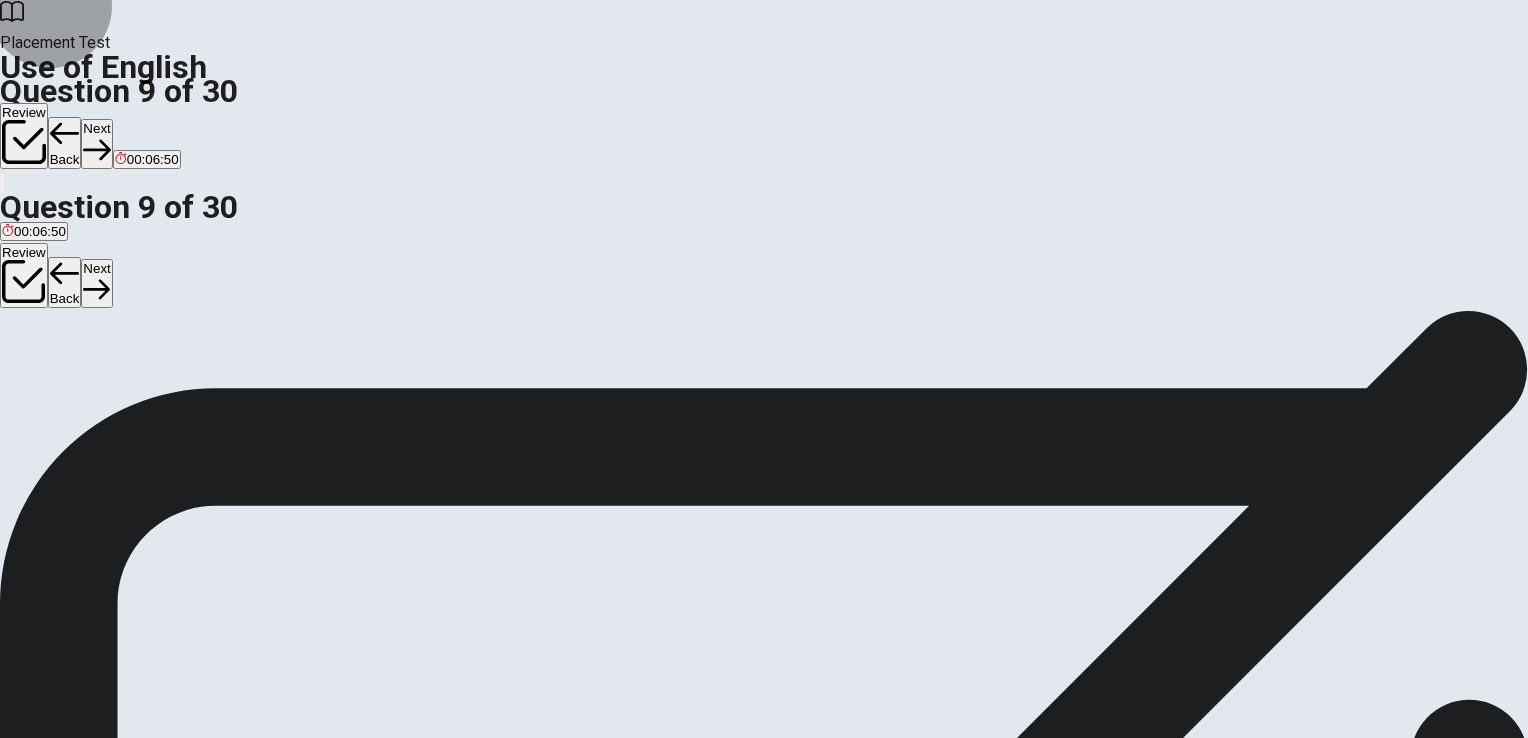 click on "Next" at bounding box center [96, 143] 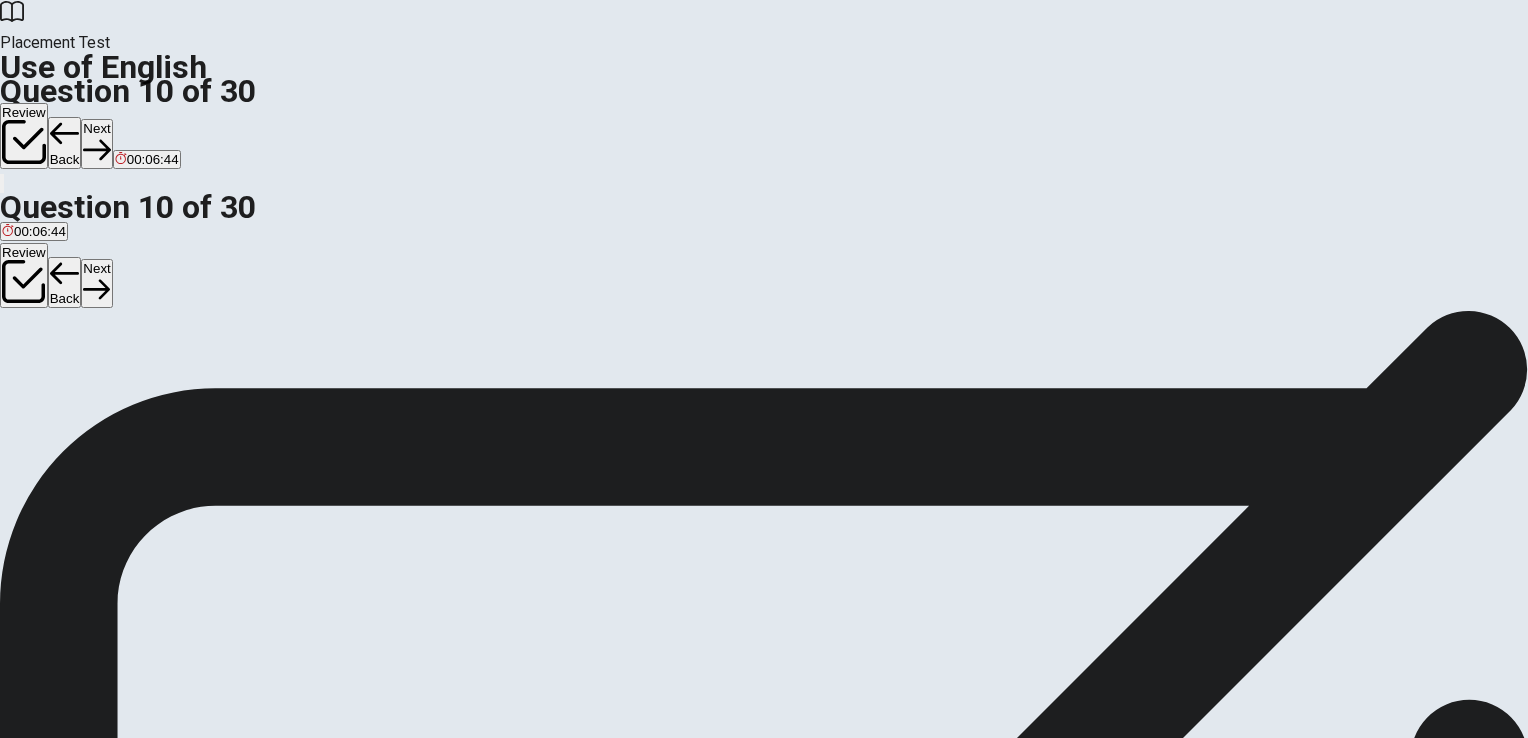 click on "A dial B ring C phone
D caller" at bounding box center [764, 376] 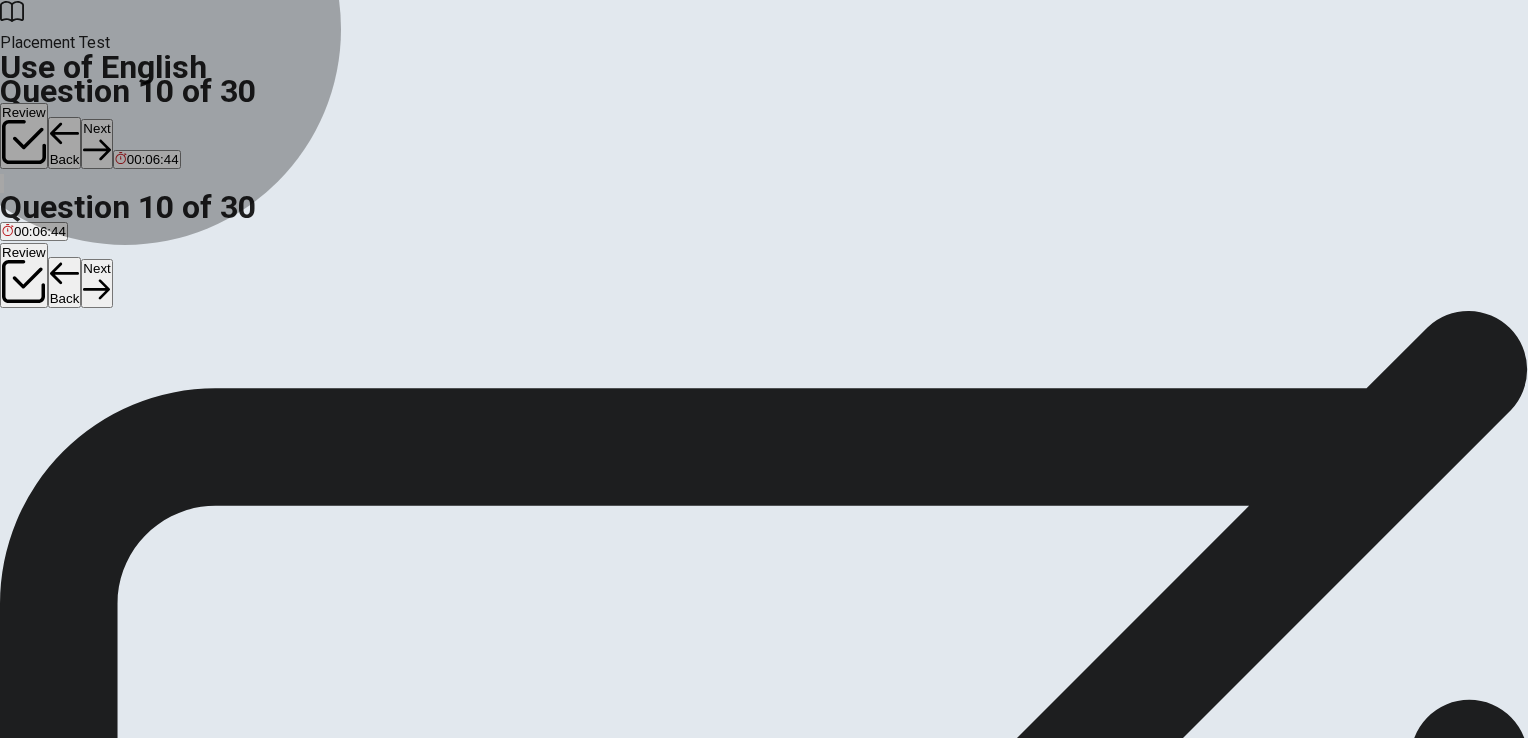 click on "C phone" at bounding box center (71, 375) 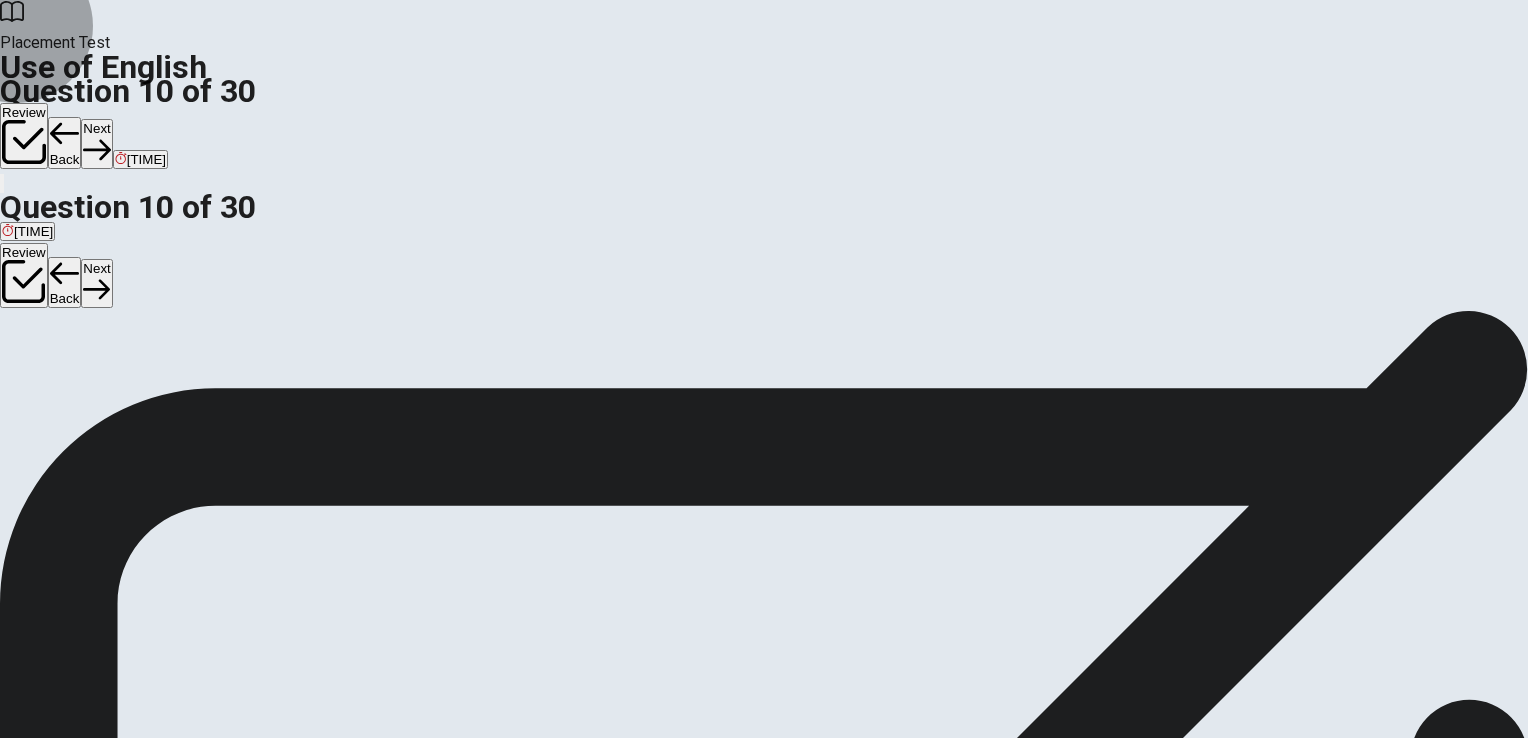 click on "Next" at bounding box center (96, 143) 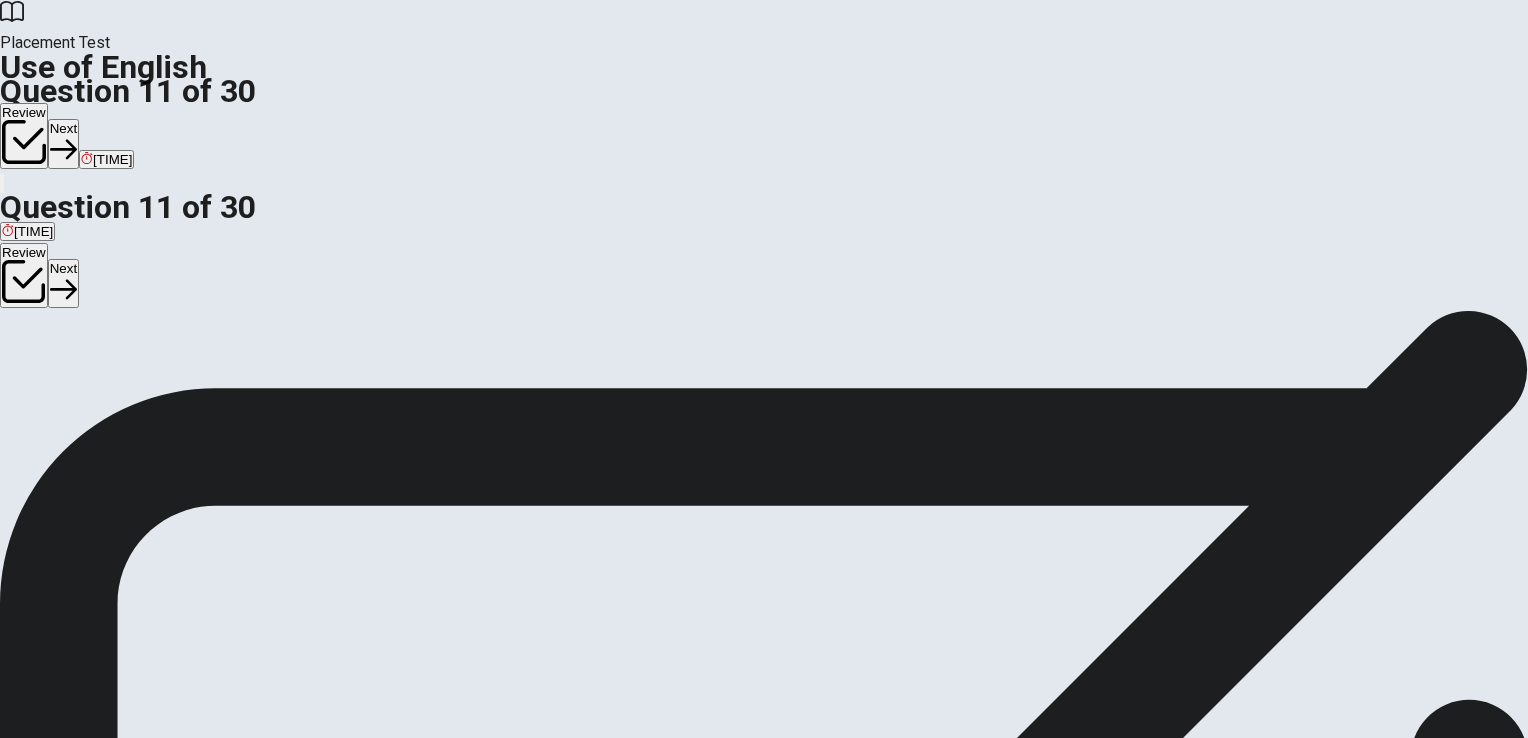 click on "B was" at bounding box center [37, 375] 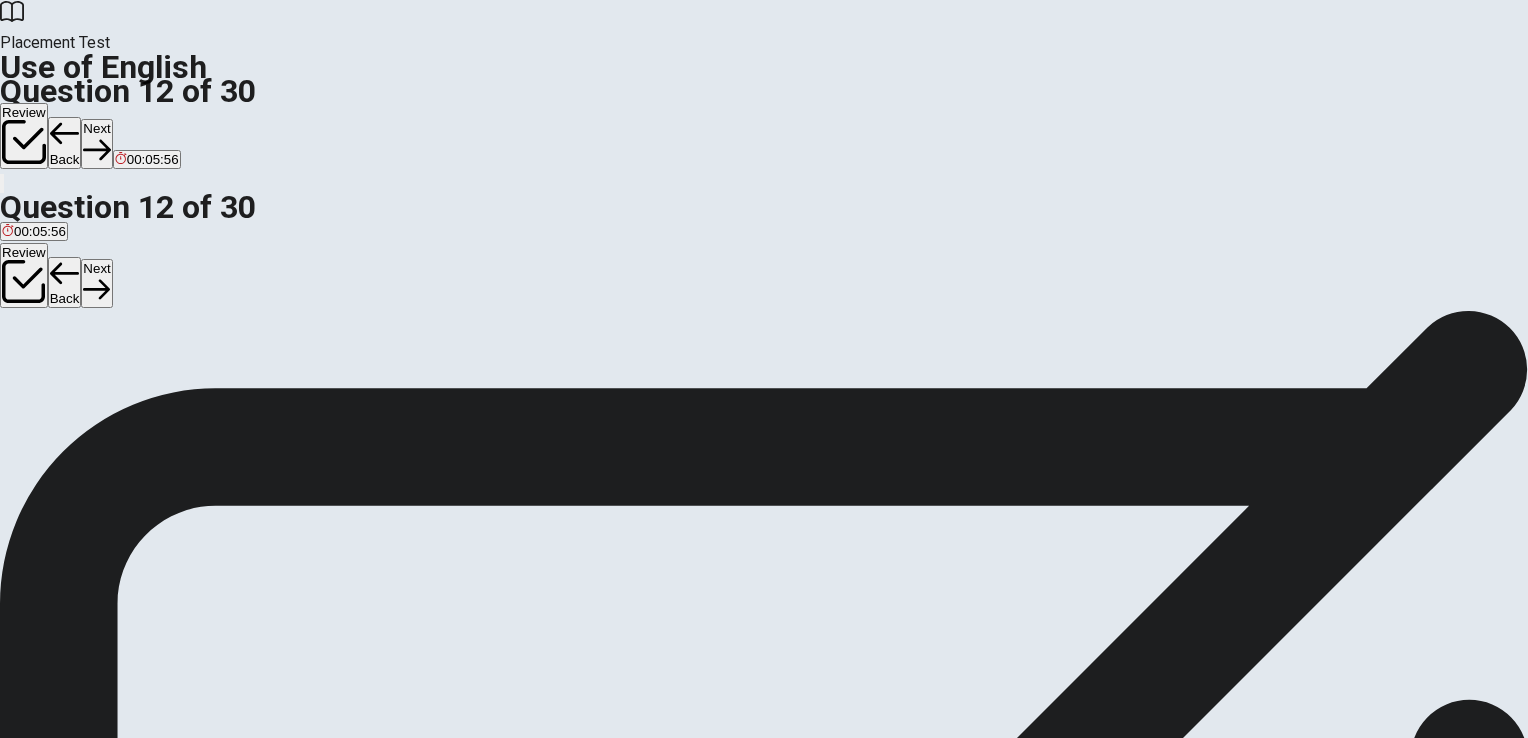 drag, startPoint x: 628, startPoint y: 258, endPoint x: 672, endPoint y: 257, distance: 44.011364 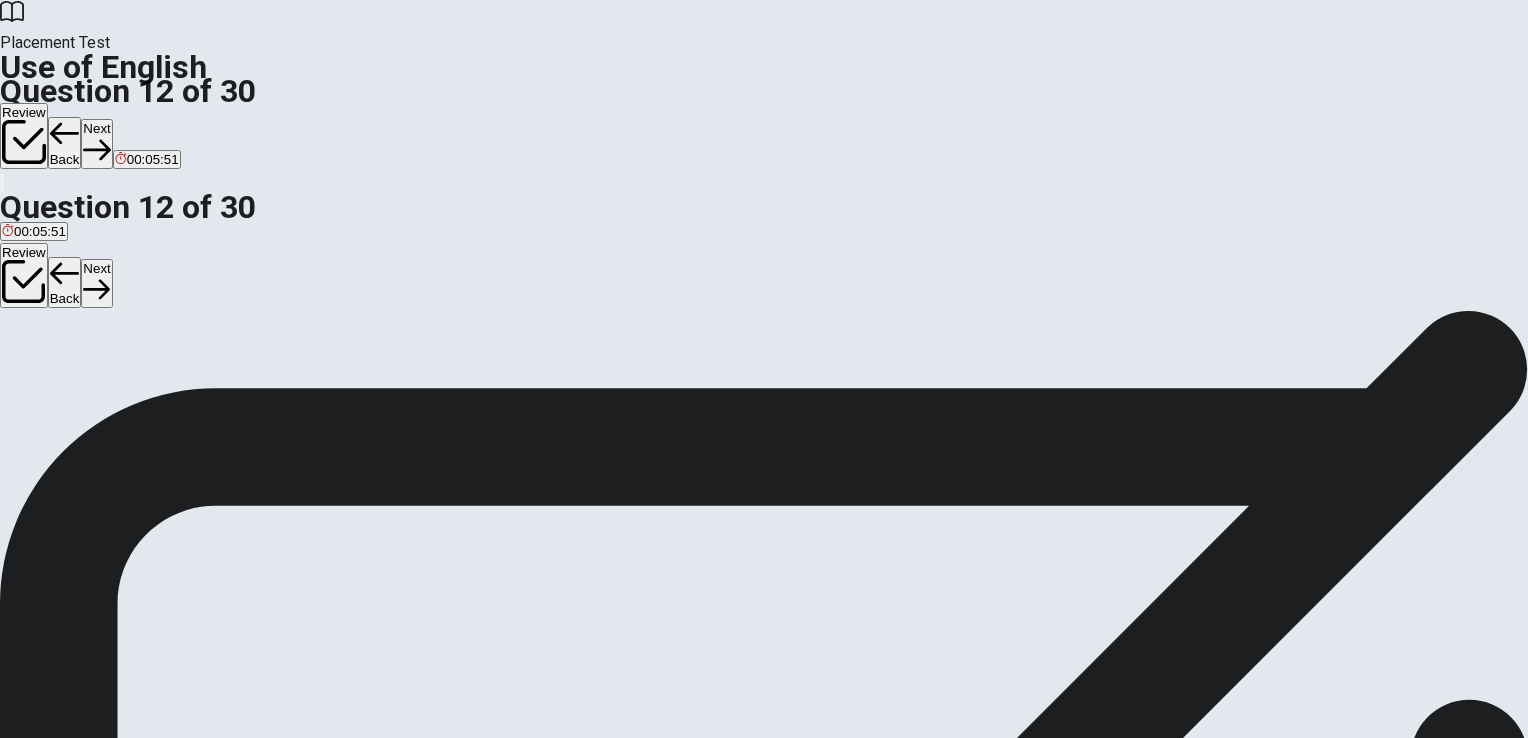 click on "B a" at bounding box center (29, 375) 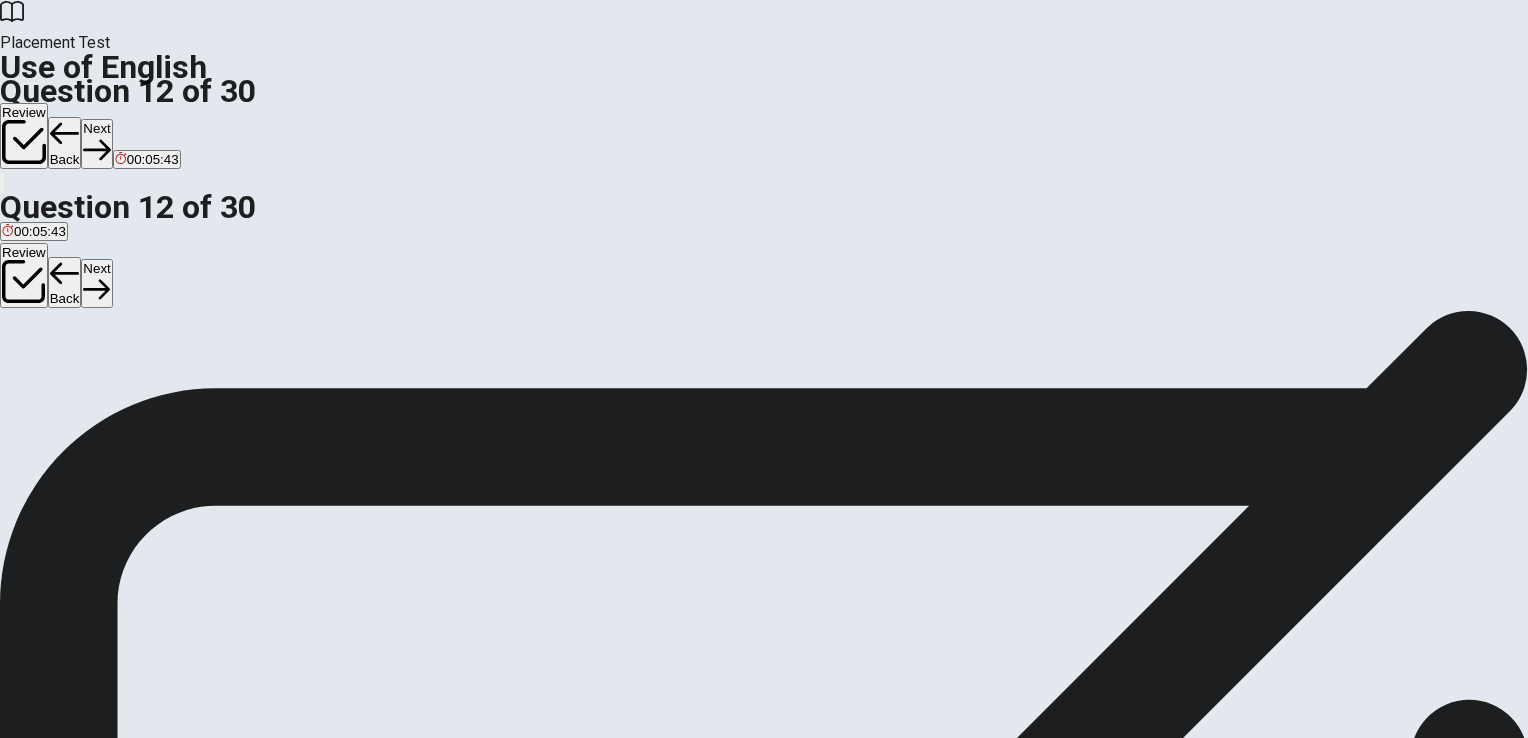 click on "Next" at bounding box center [96, 143] 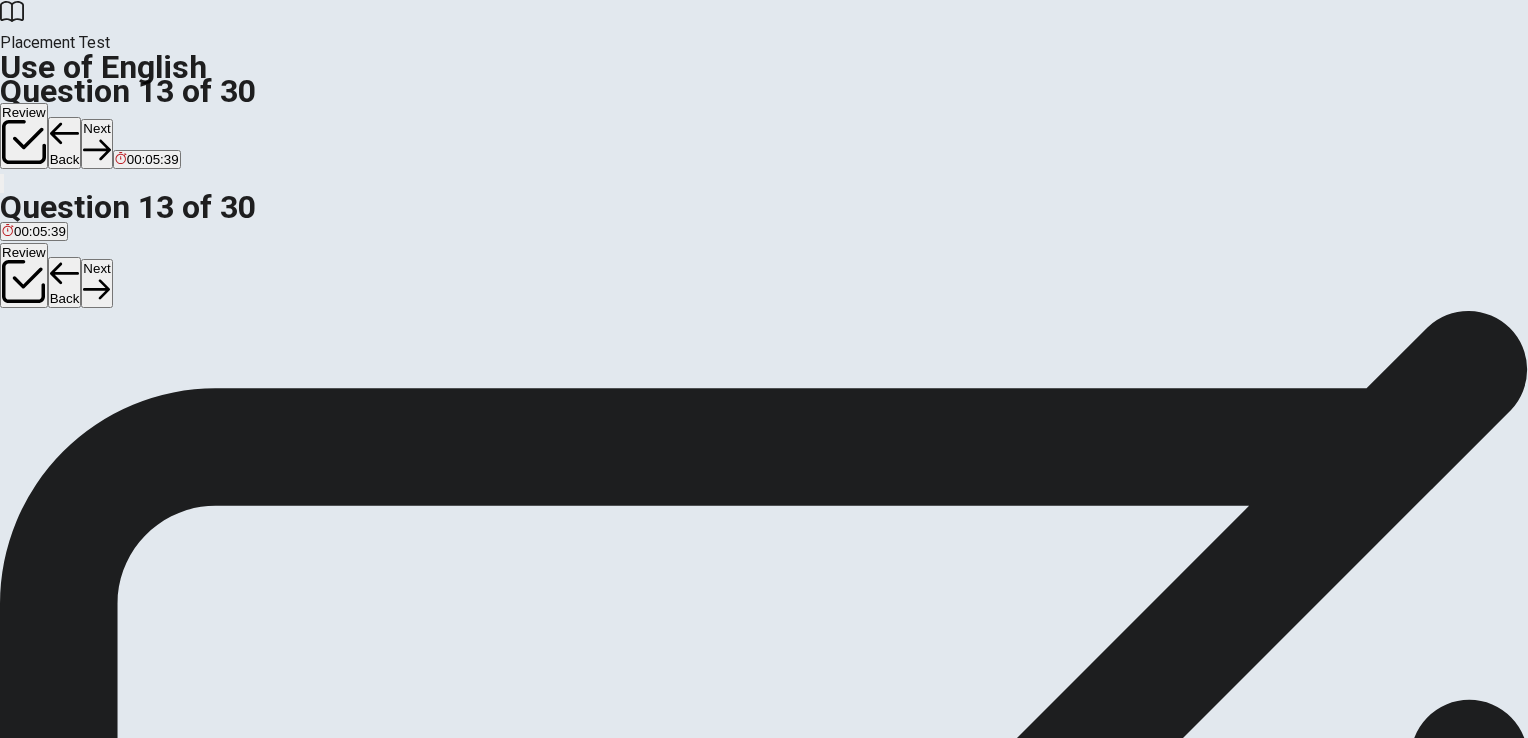 click on "A will be" at bounding box center (20, 375) 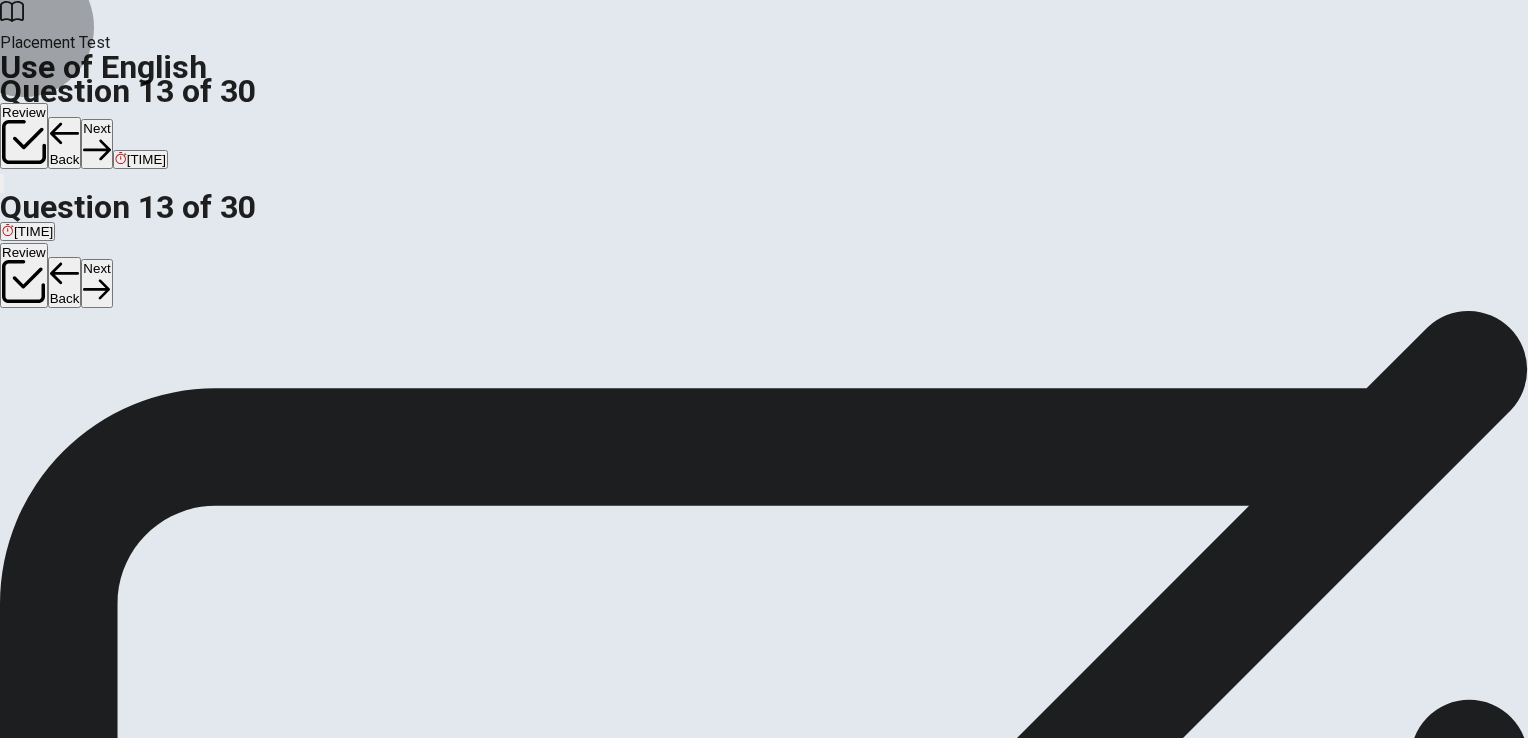 click on "Next" at bounding box center [96, 143] 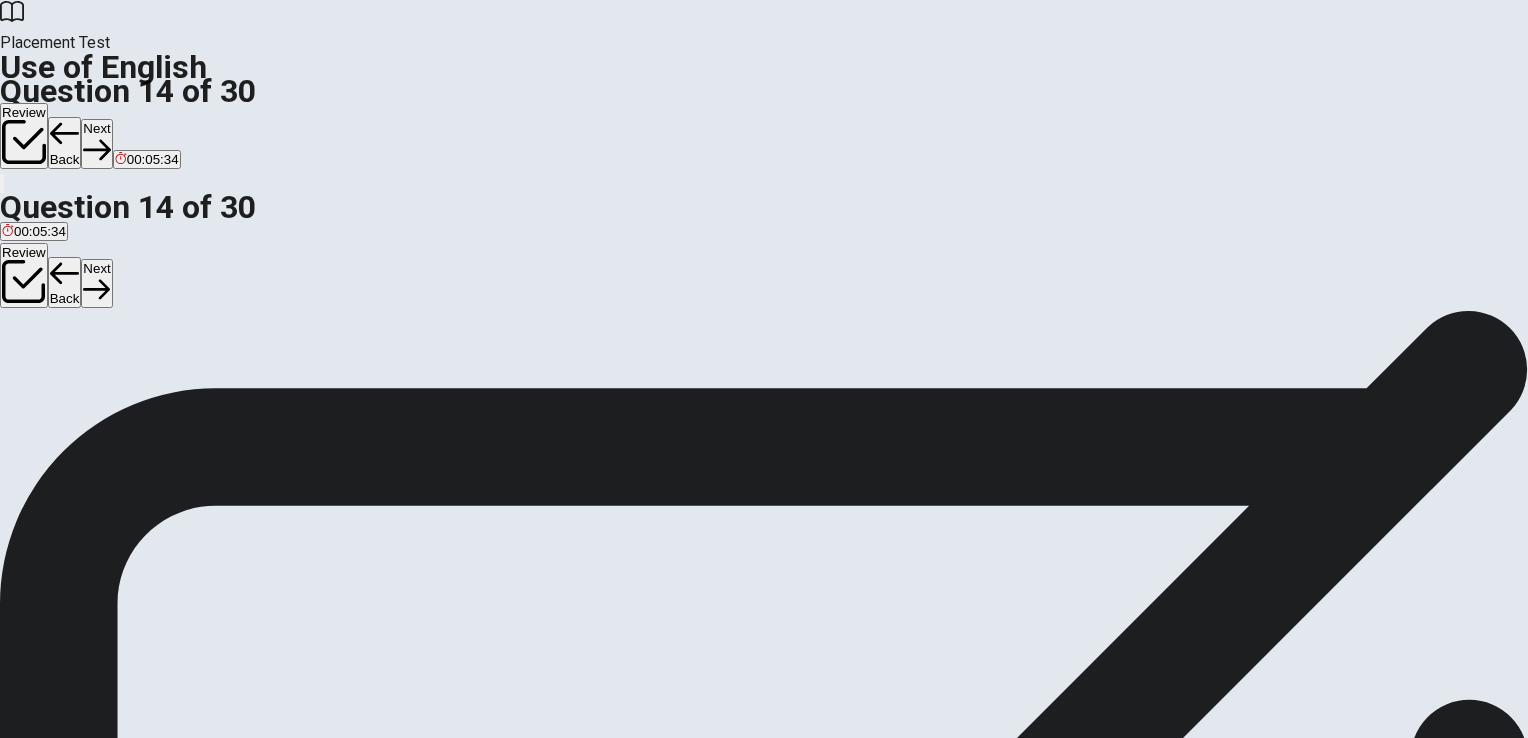 drag, startPoint x: 752, startPoint y: 257, endPoint x: 840, endPoint y: 257, distance: 88 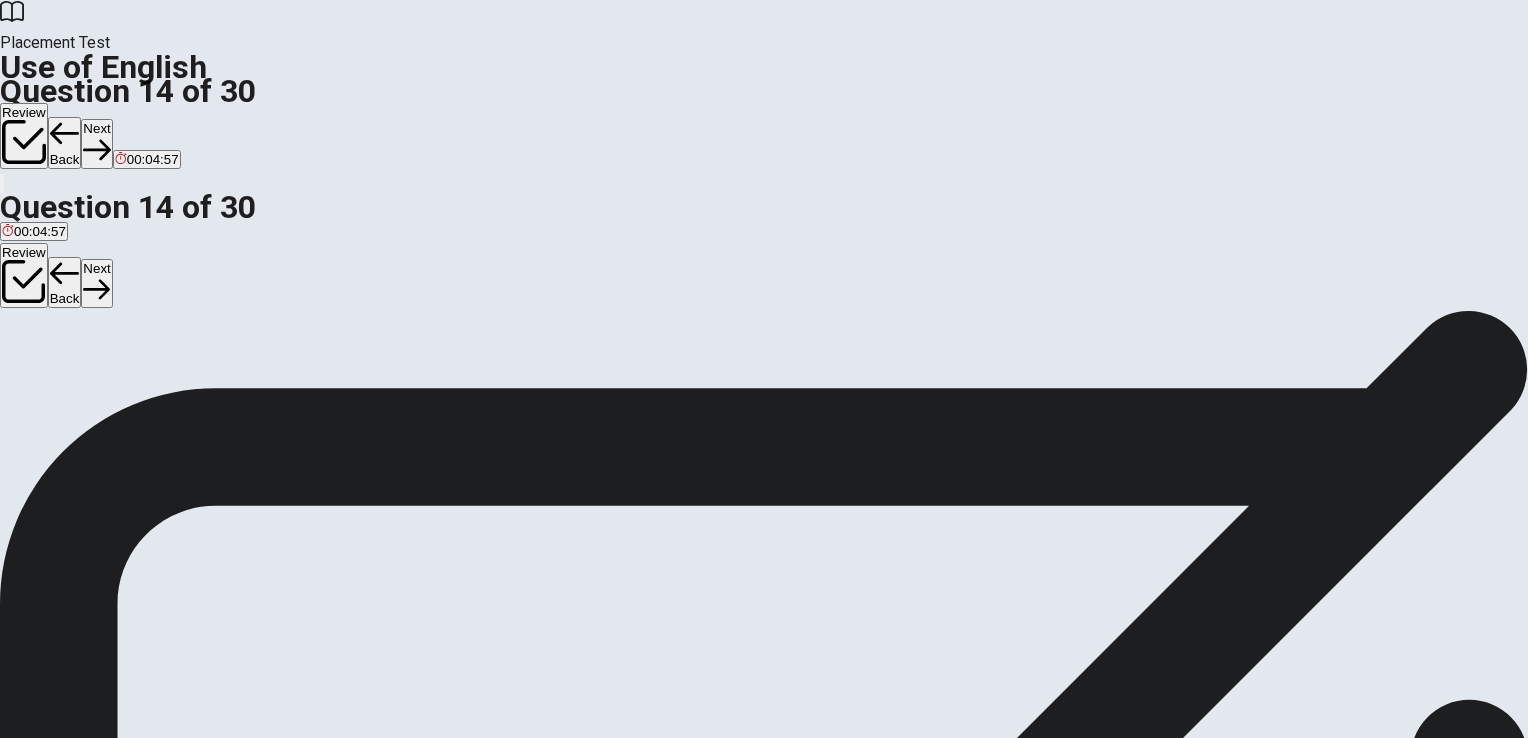 click on "are studying" at bounding box center (40, 382) 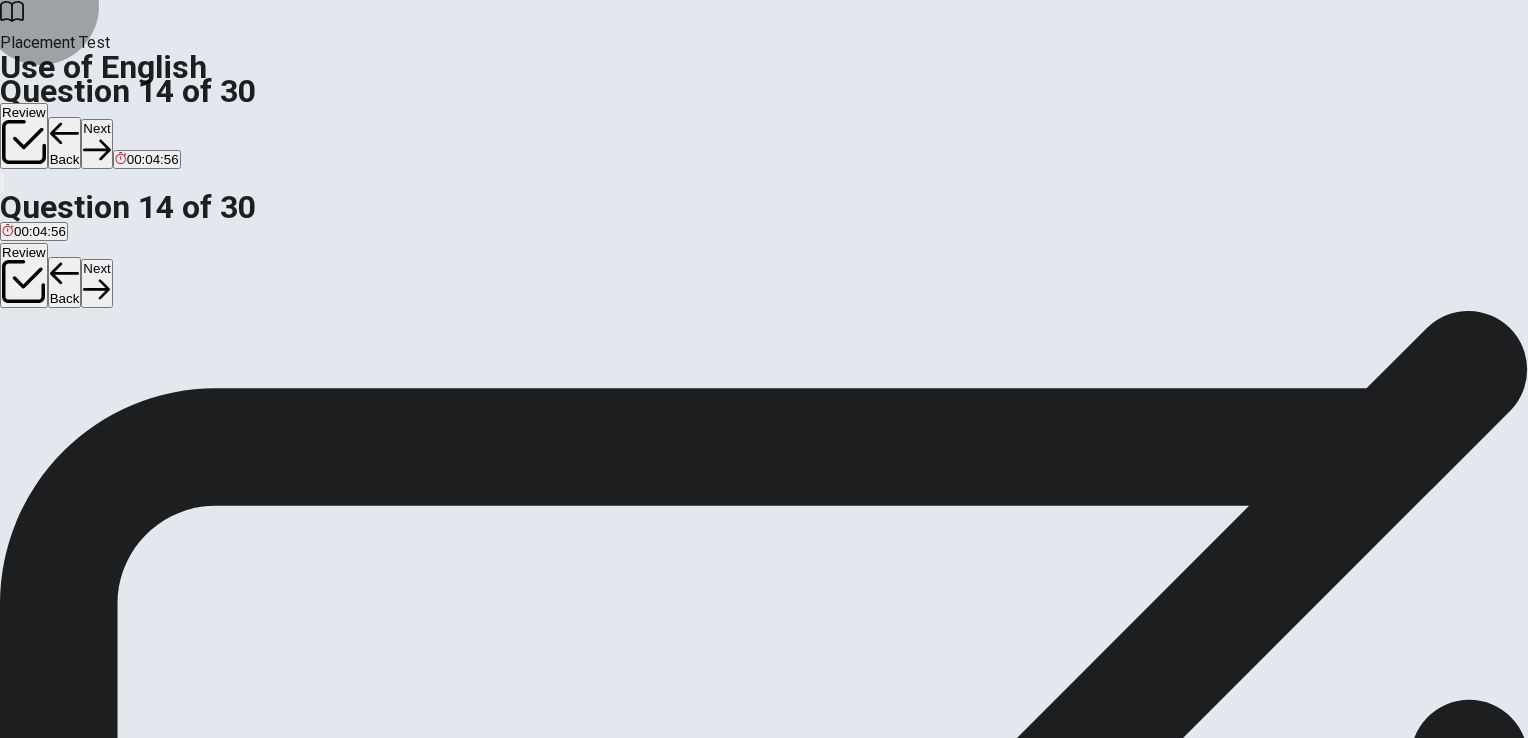 click on "Next" at bounding box center [96, 143] 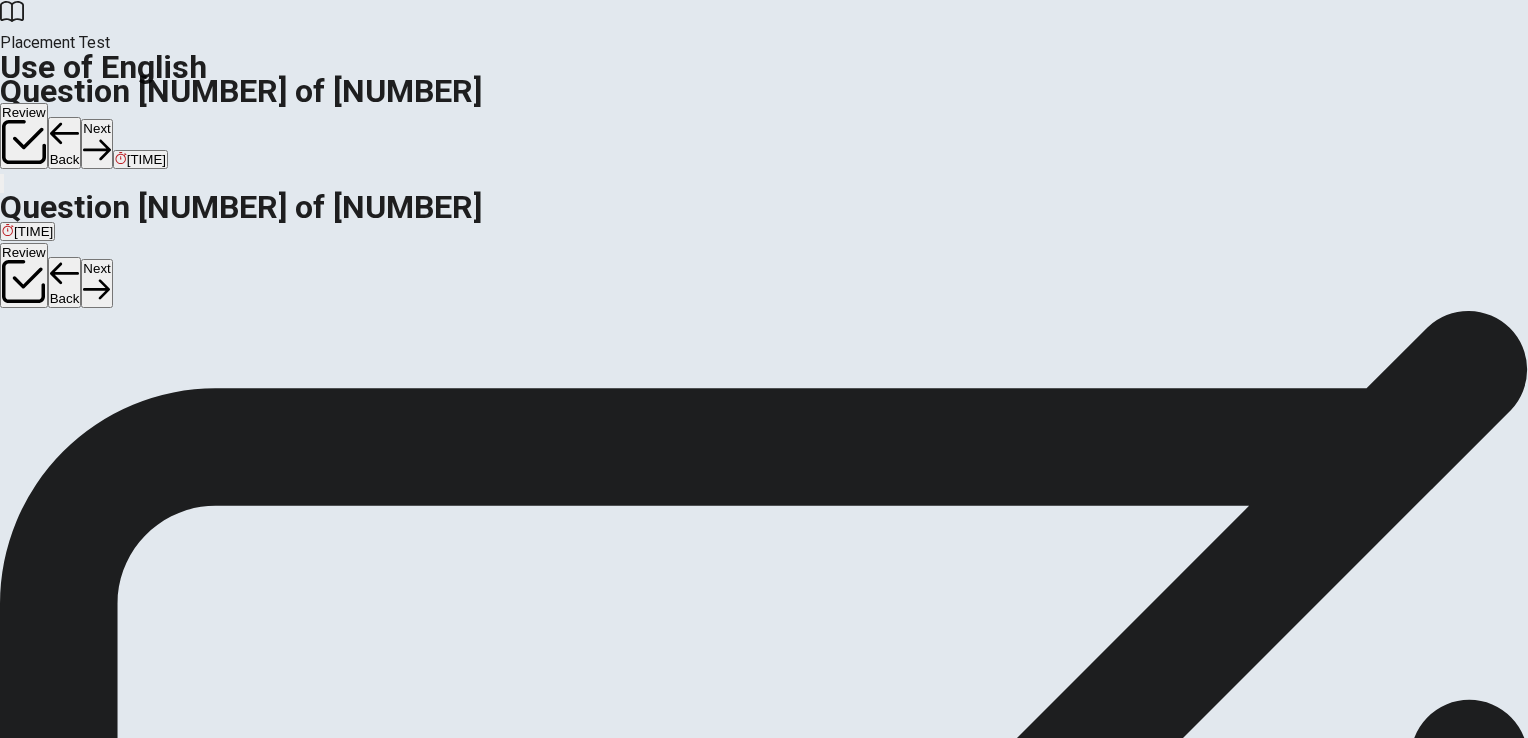click on "D Are" at bounding box center [83, 375] 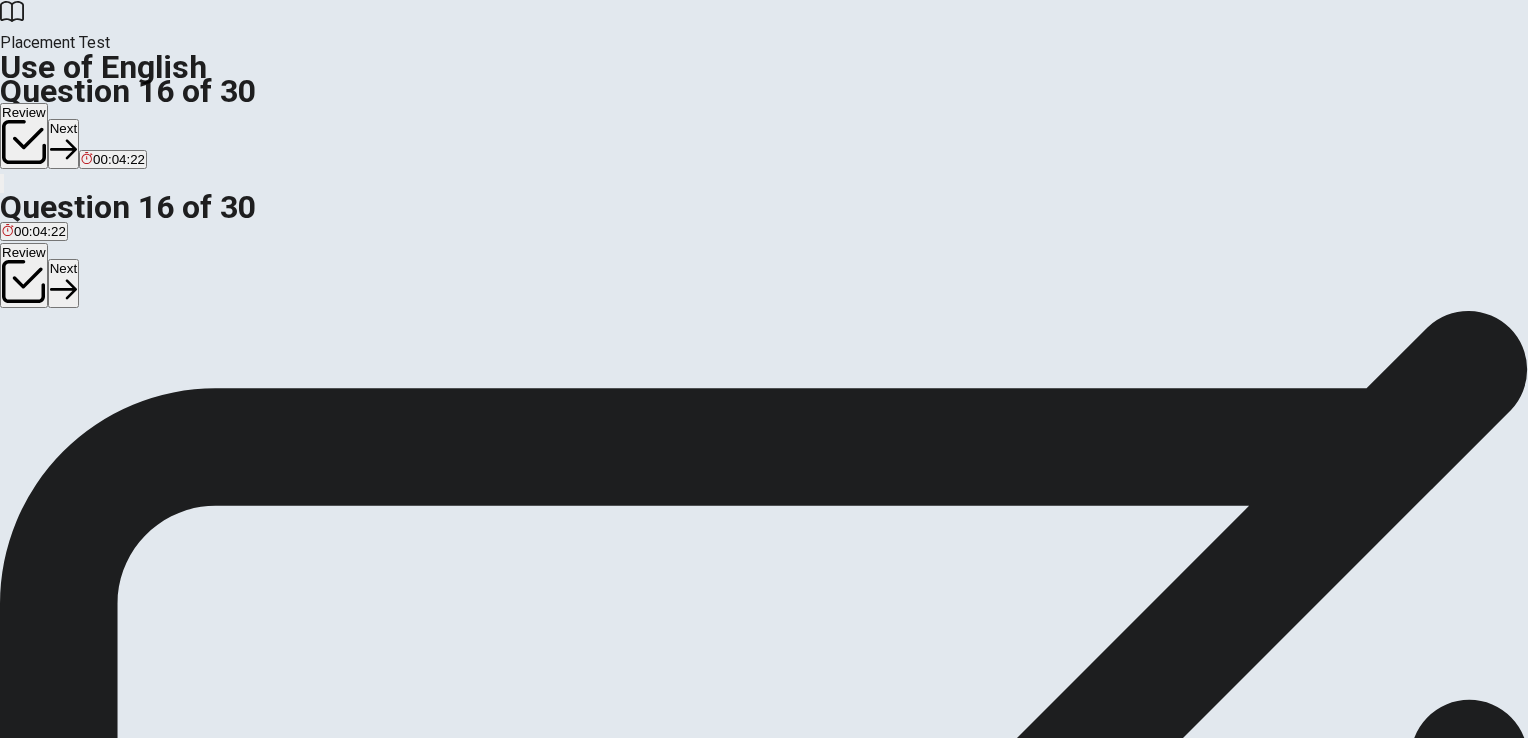 click on "B an" at bounding box center [32, 375] 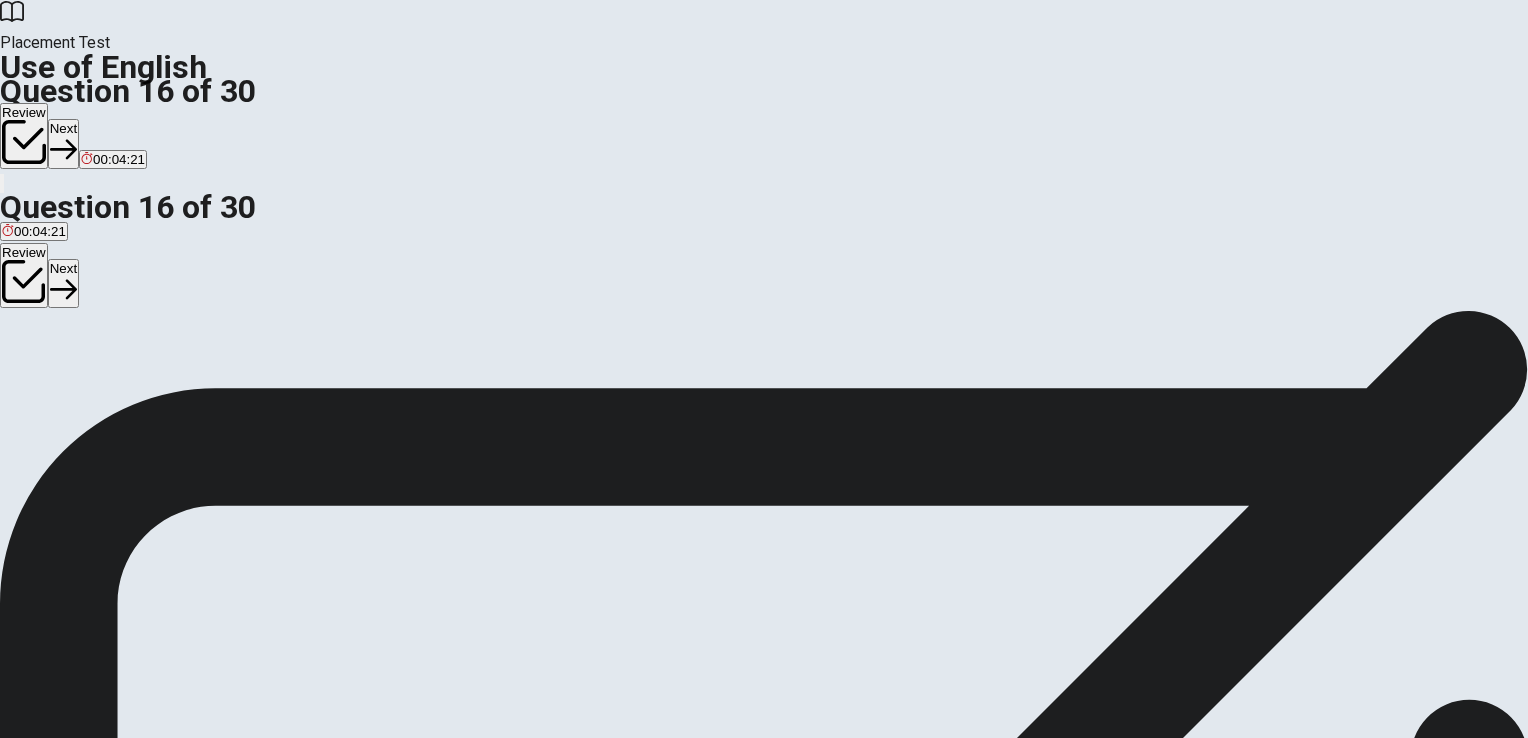 click on "Next" at bounding box center [63, 143] 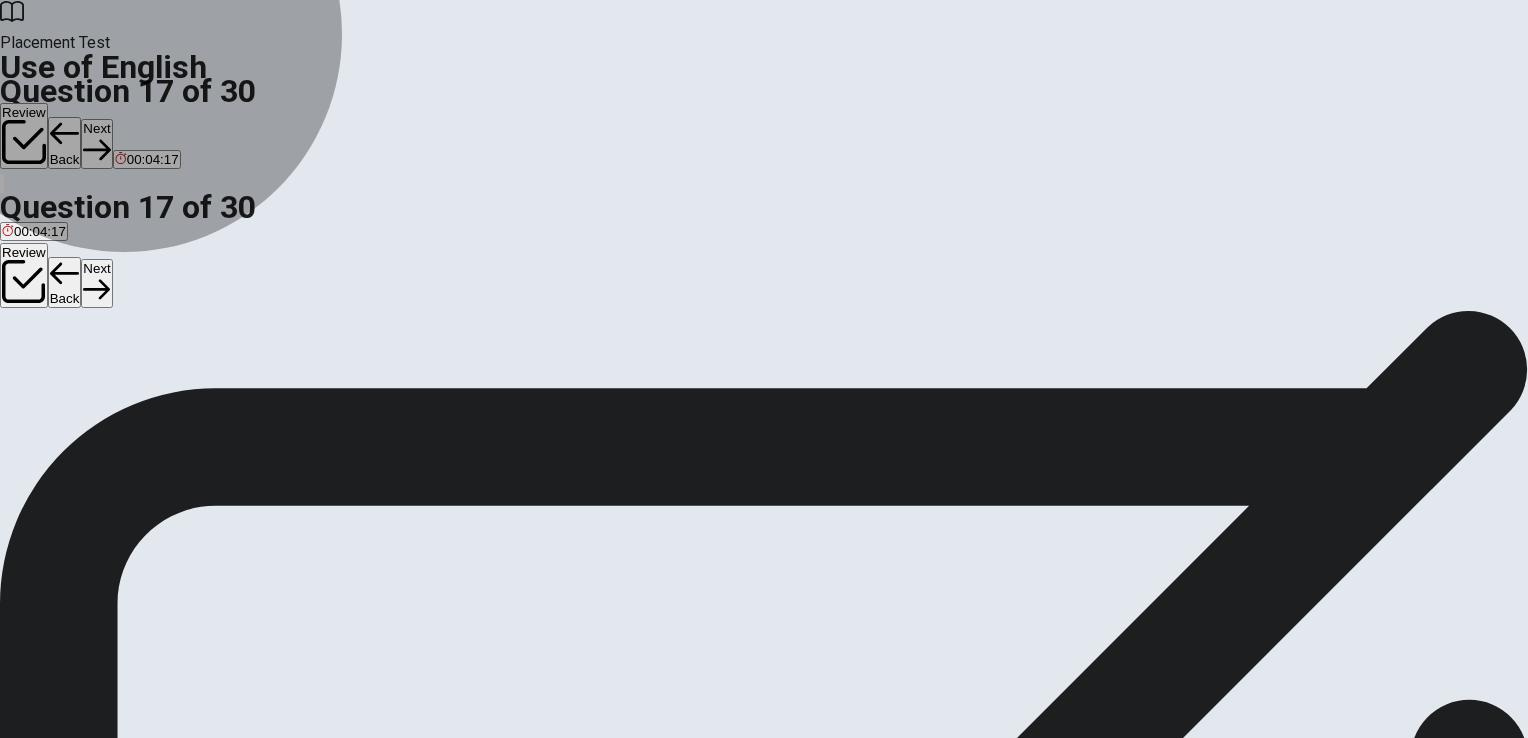 click on "A seen" at bounding box center [16, 375] 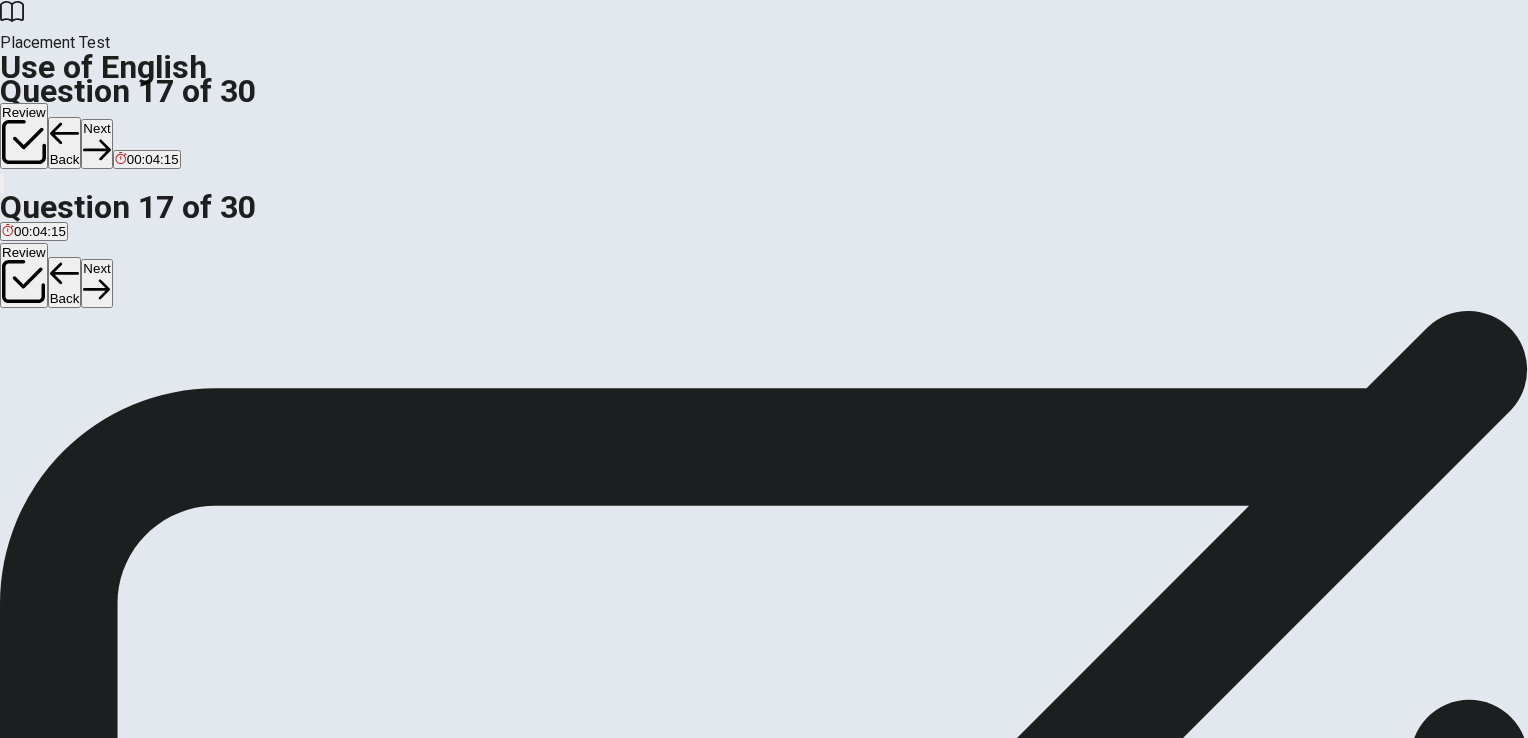 click on "Next" at bounding box center (96, 143) 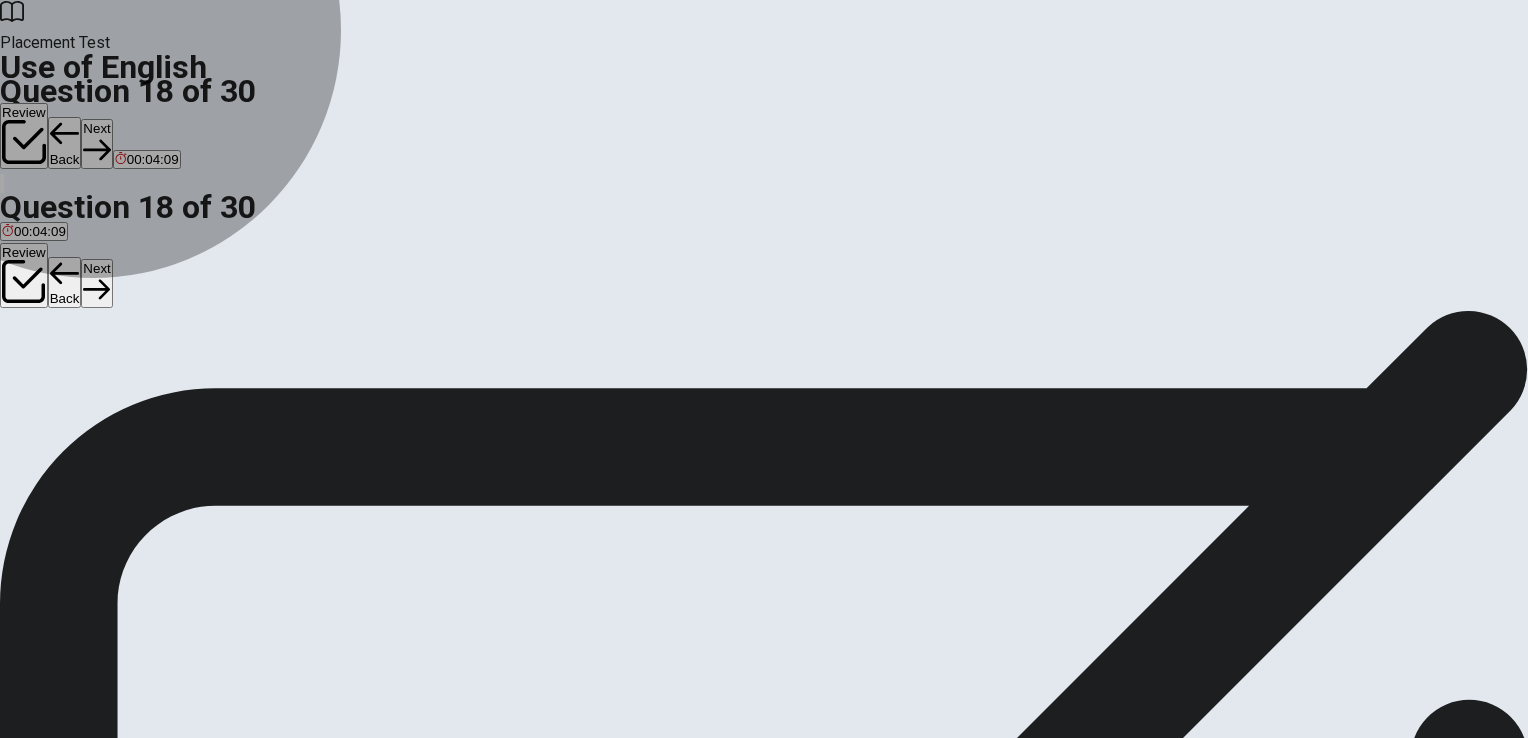 click on "B bag" at bounding box center (46, 375) 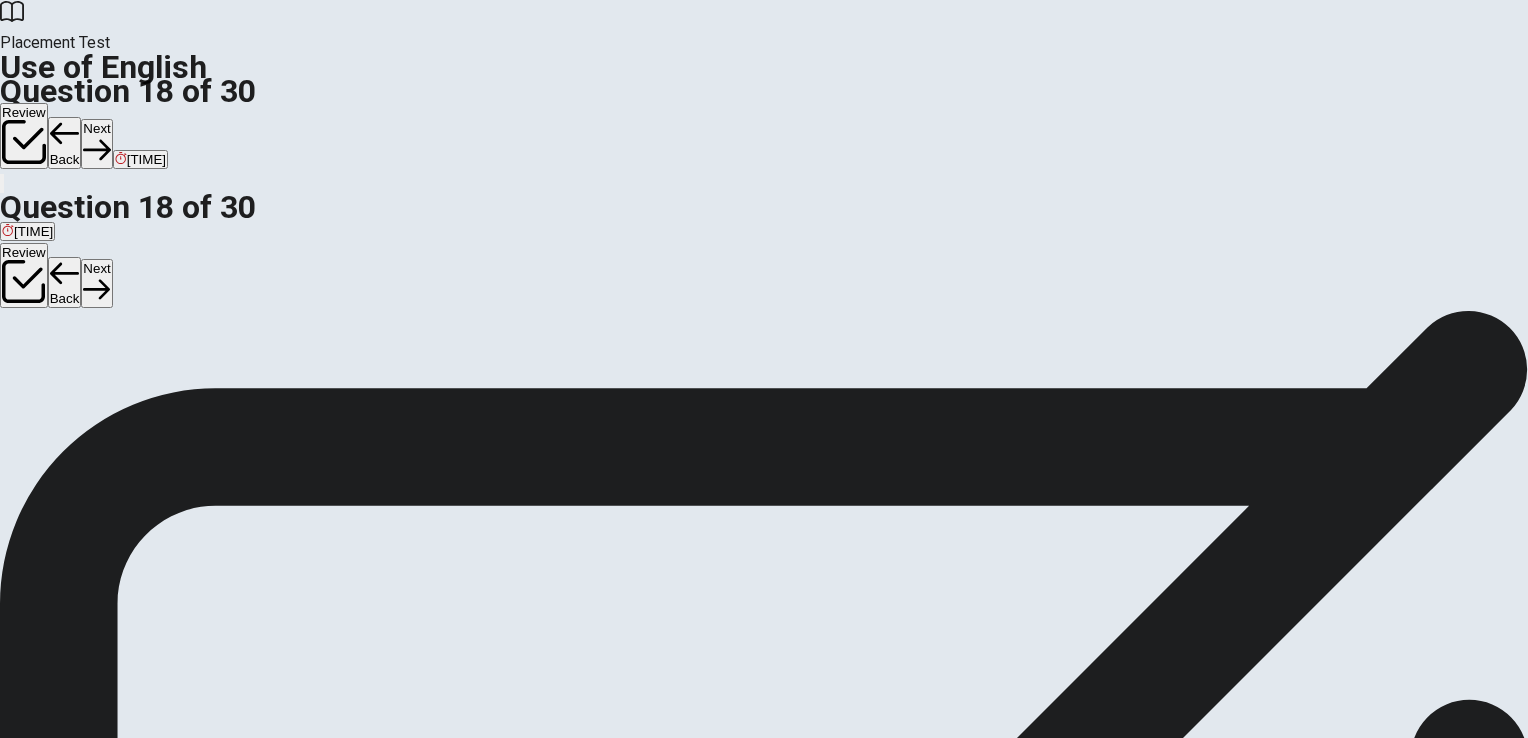 click on "Next" at bounding box center (96, 143) 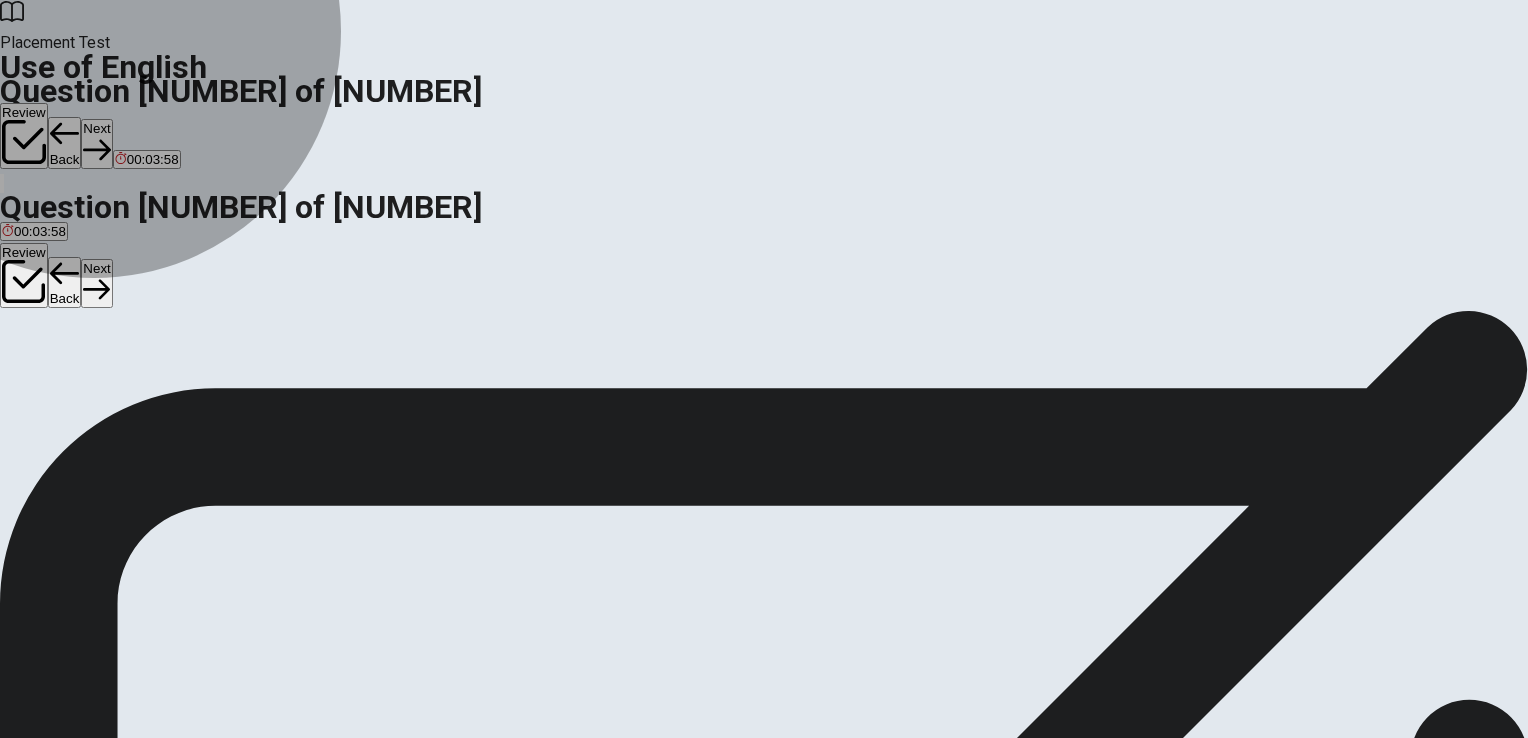 click on "B kind" at bounding box center [45, 375] 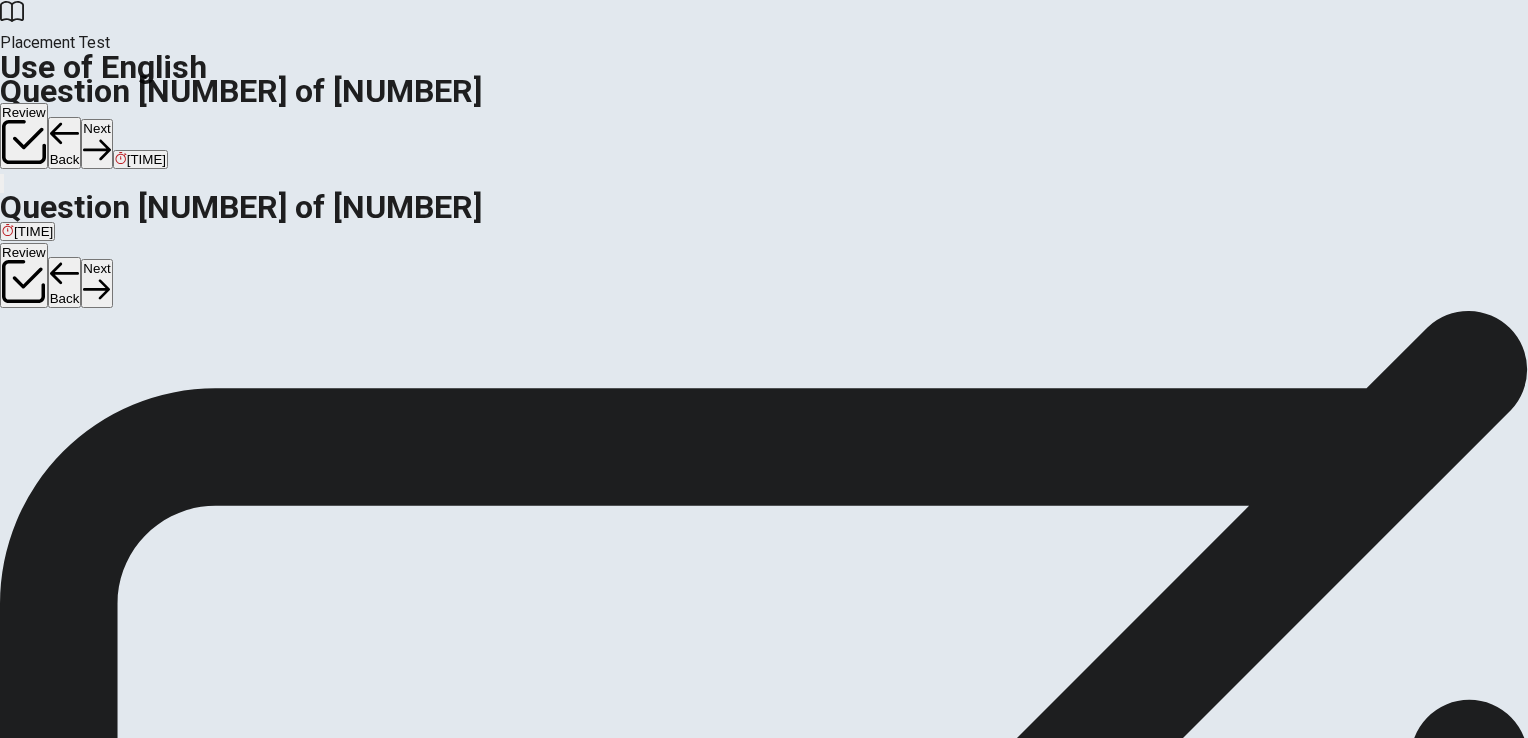 click on "C quiet" at bounding box center (75, 375) 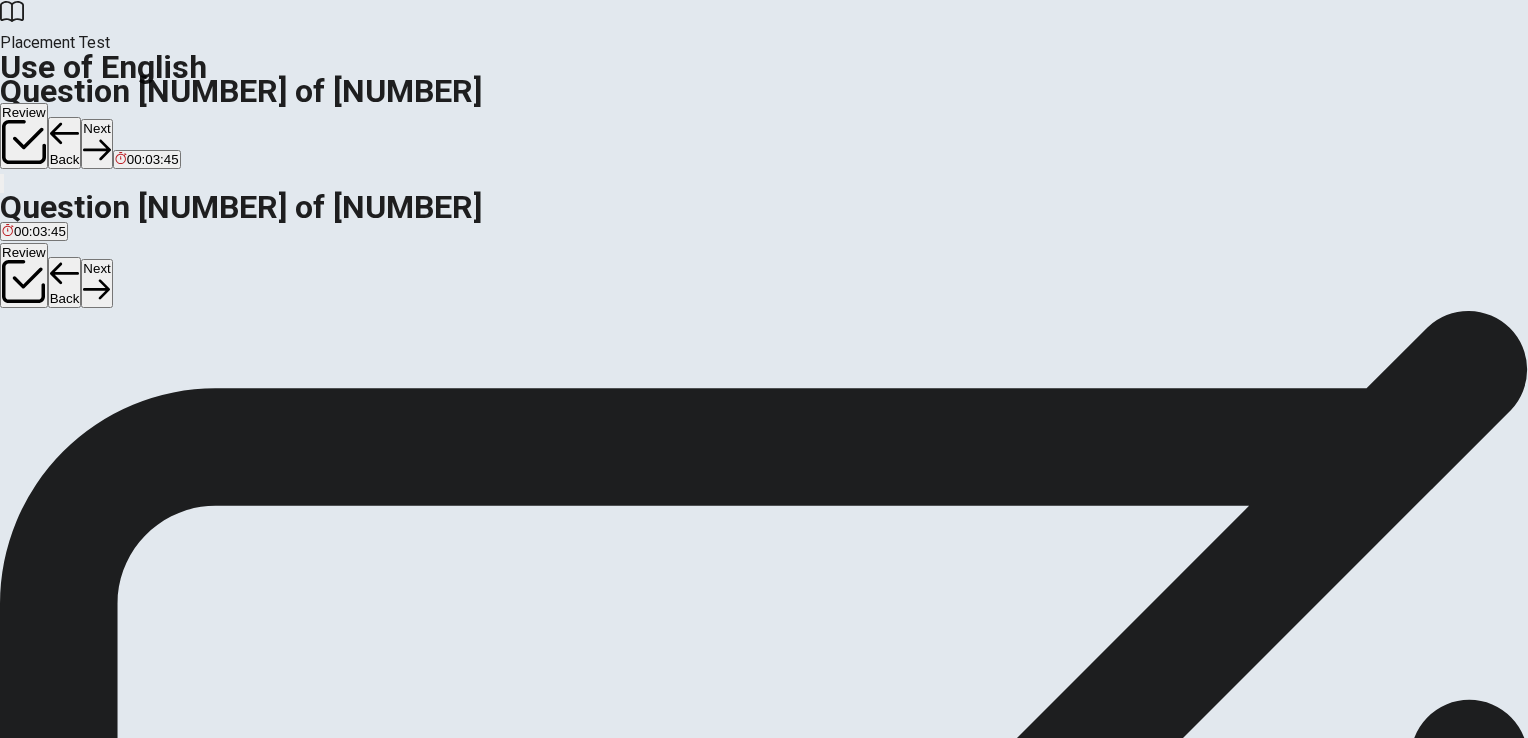 click at bounding box center (24, 142) 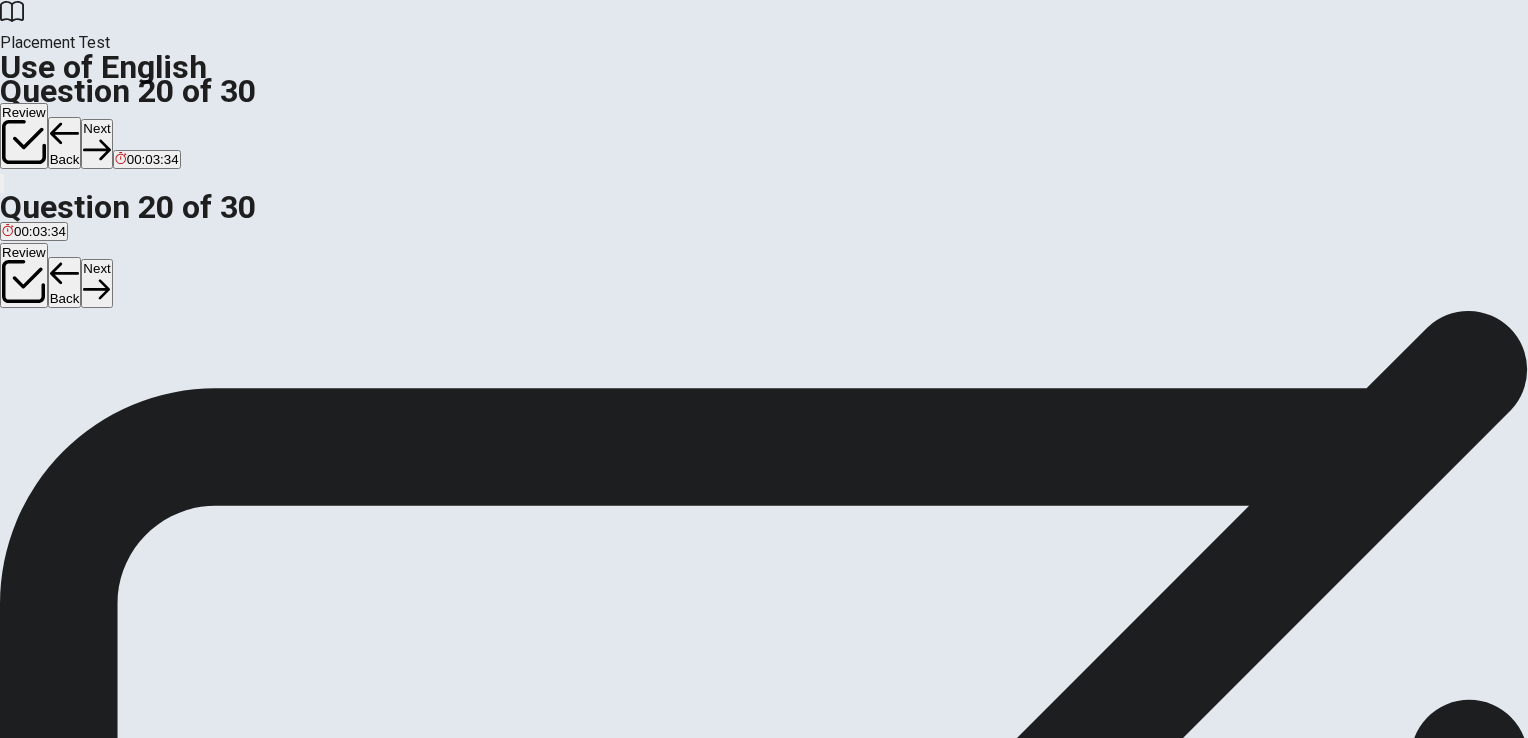 click on "C go" at bounding box center [76, 375] 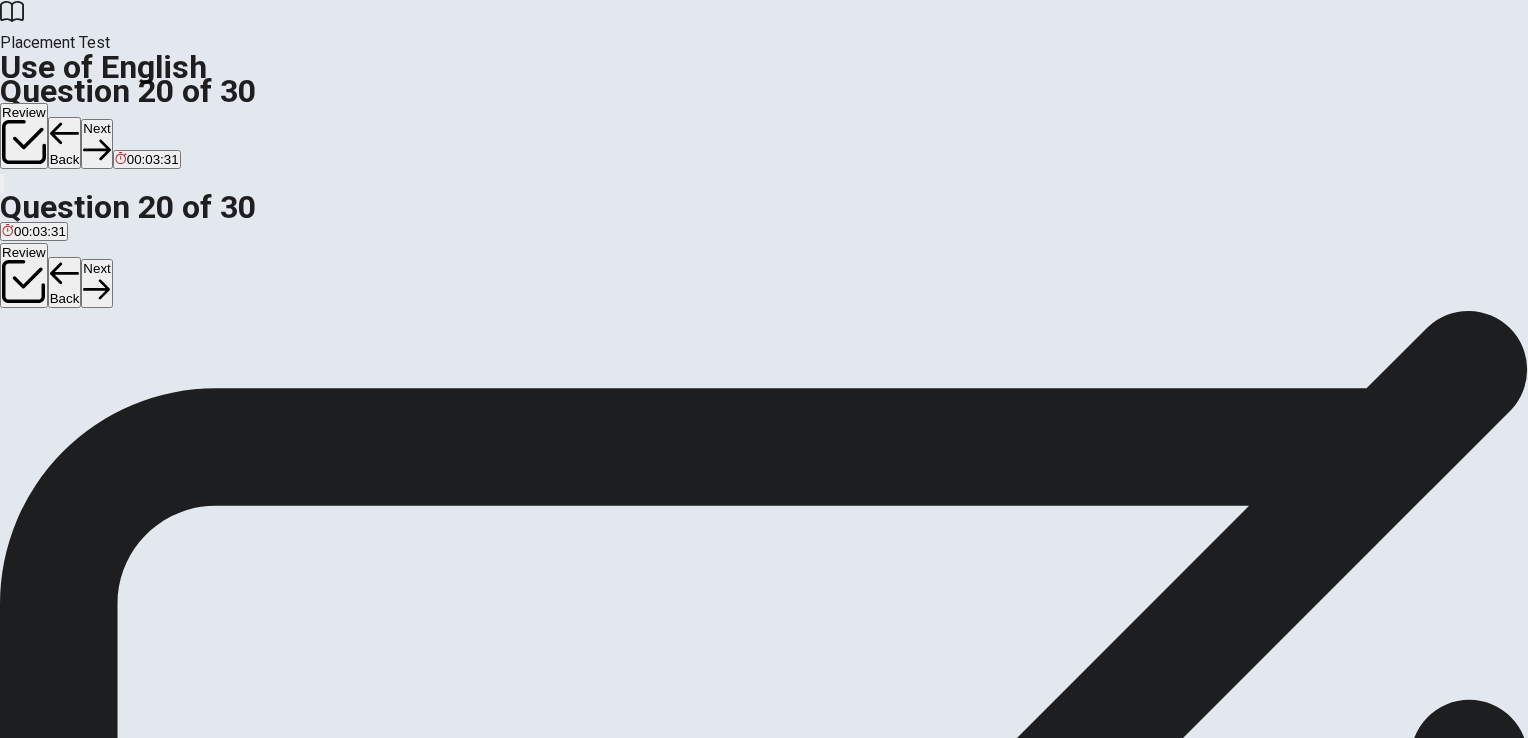 click on "A goes" at bounding box center [16, 375] 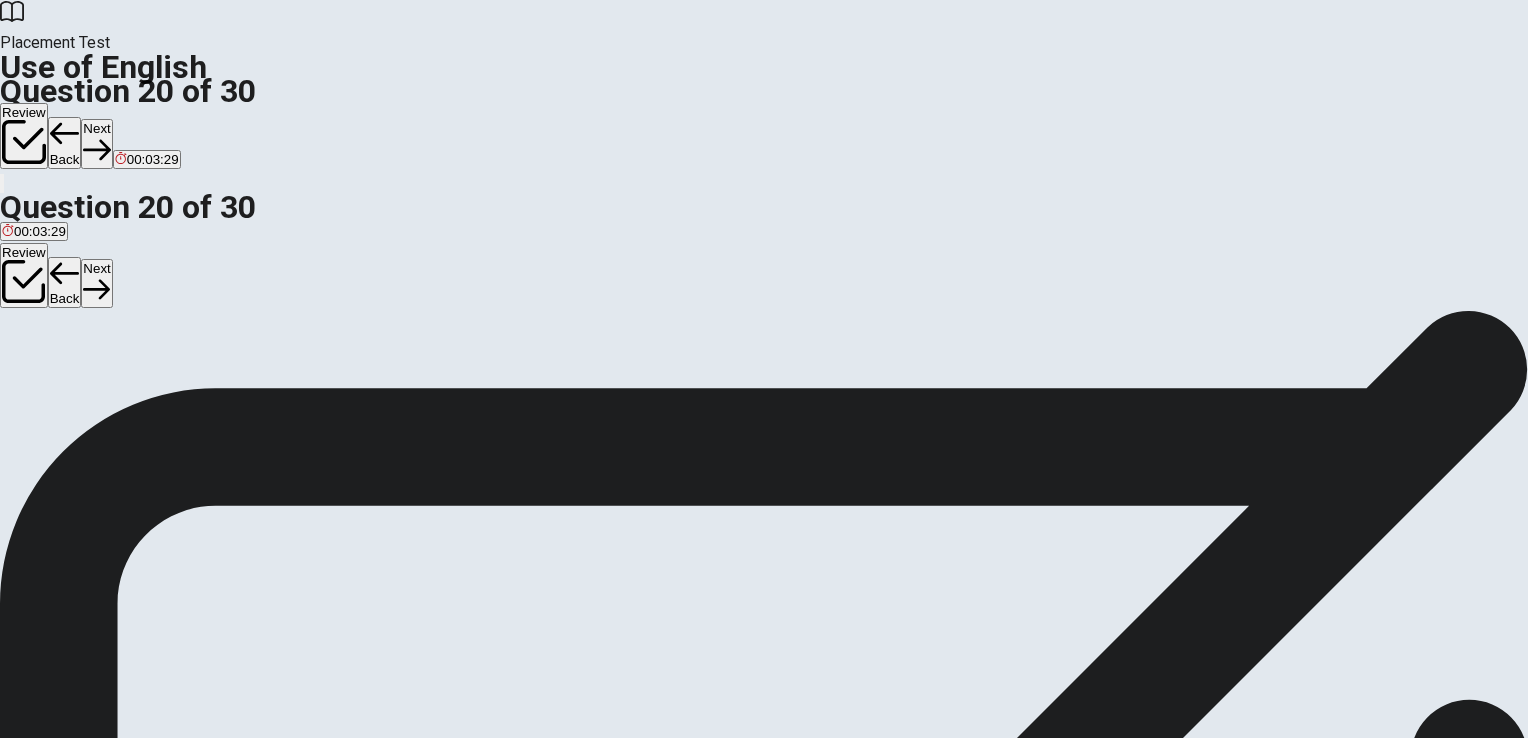 click on "Next" at bounding box center [96, 143] 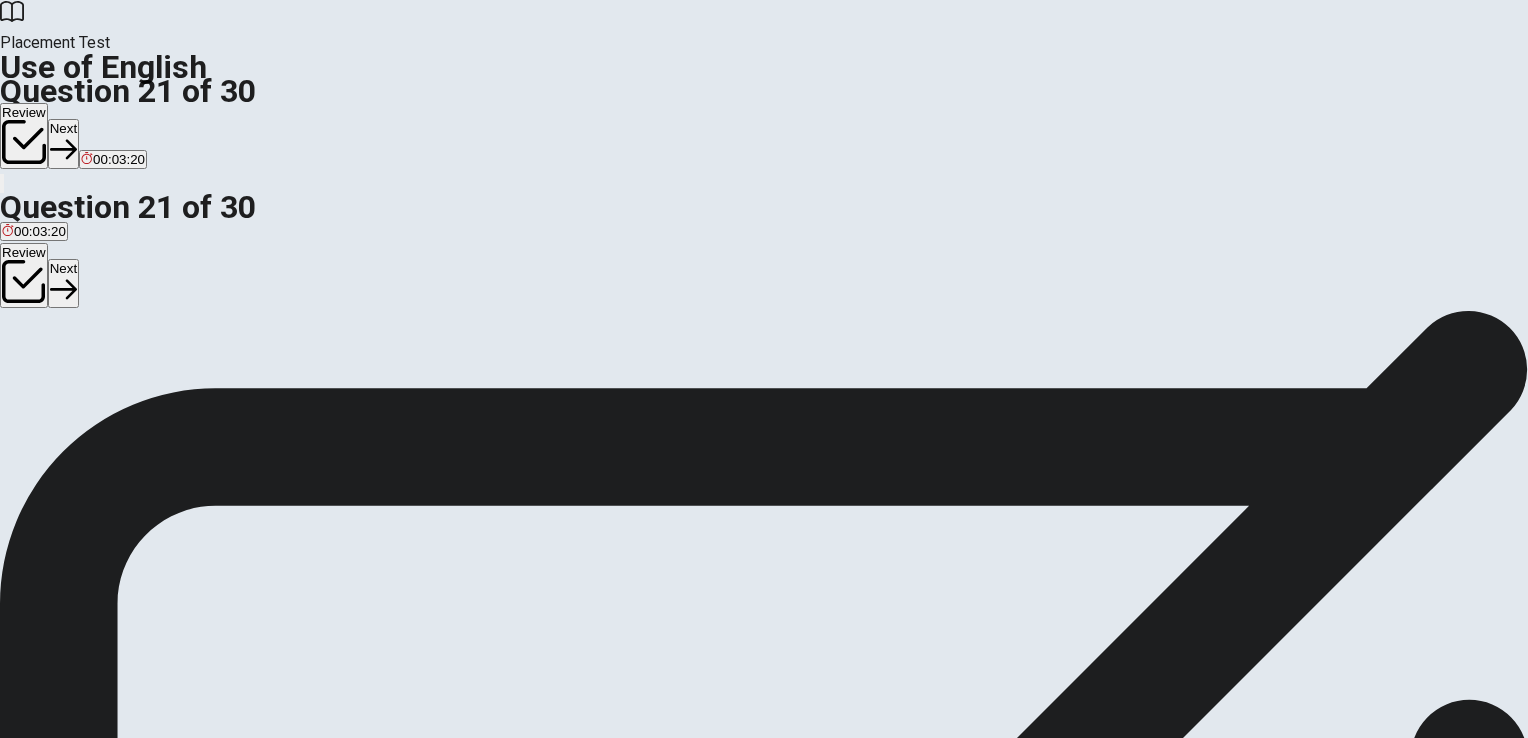 click on "A the" at bounding box center (11, 375) 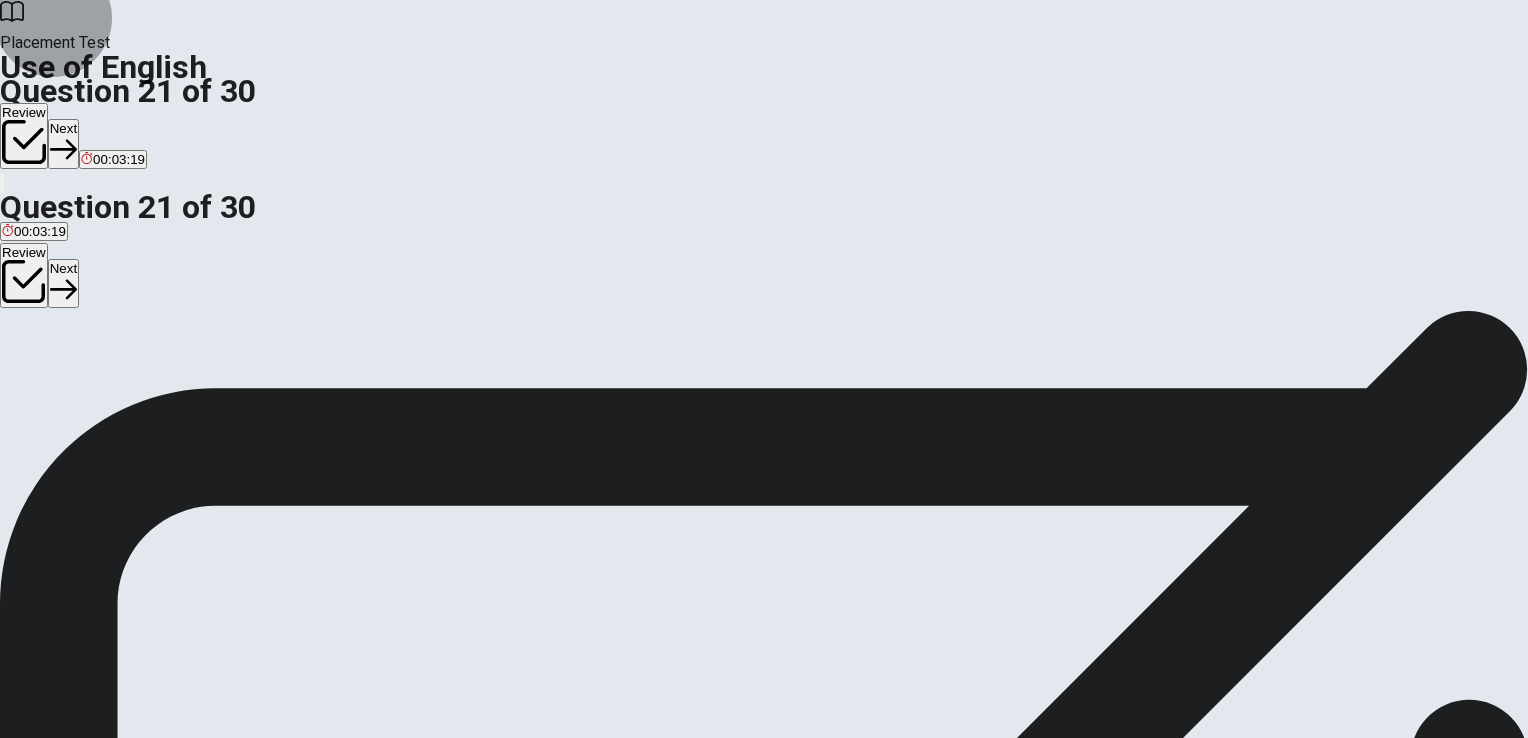 click on "Next" at bounding box center (63, 143) 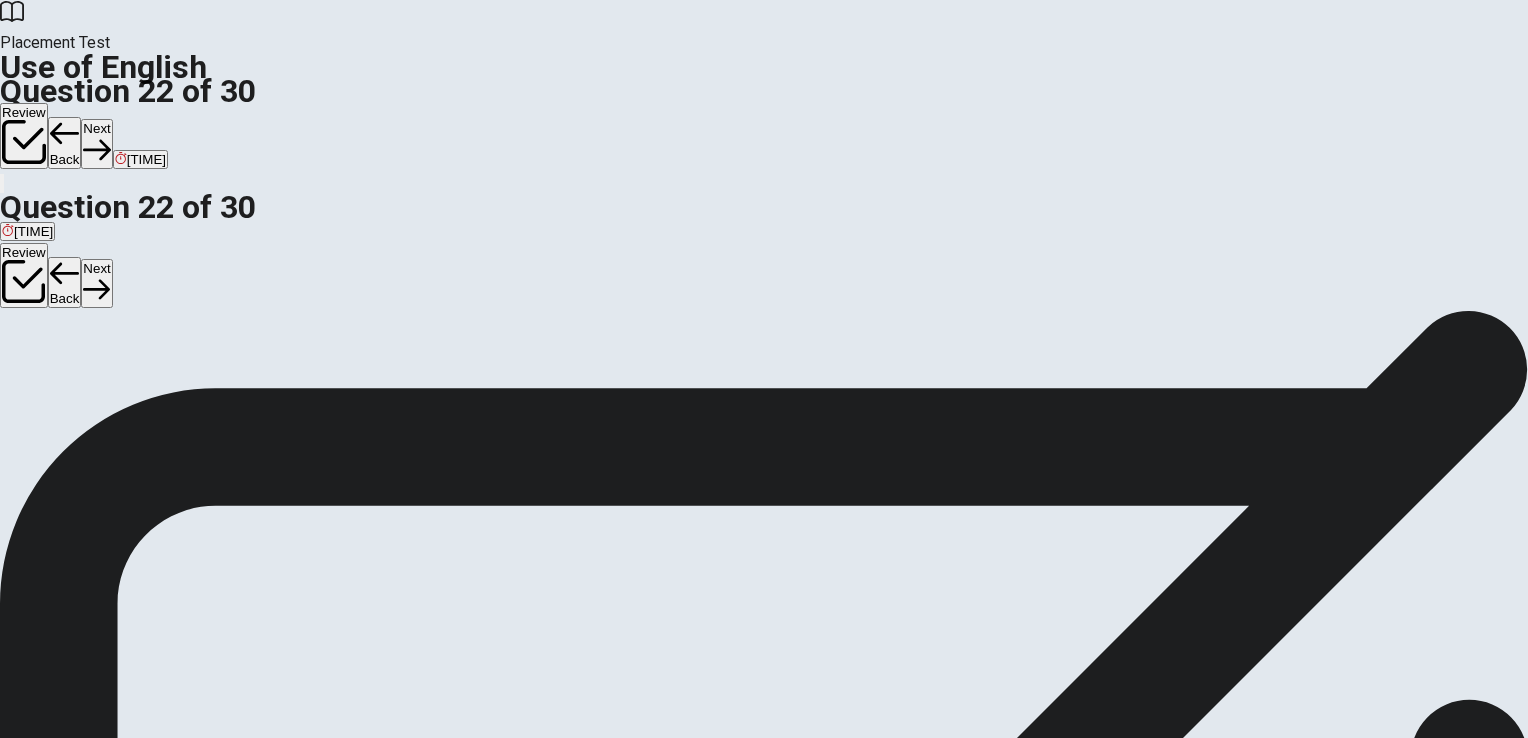 click on "D by" at bounding box center (70, 375) 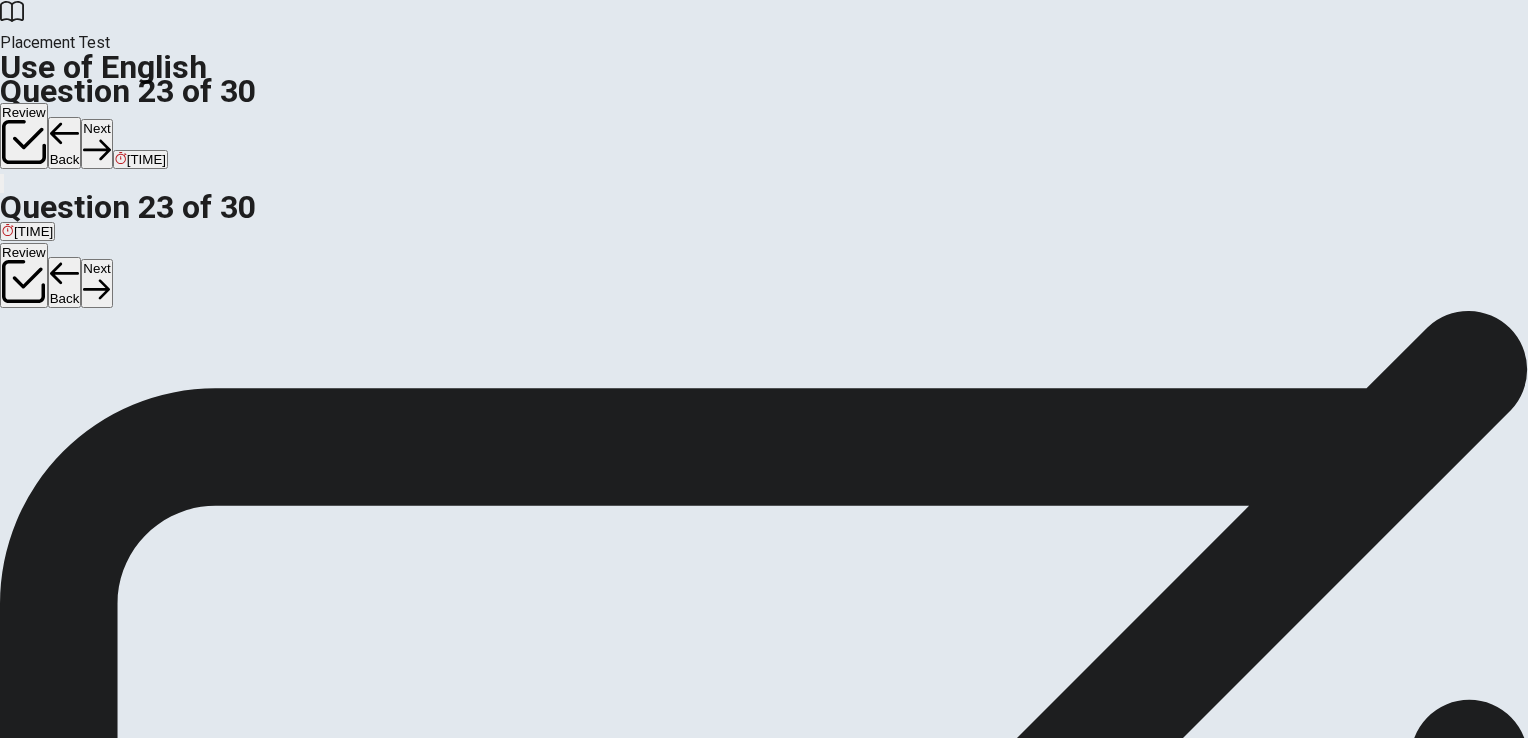click on "has played" at bounding box center [34, 382] 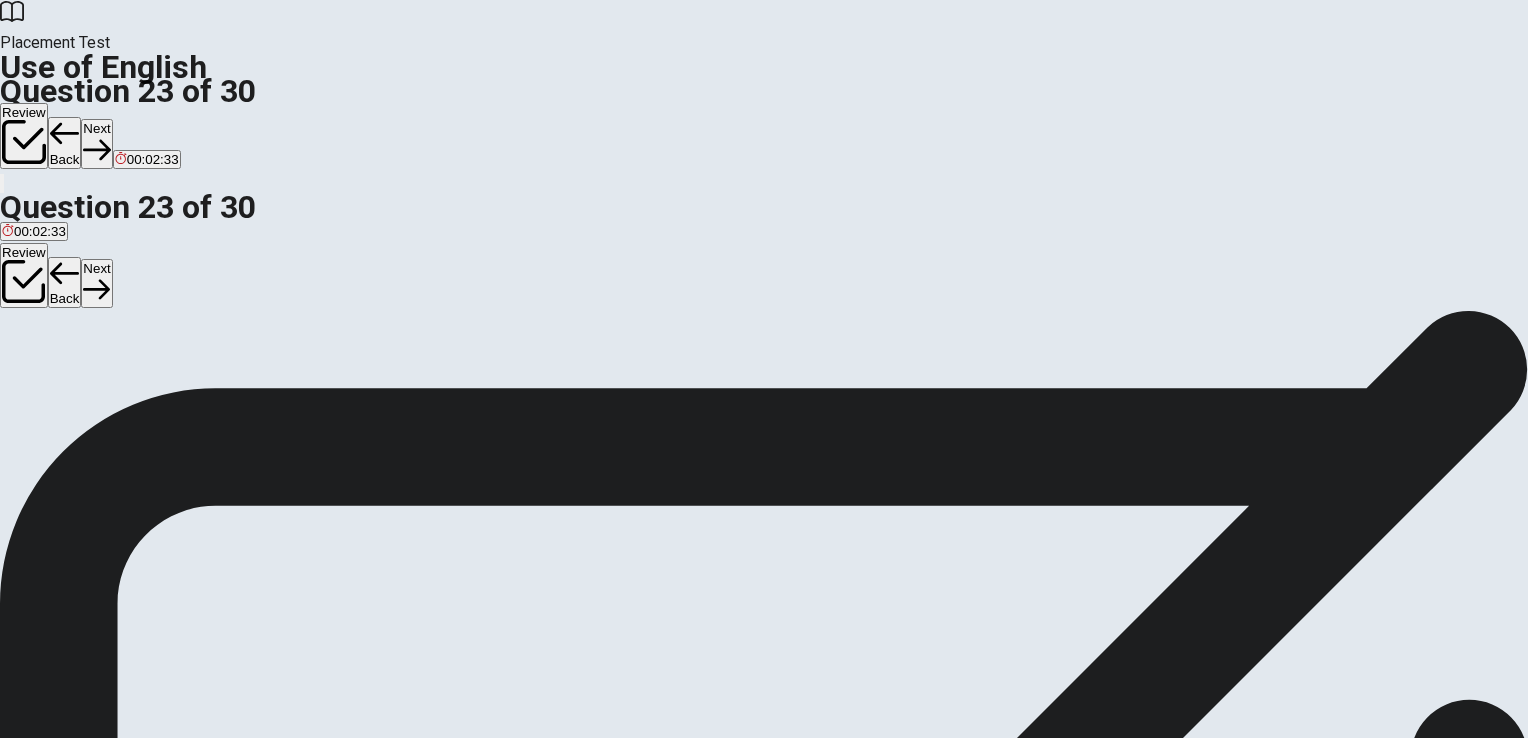 click on "has played" at bounding box center (186, 382) 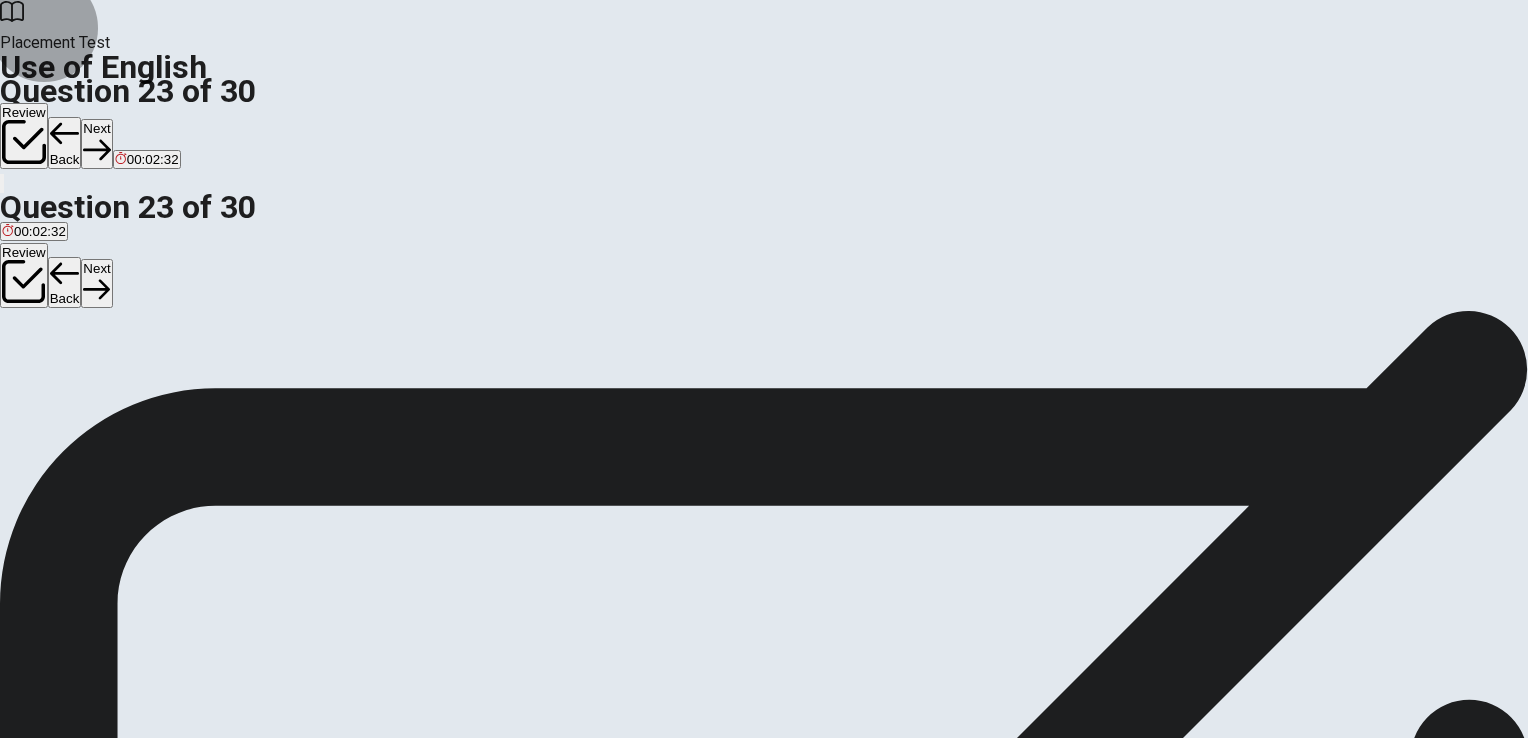 click on "Next" at bounding box center (96, 143) 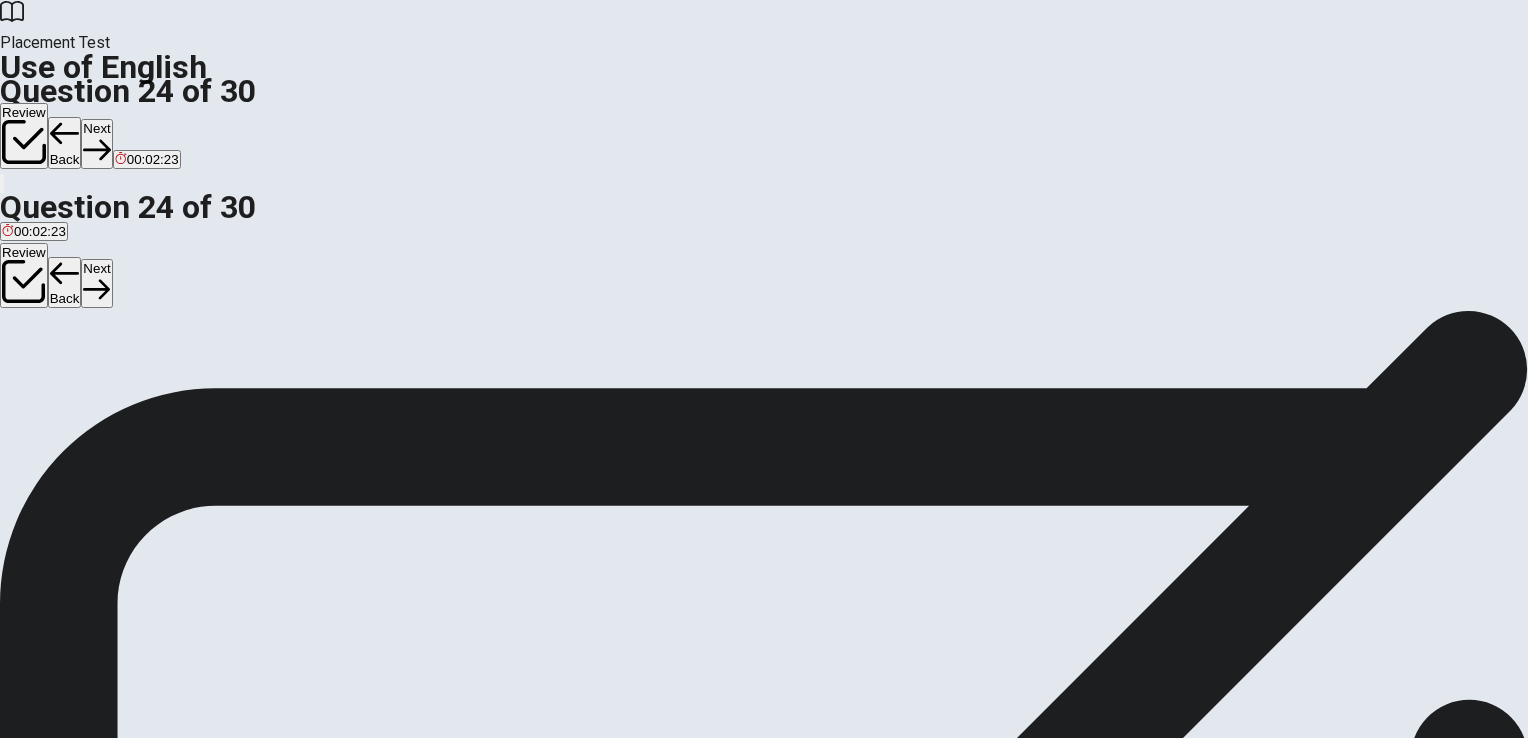 click on "medicine" at bounding box center [28, 382] 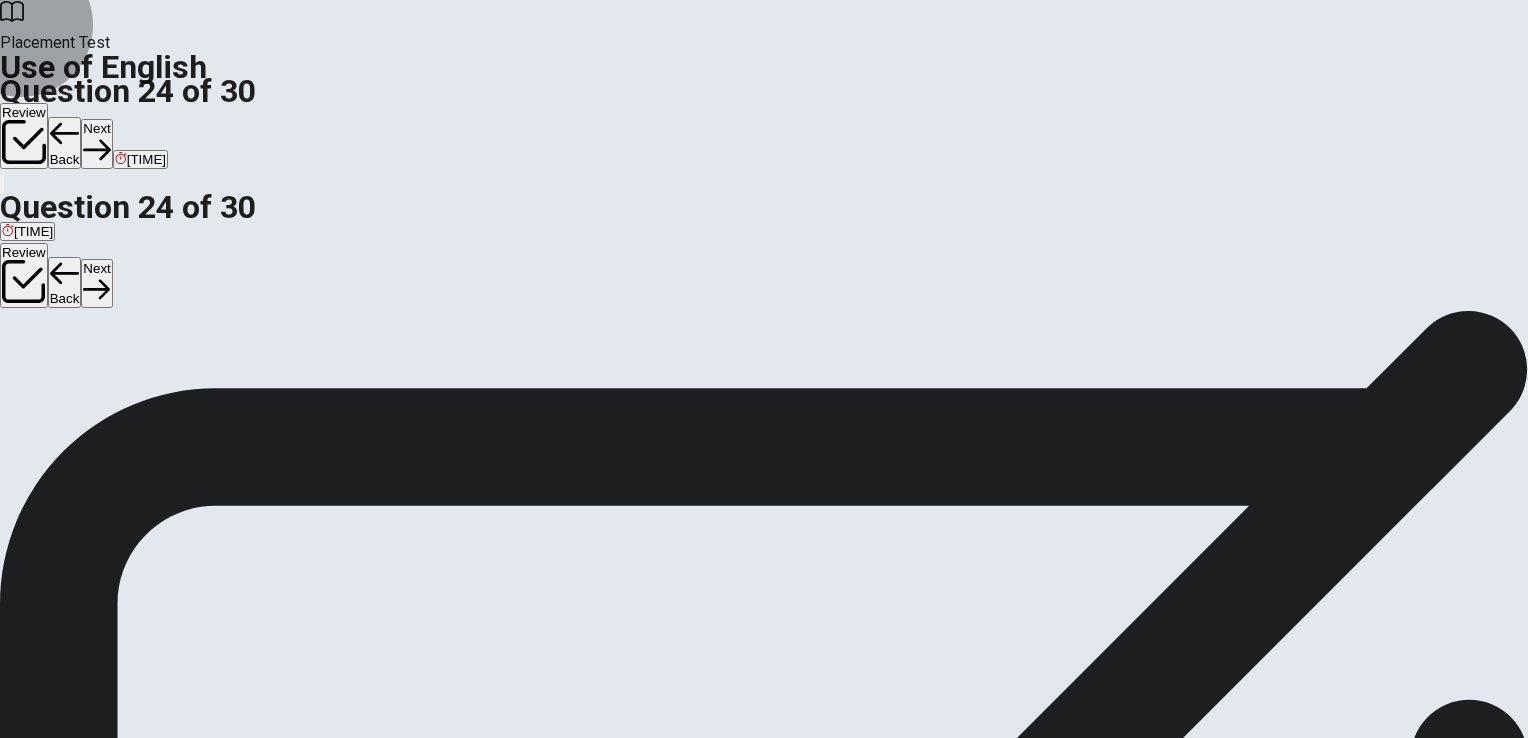 click on "Next" at bounding box center (96, 143) 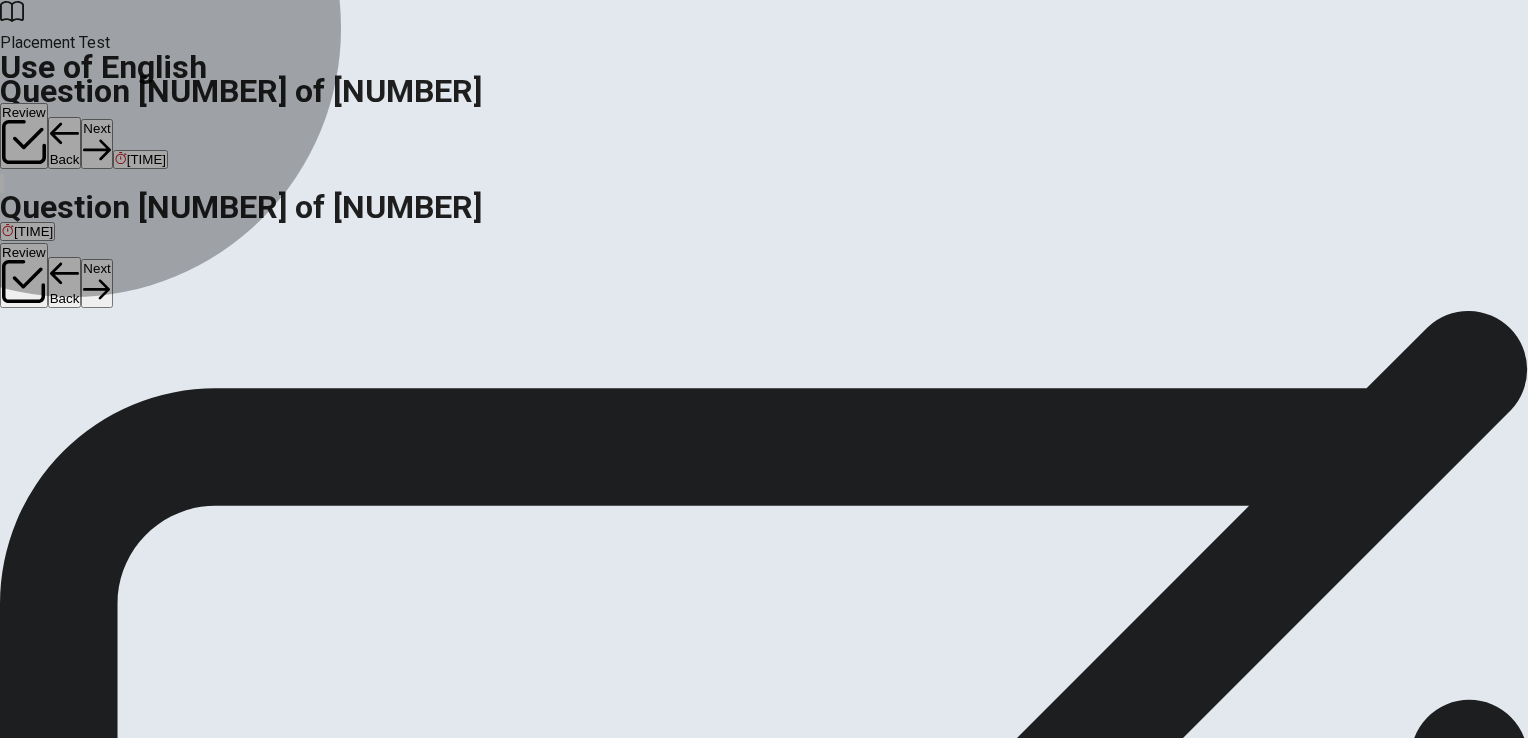 click on "happy" at bounding box center (11, 382) 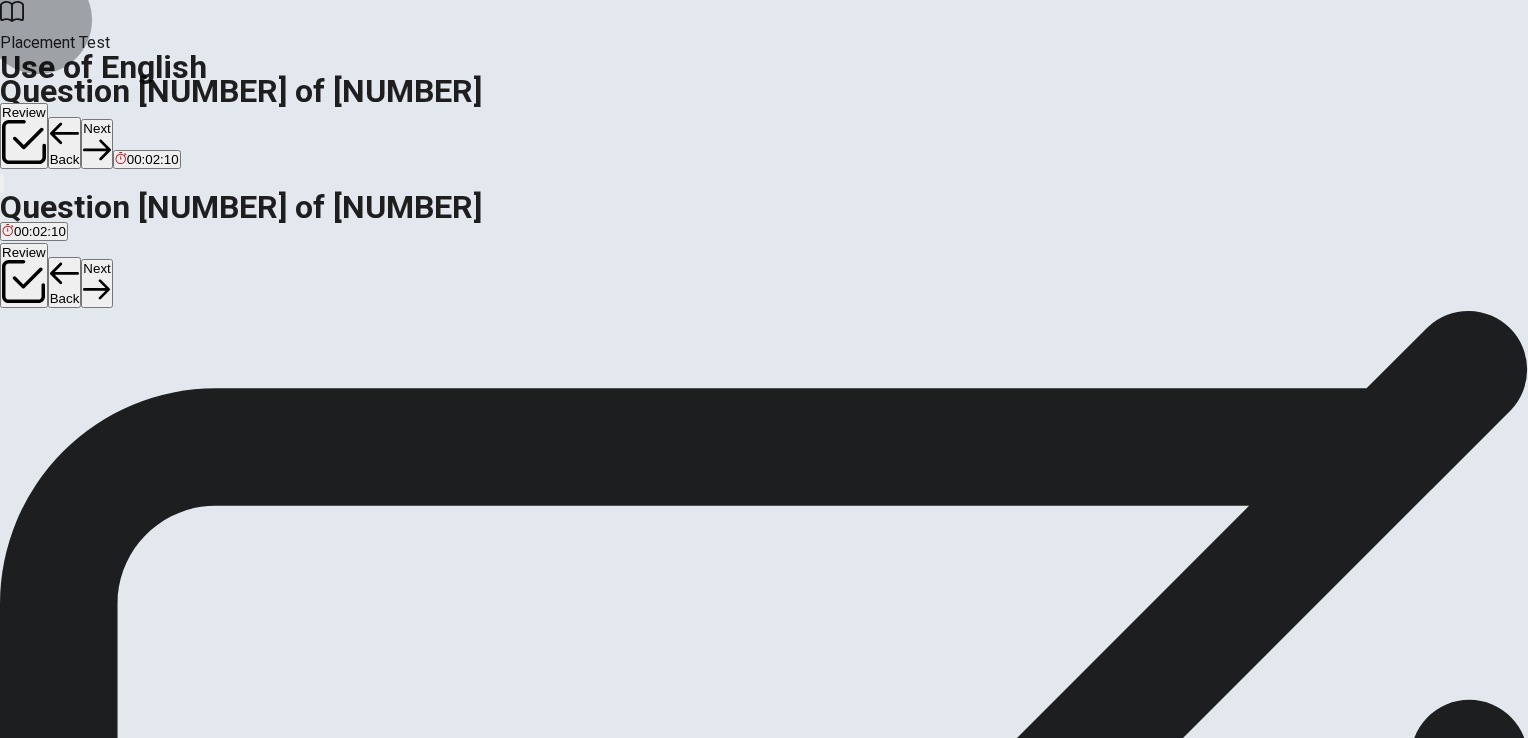 click on "Next" at bounding box center (96, 143) 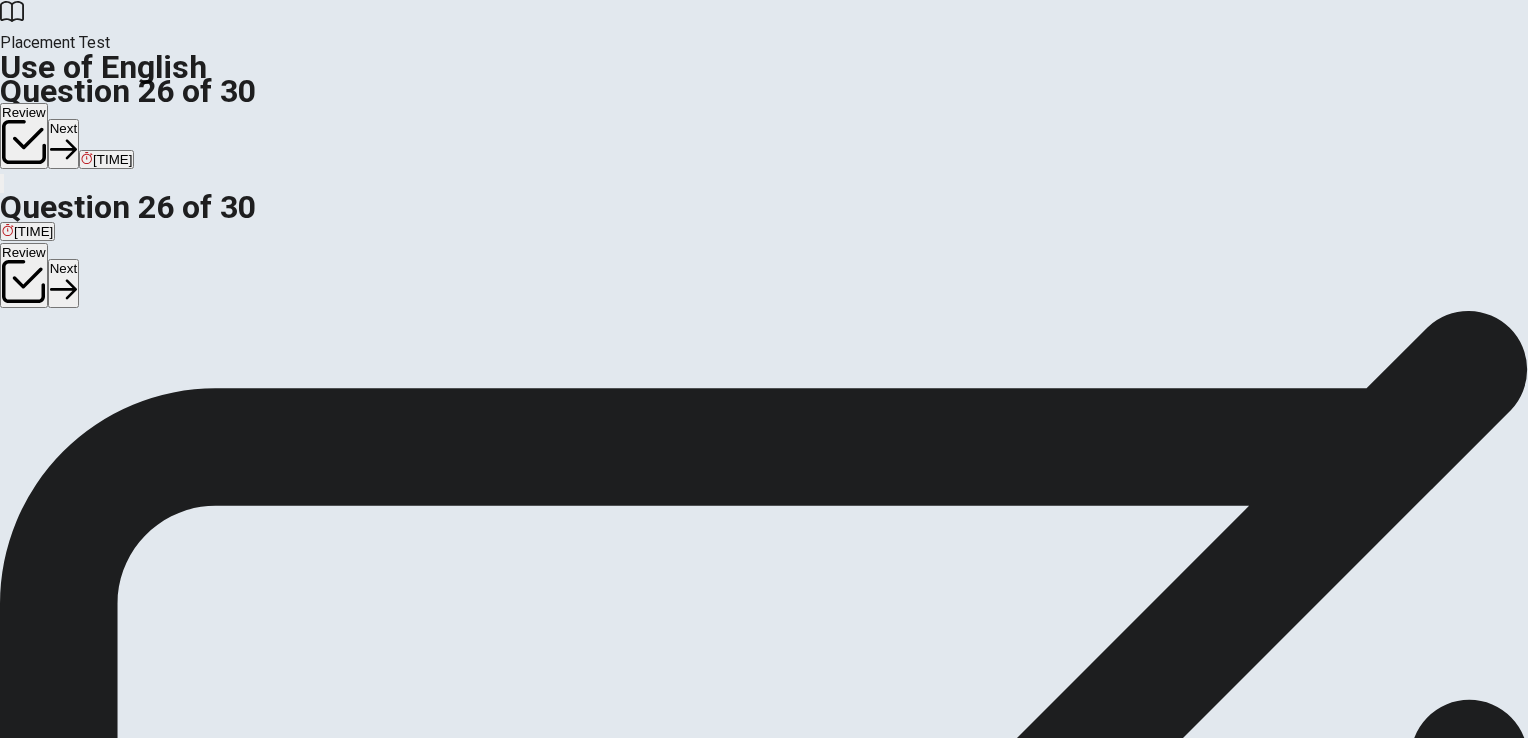 click on "B Will" at bounding box center (60, 375) 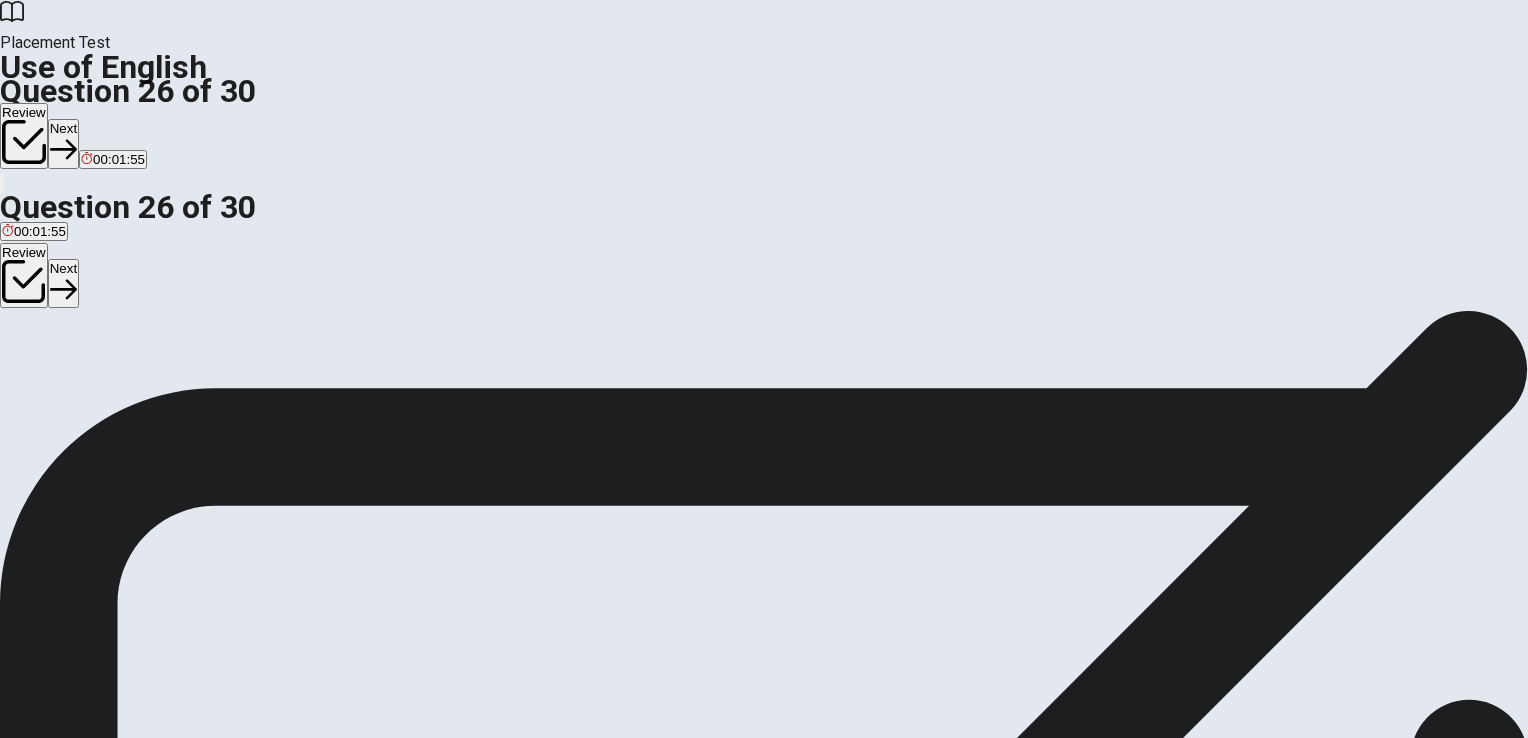 click on "Next" at bounding box center (63, 143) 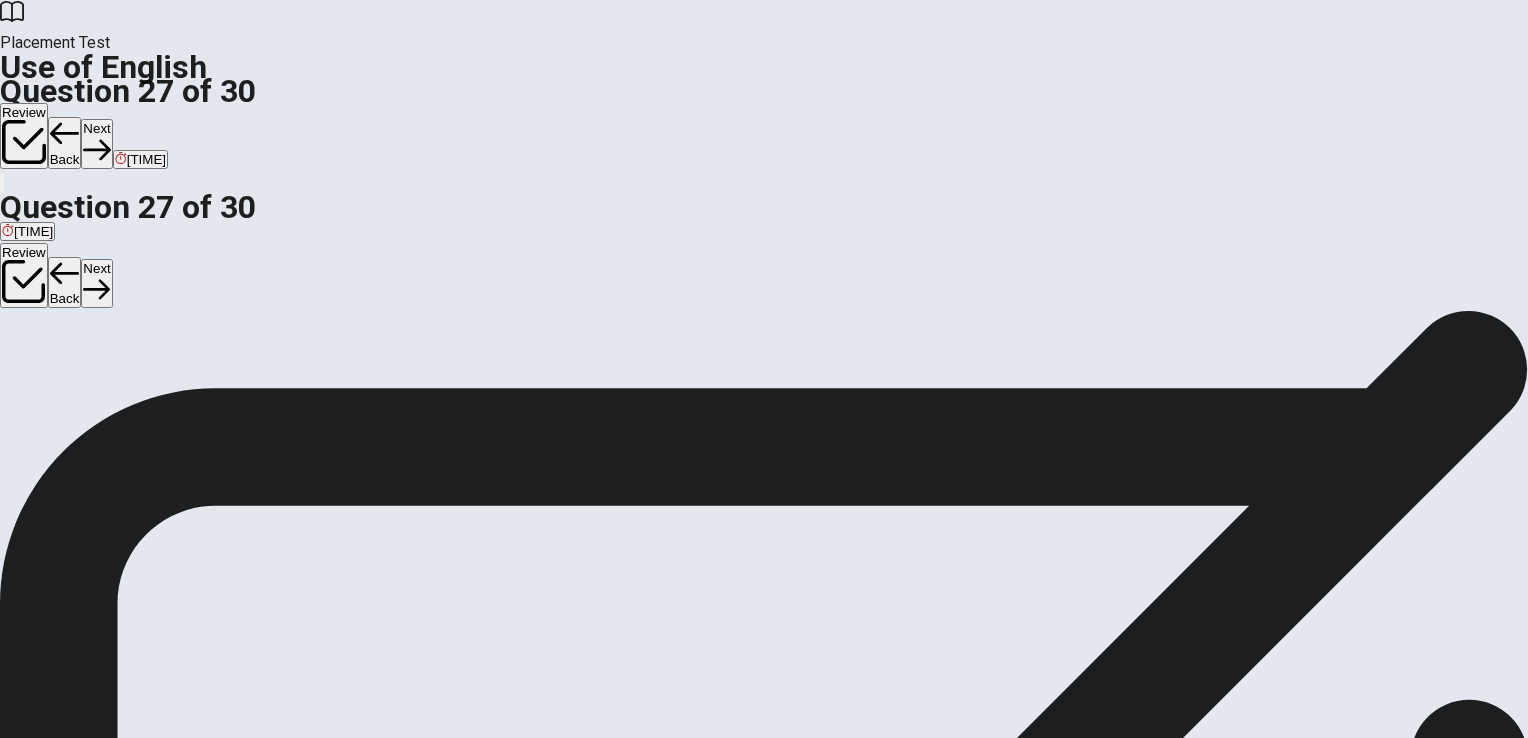 click on "D had" at bounding box center [115, 375] 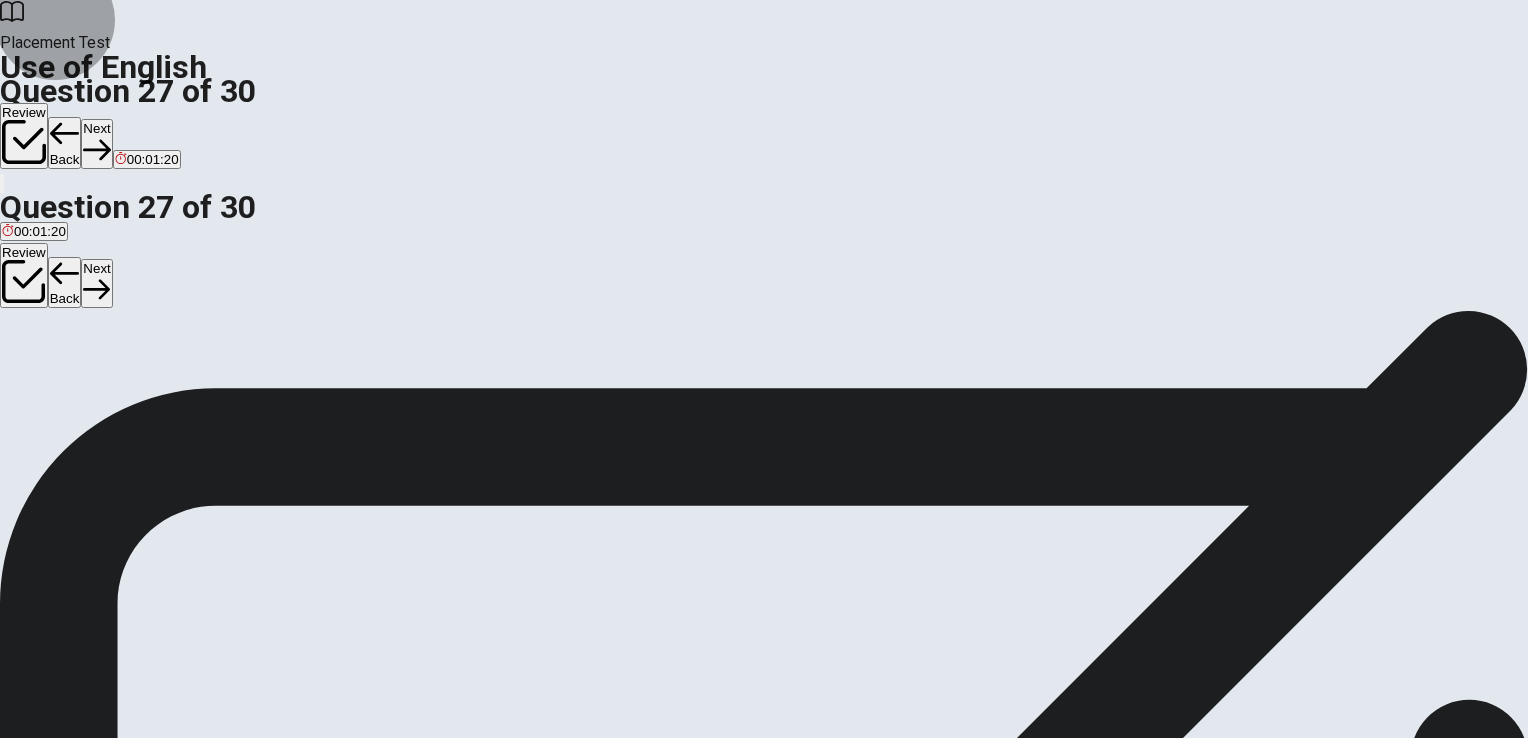 click on "Next" at bounding box center (96, 143) 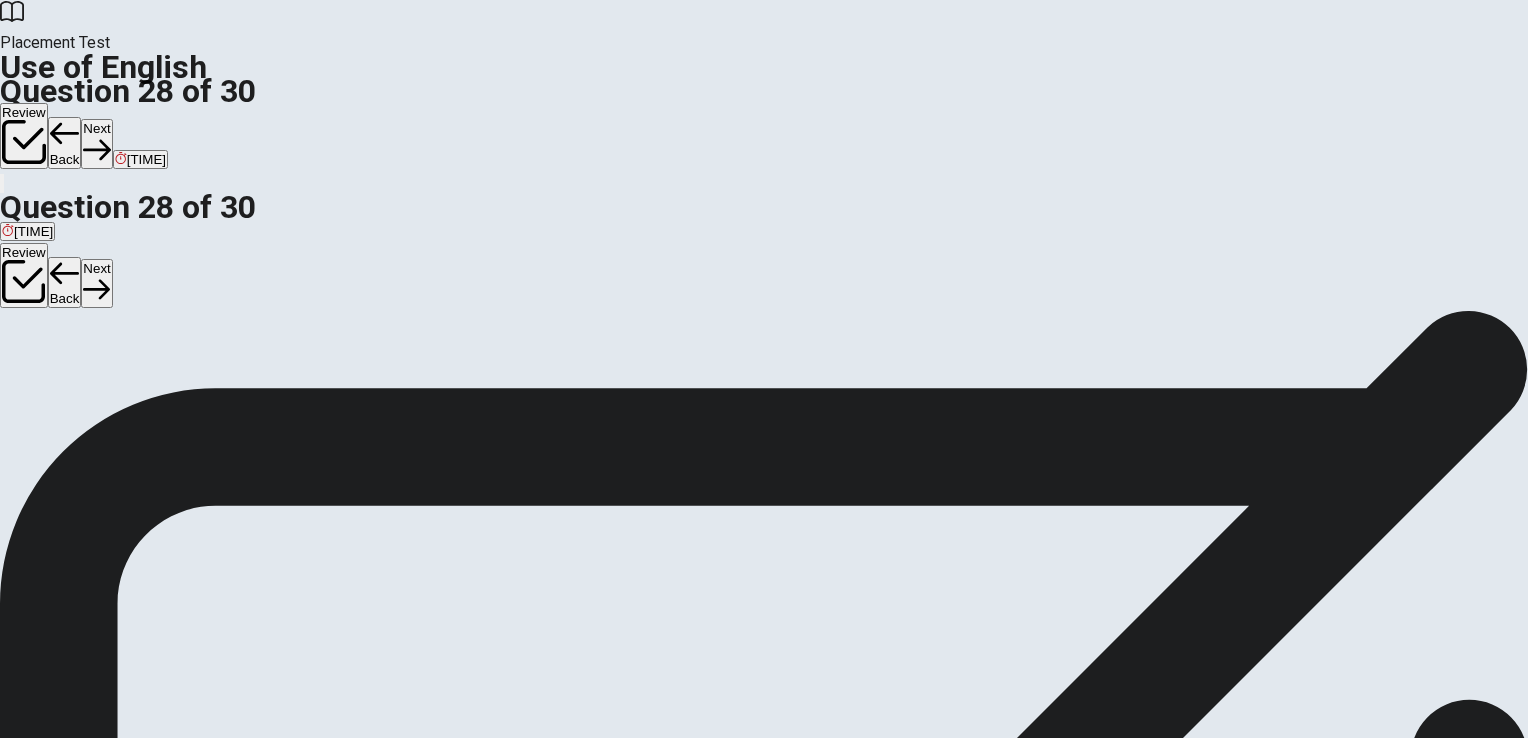 click on "D studied" at bounding box center (172, 375) 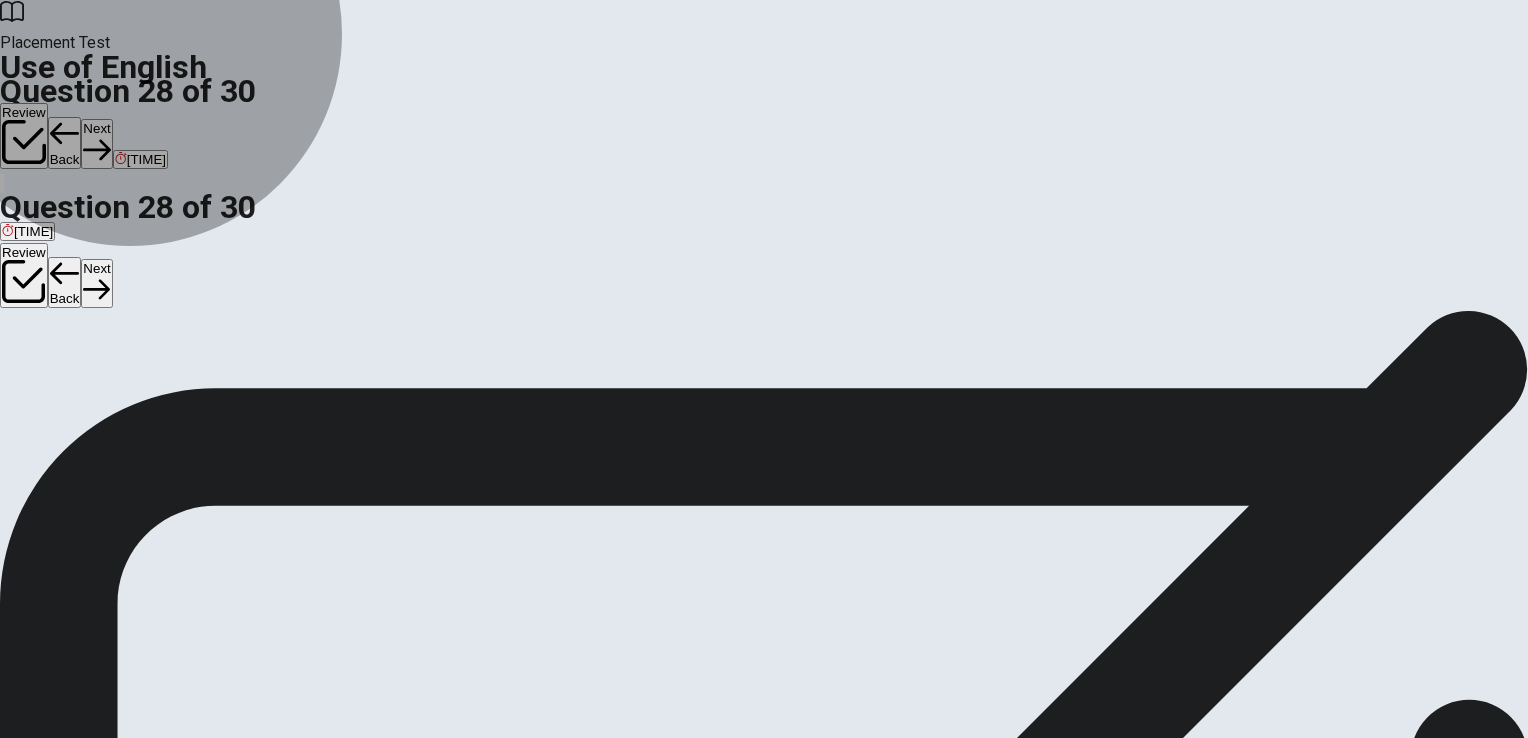 click on "B studying" at bounding box center (63, 375) 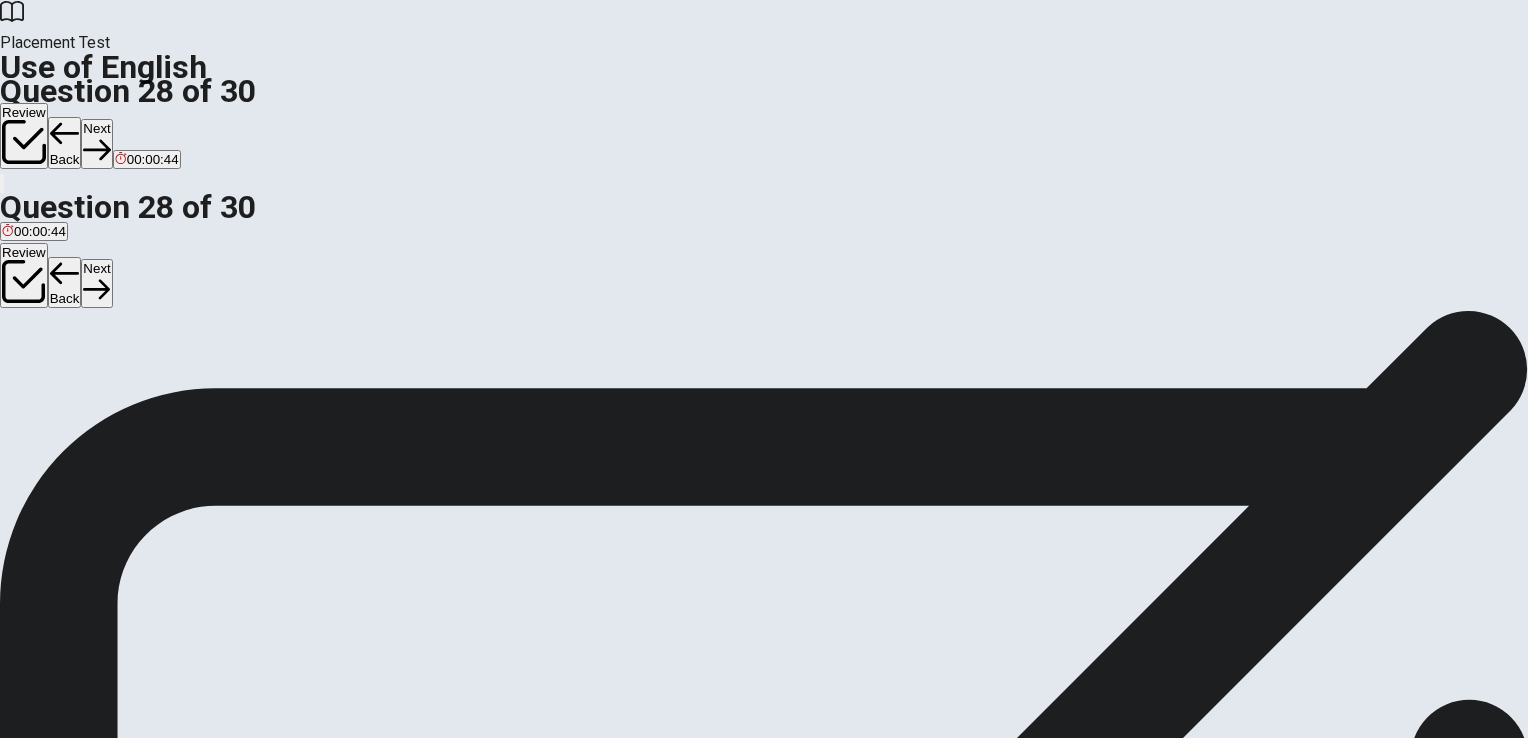 click on "Next" at bounding box center [96, 143] 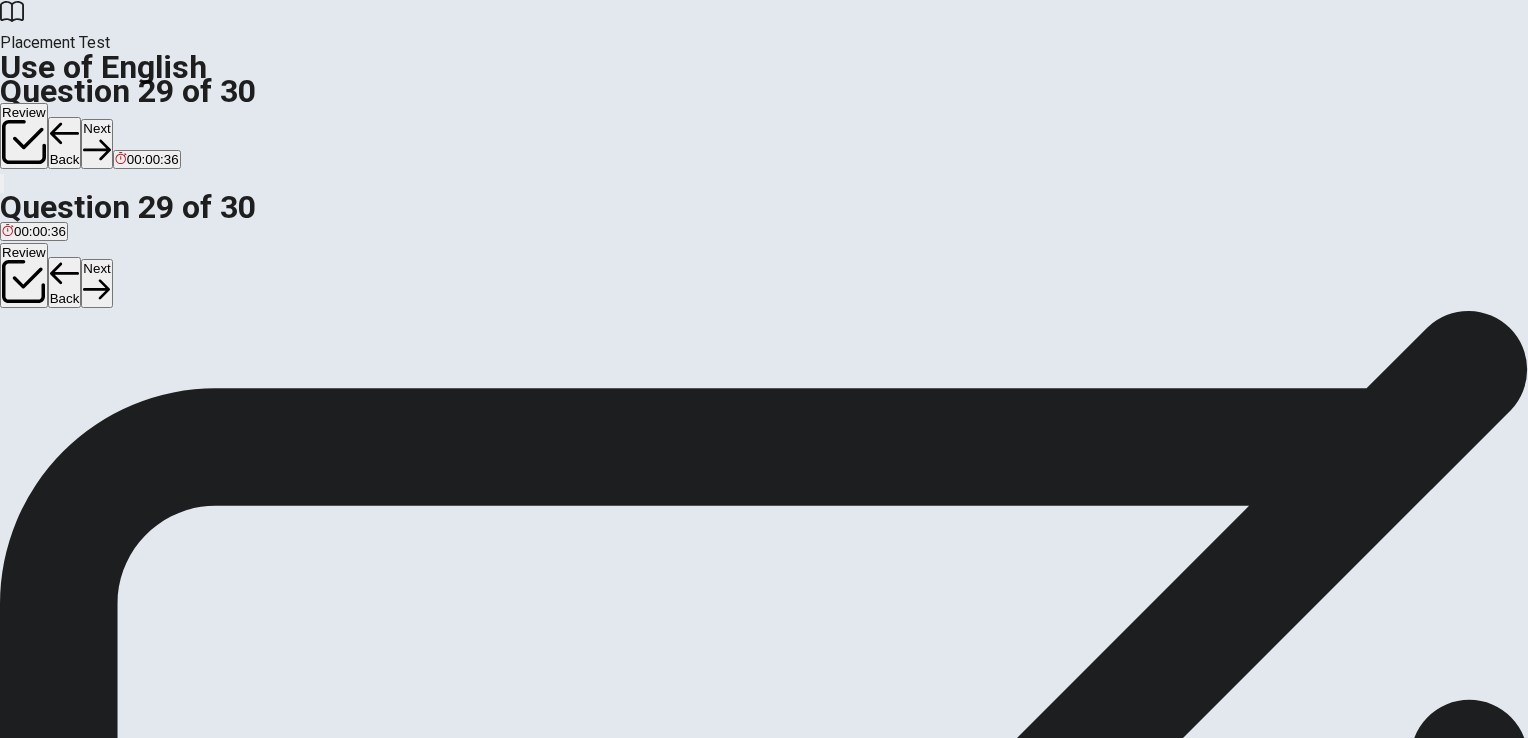 click on "how much" at bounding box center (32, 382) 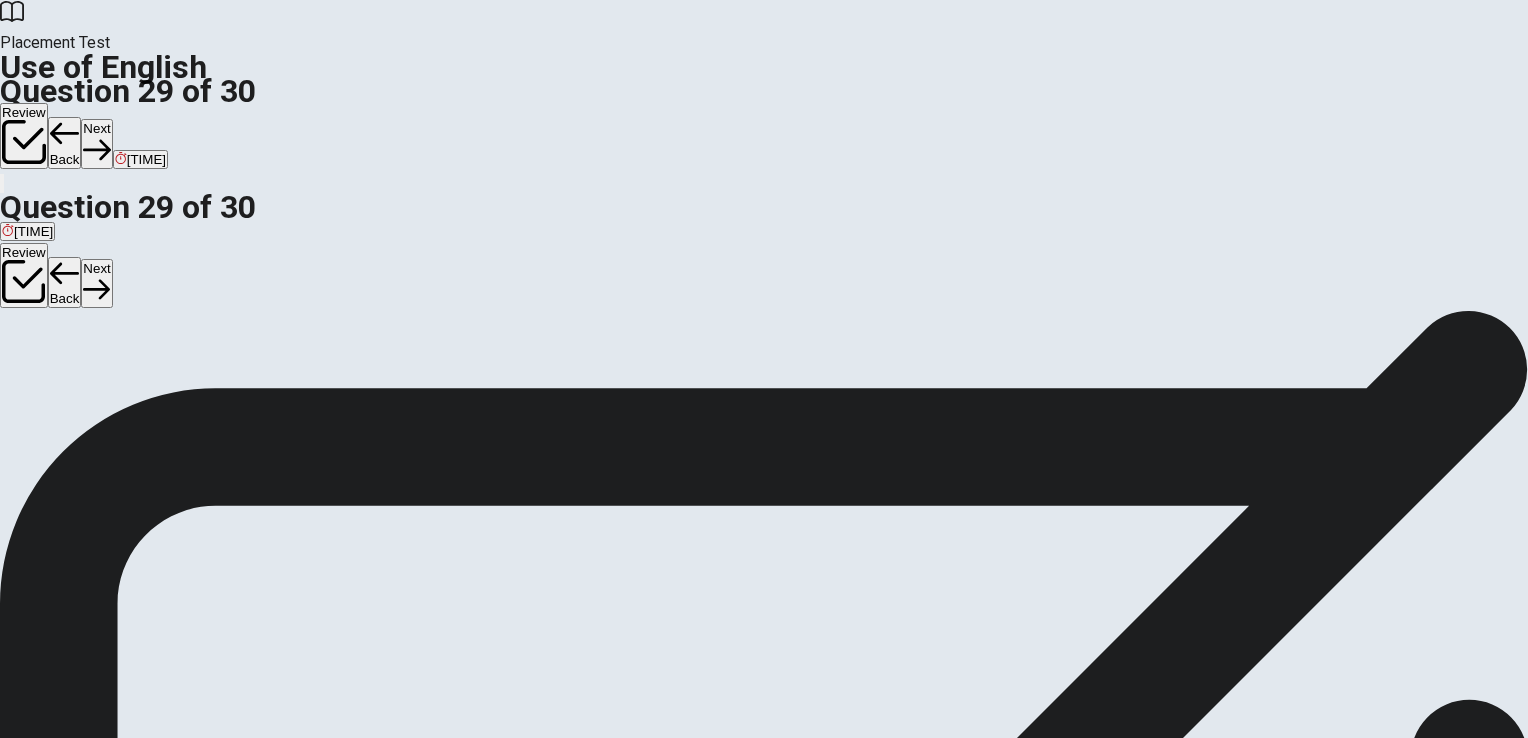 click on "Next" at bounding box center [96, 143] 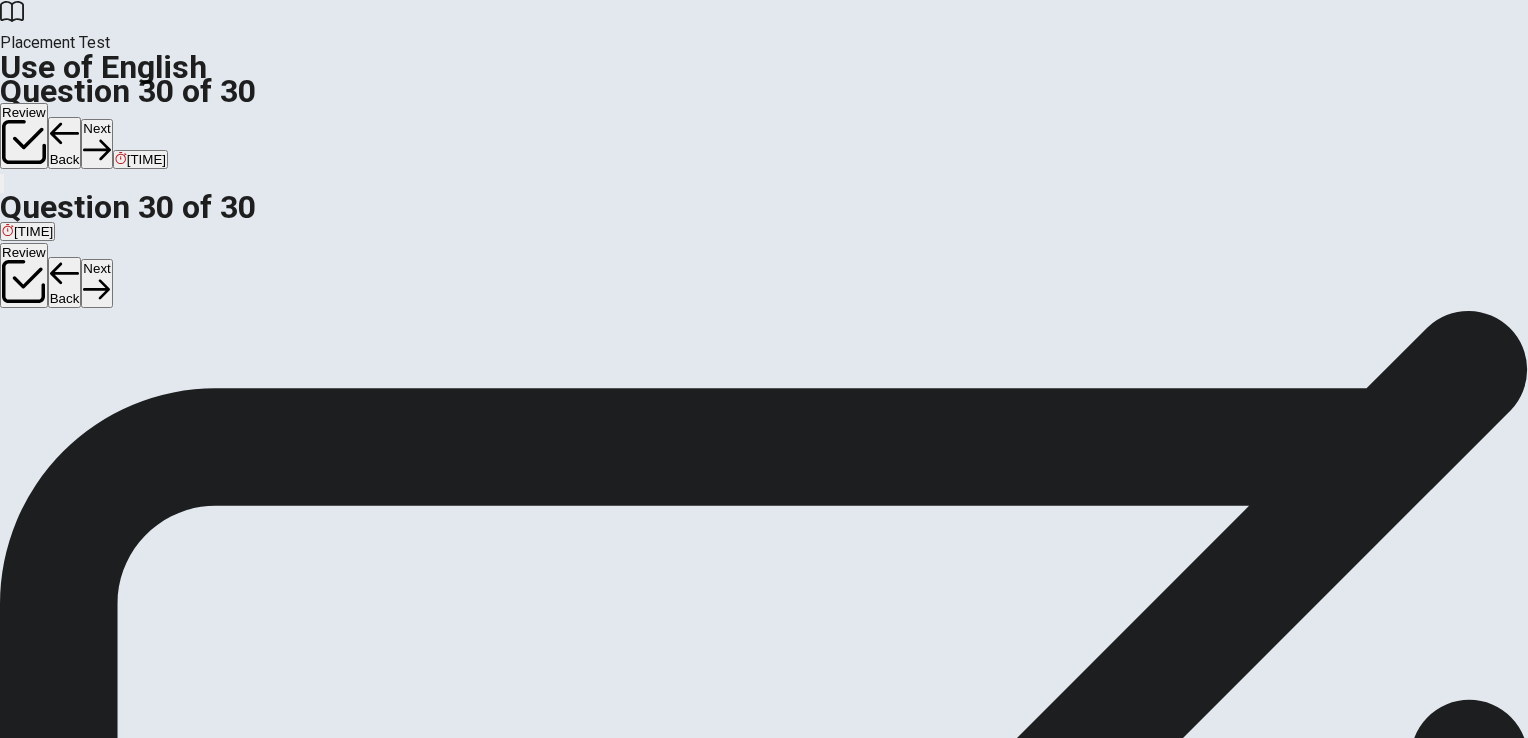 click on "goal" at bounding box center [41, 382] 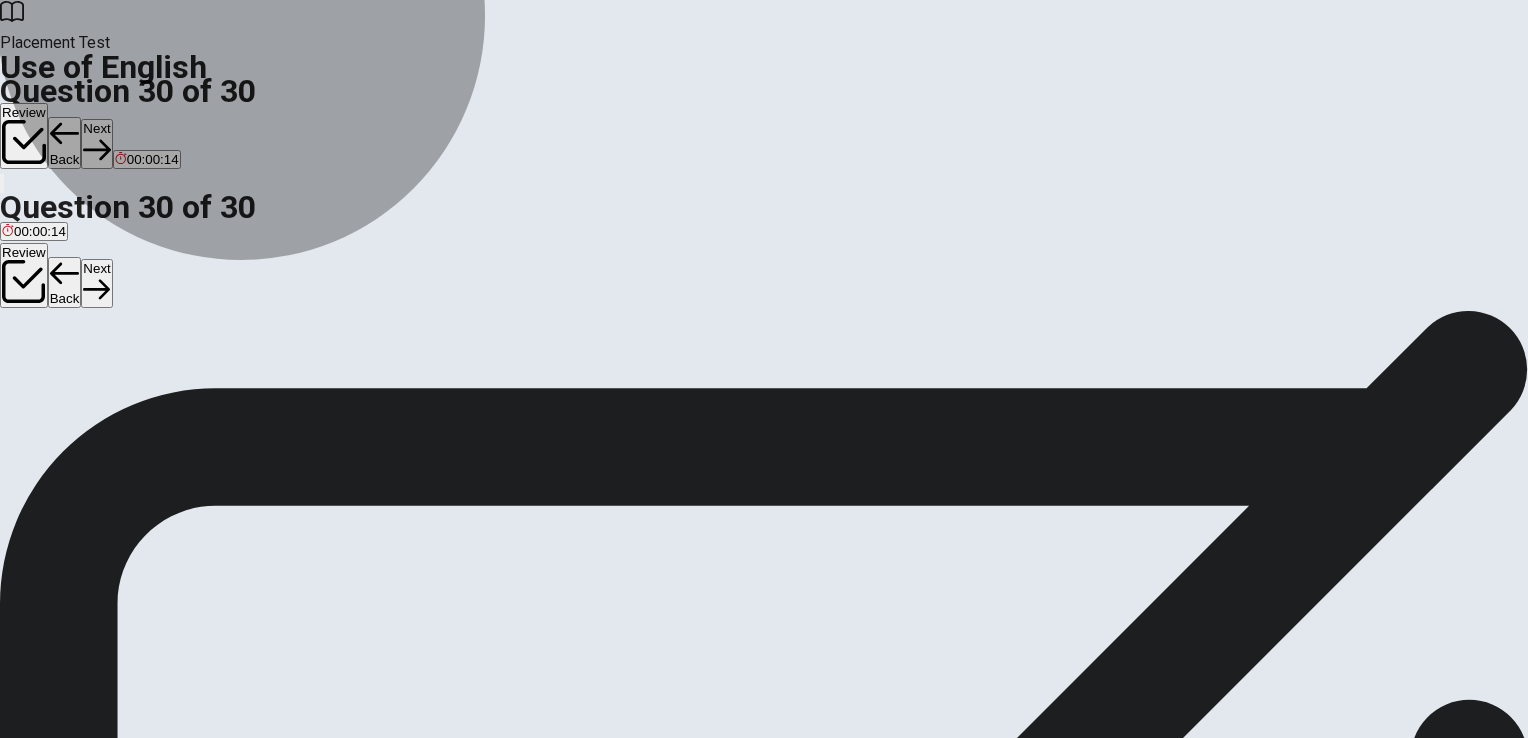 click on "B strategy" at bounding box center (108, 375) 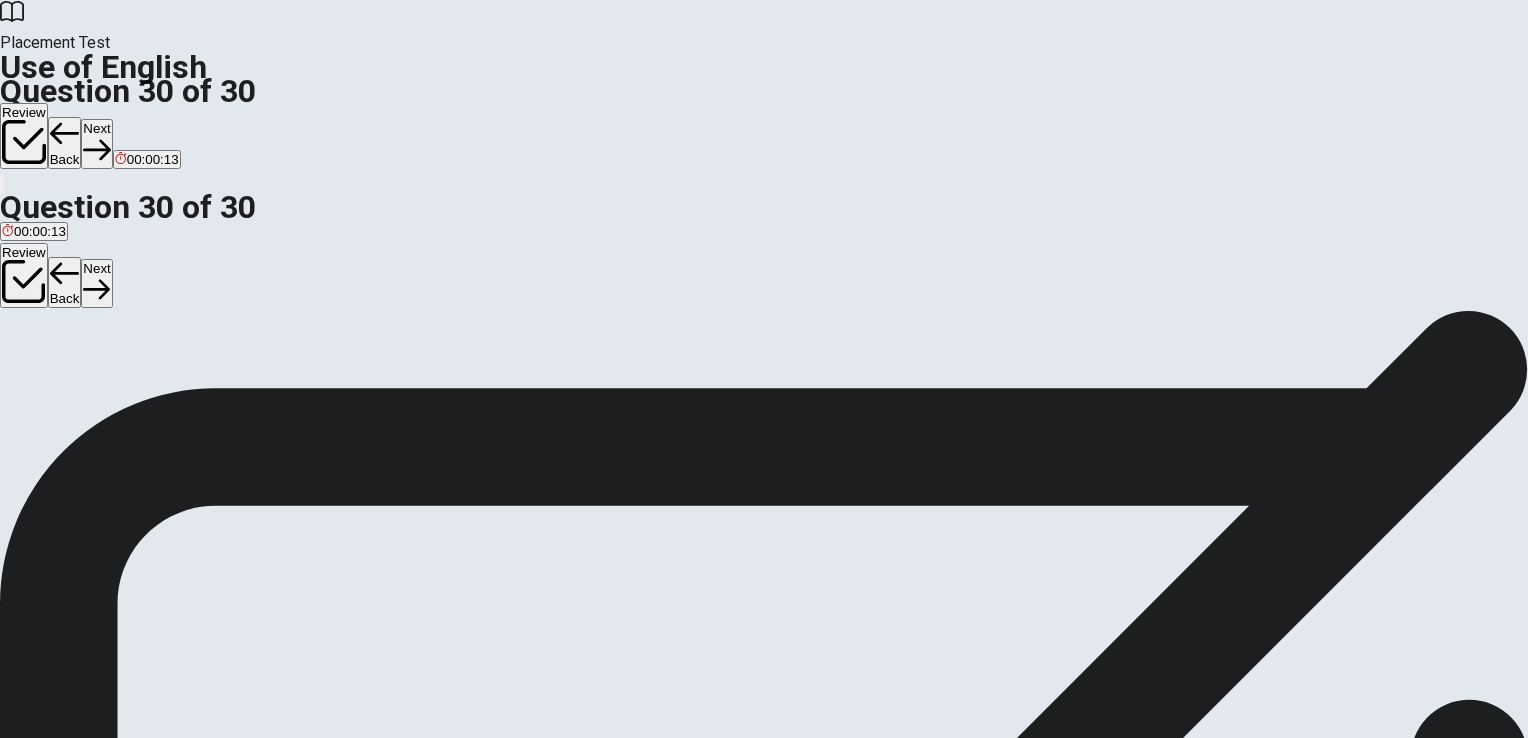 click on "Next" at bounding box center (96, 143) 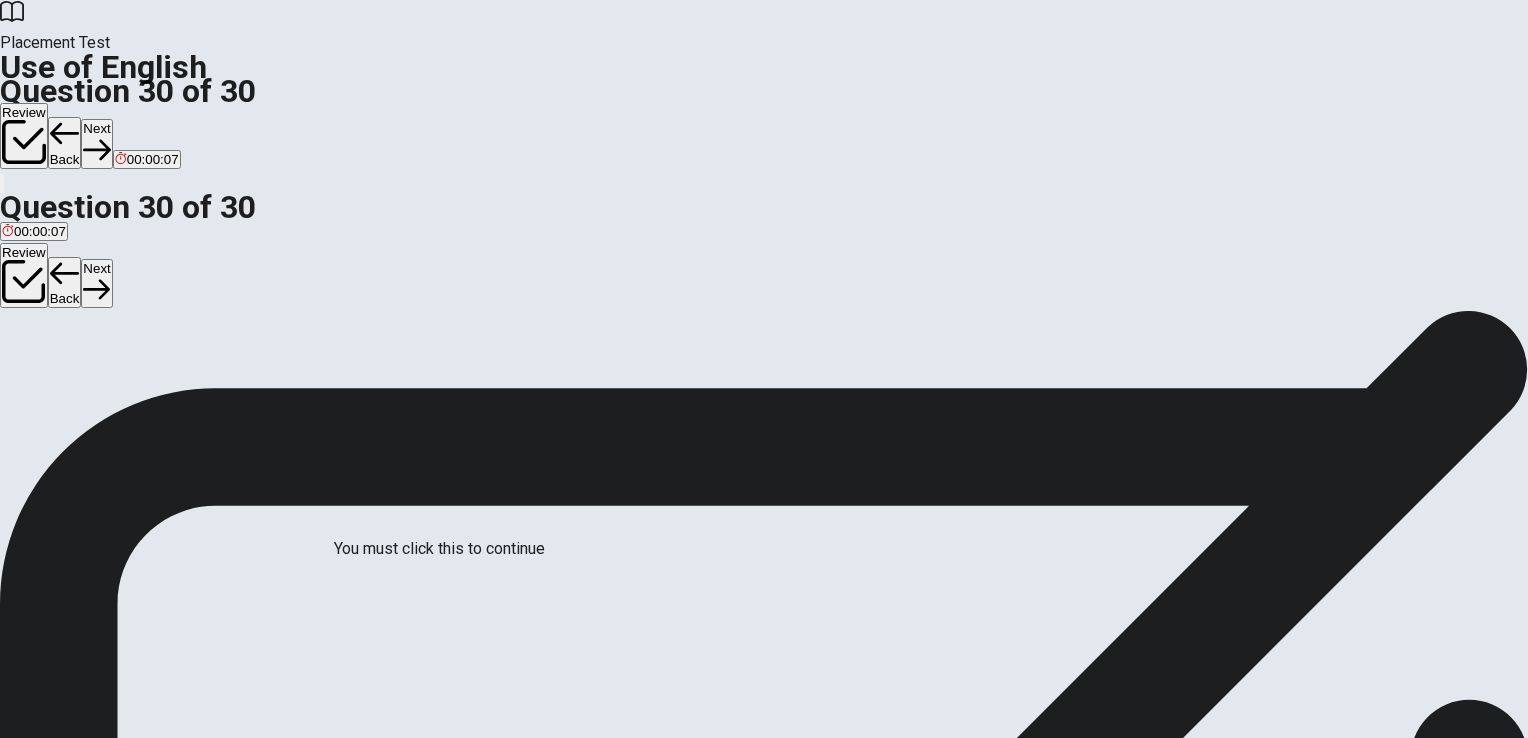 scroll, scrollTop: 31, scrollLeft: 0, axis: vertical 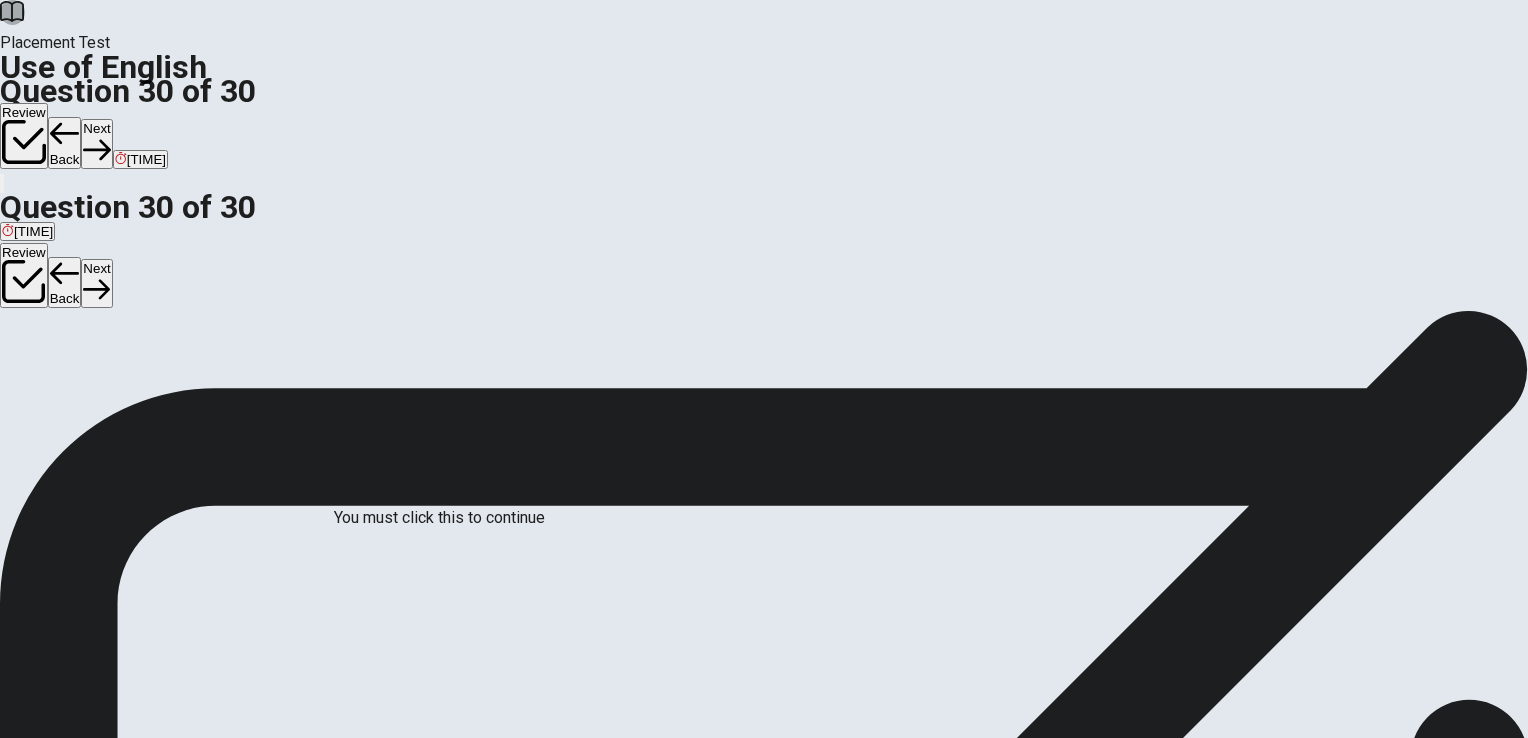click at bounding box center (6, 2412) 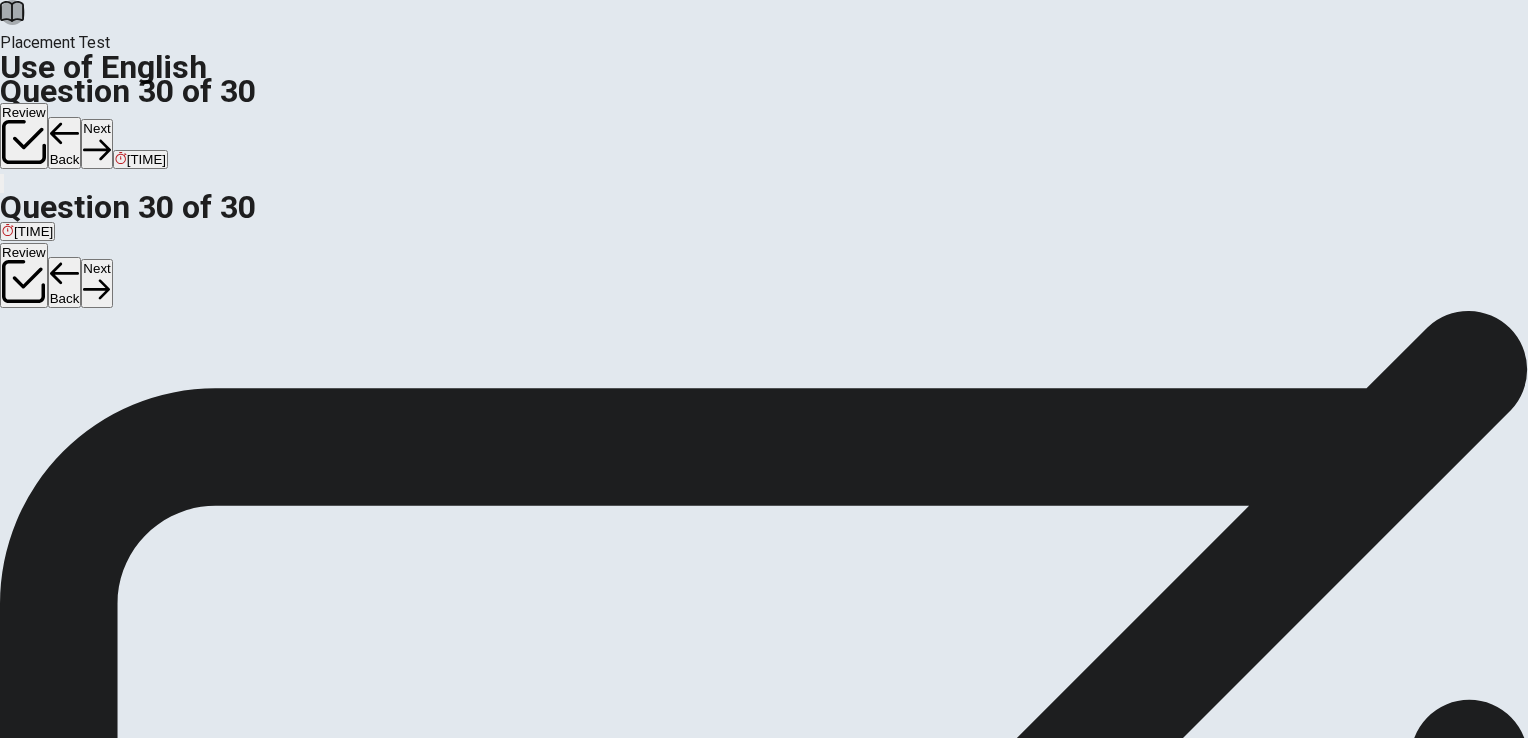 click at bounding box center (6, 2412) 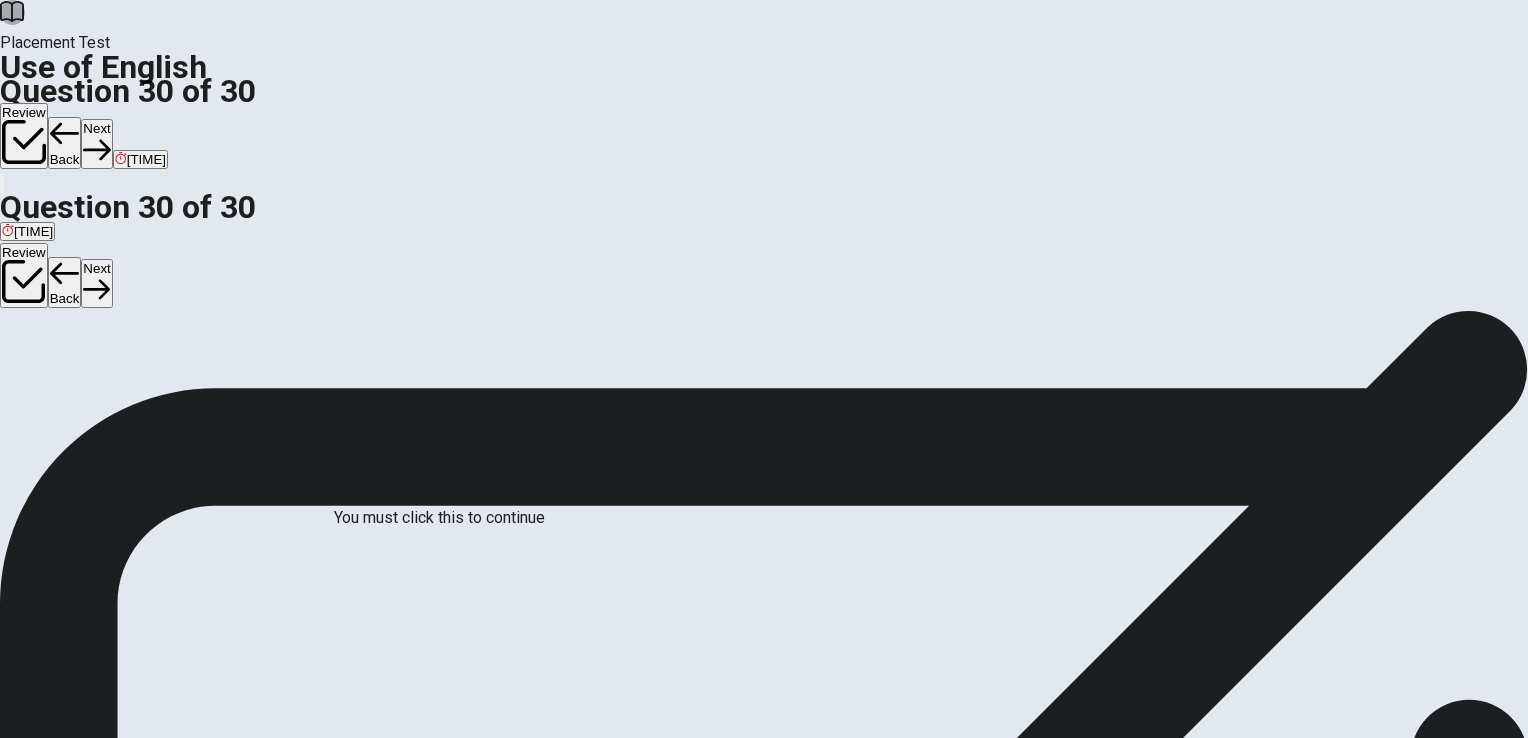 click at bounding box center (6, 2412) 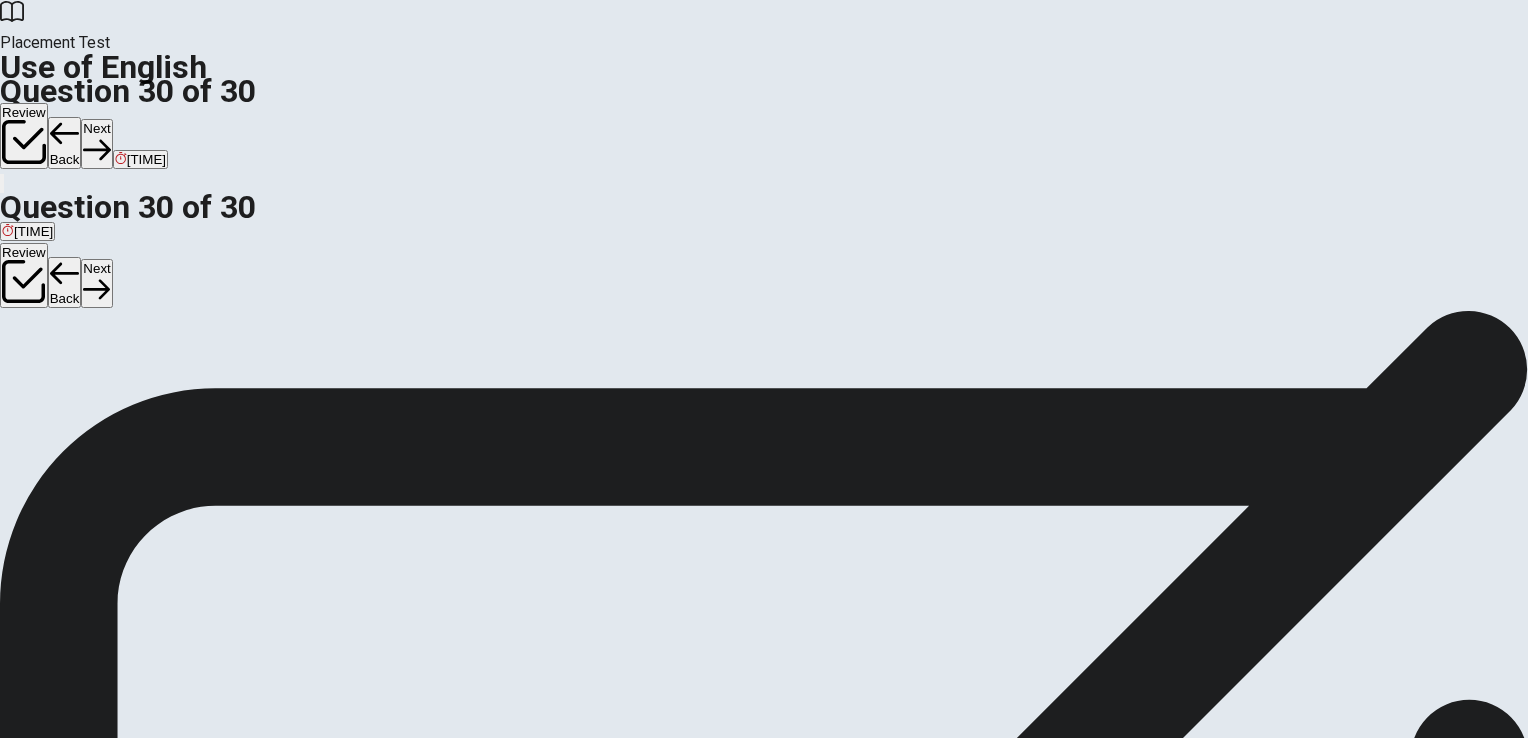click on "Return" at bounding box center [24, 2438] 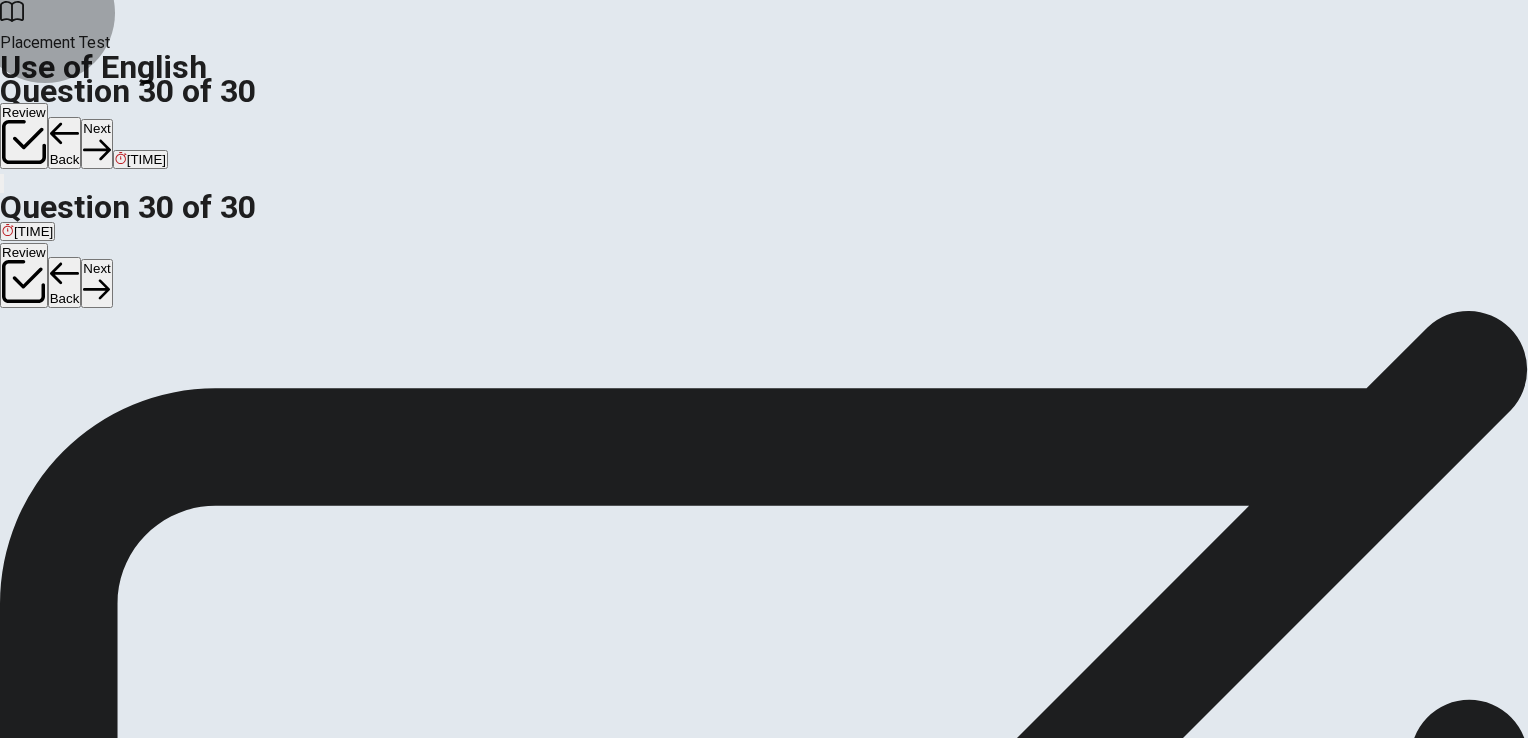 click on "Continue" at bounding box center [36, 3998] 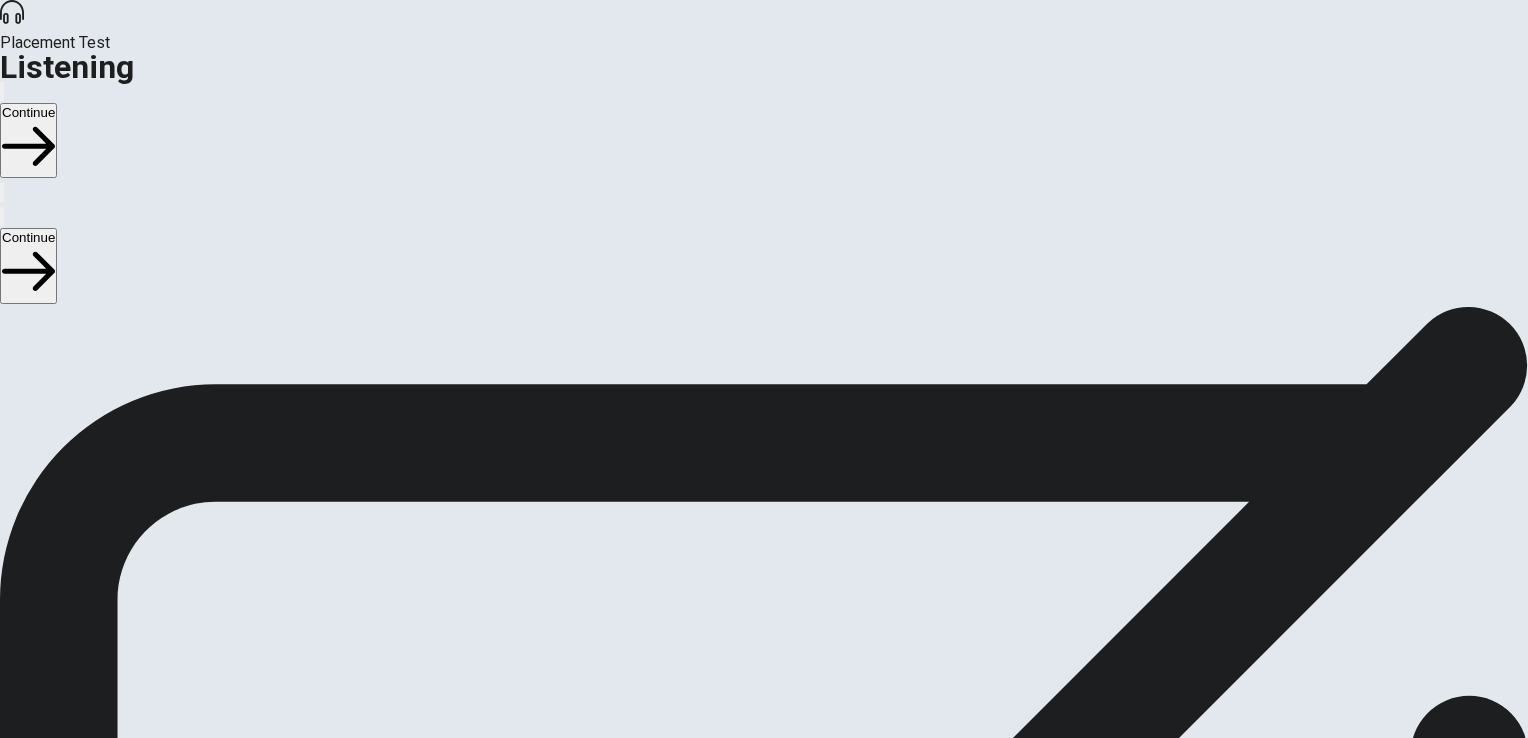 click on "Listening Instructions
There are 3 audio clips in this section. Each clip has 5 questions.
Before each clip, you will have 1 minute to read the questions.
You will hear each clip two times.
After listening, answer the 5 questions for that clip.
To adjust the volume, move your mouse over the Volume icon at the top of the screen. Move the slider to the left or right to set the volume.
You can change the volume at any time during the test.
When you are ready, click Continue." at bounding box center (764, 462) 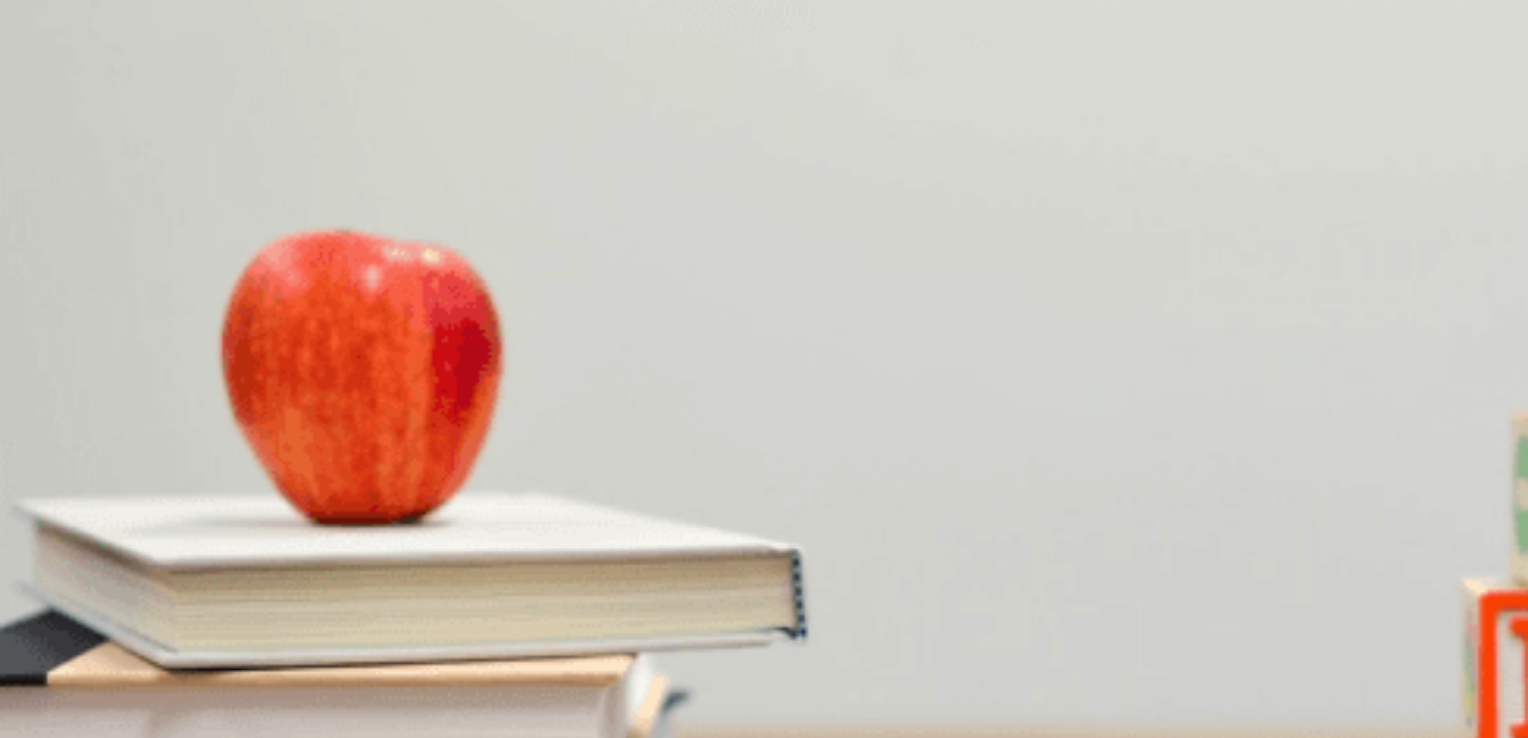 scroll, scrollTop: 0, scrollLeft: 0, axis: both 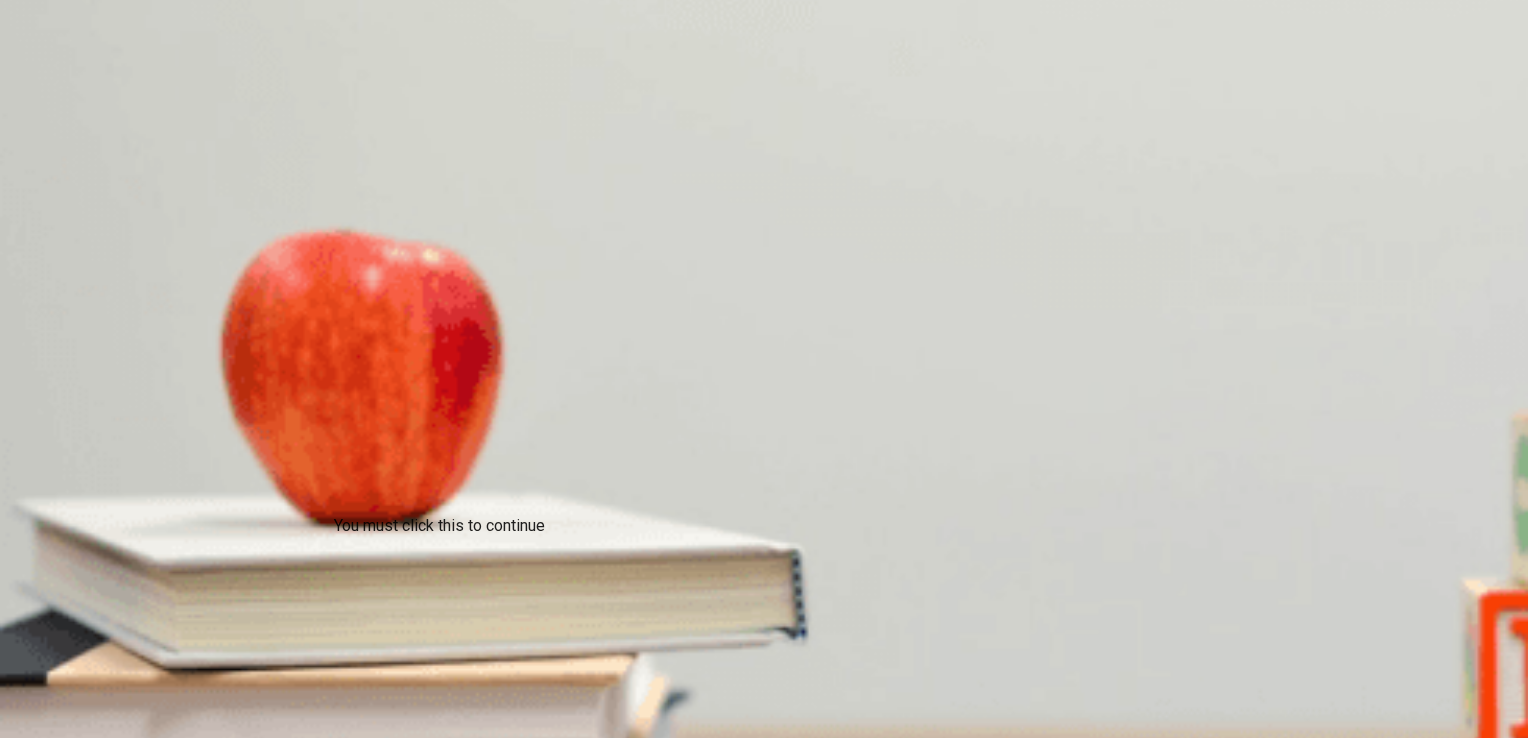 click at bounding box center [6, 2412] 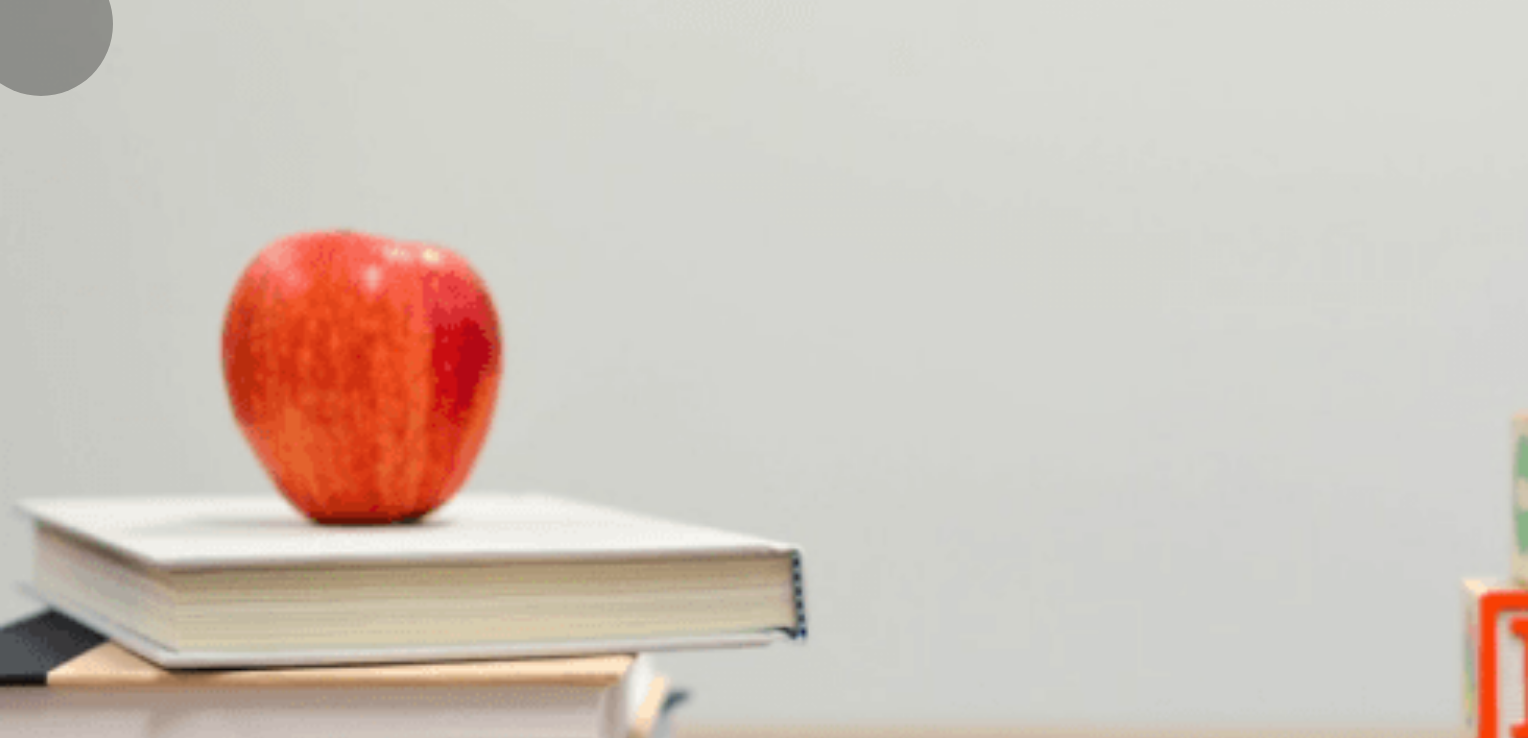 click on "Continue" at bounding box center [76, 2438] 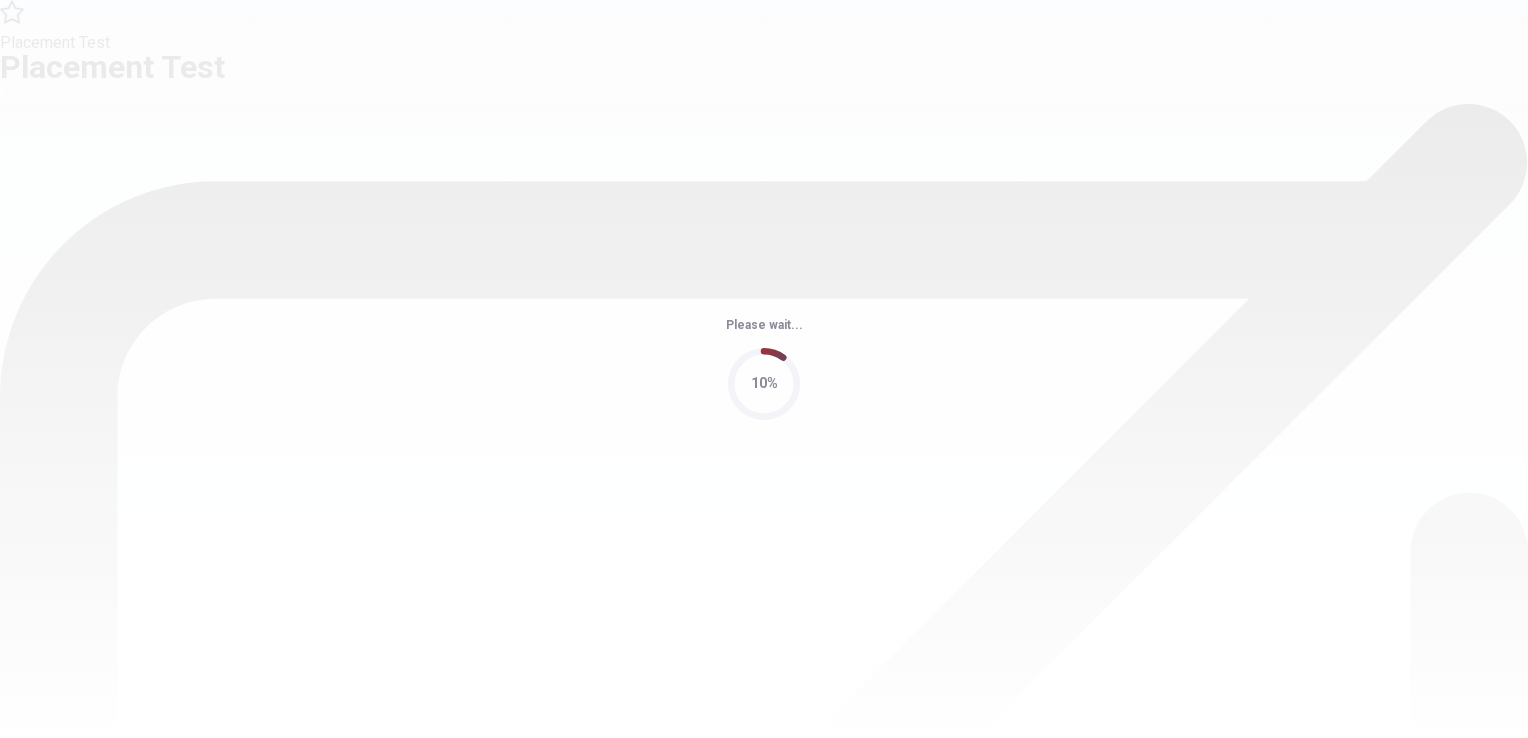 scroll, scrollTop: 0, scrollLeft: 0, axis: both 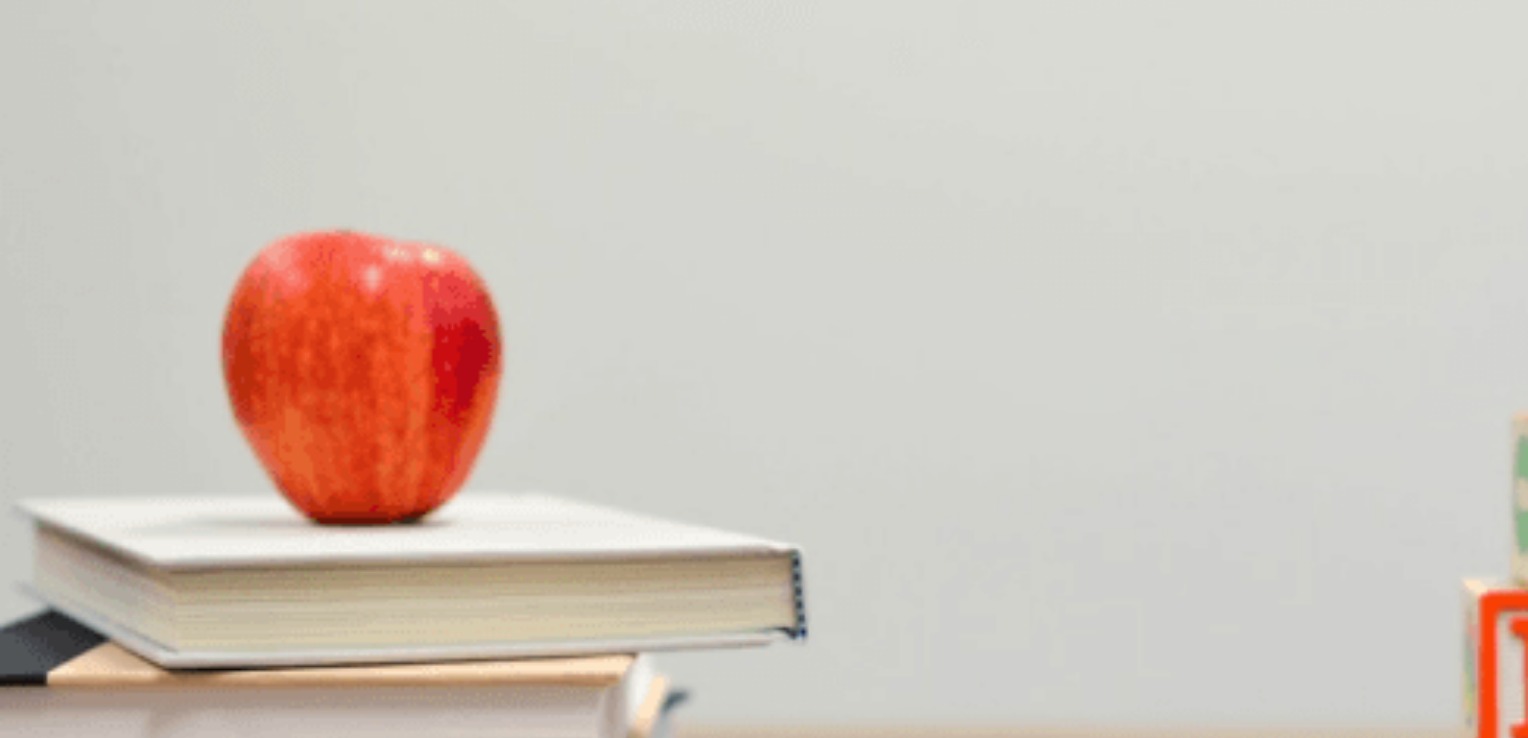 click on "A" at bounding box center (63, 387) 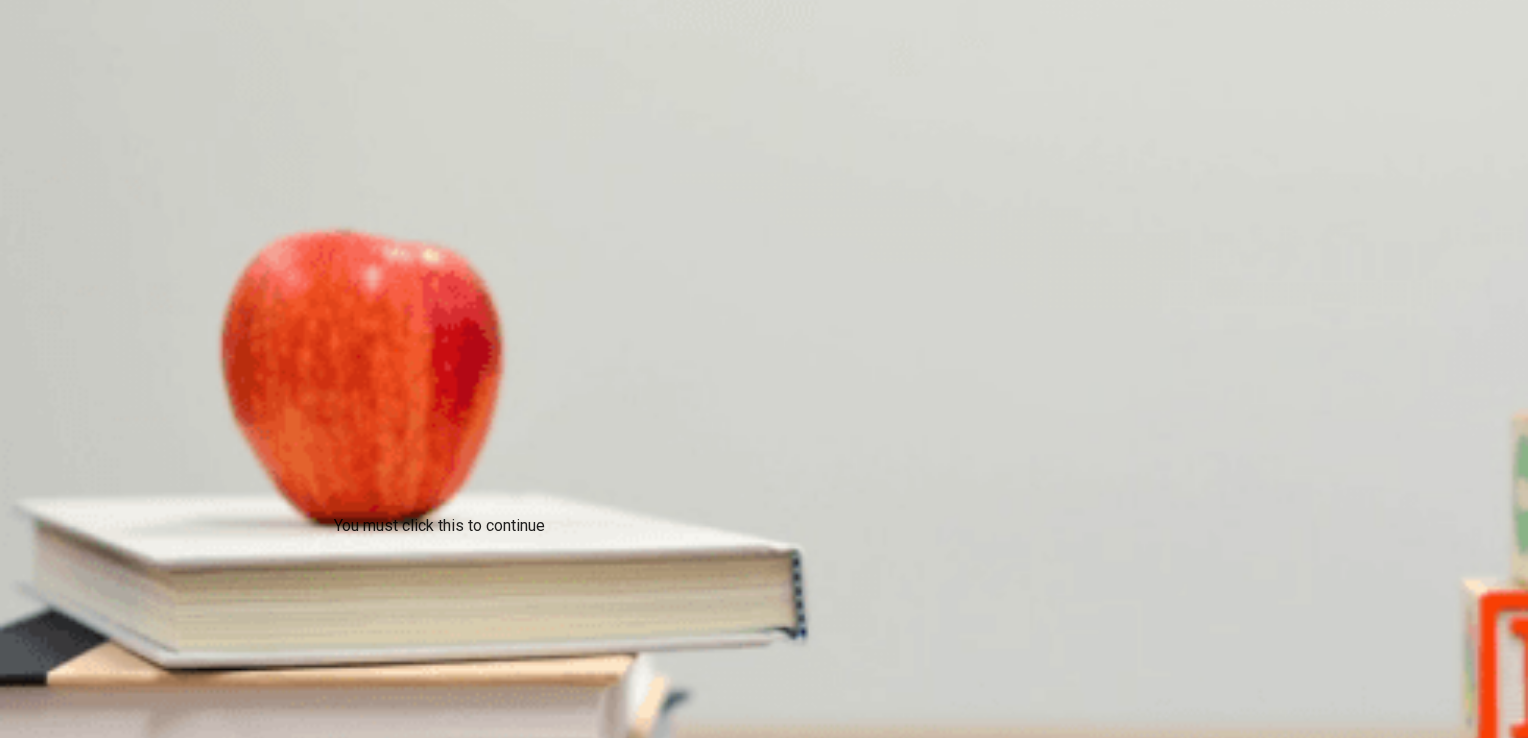 click on "I confirm that I want to end this section and cannot return." at bounding box center [764, 2410] 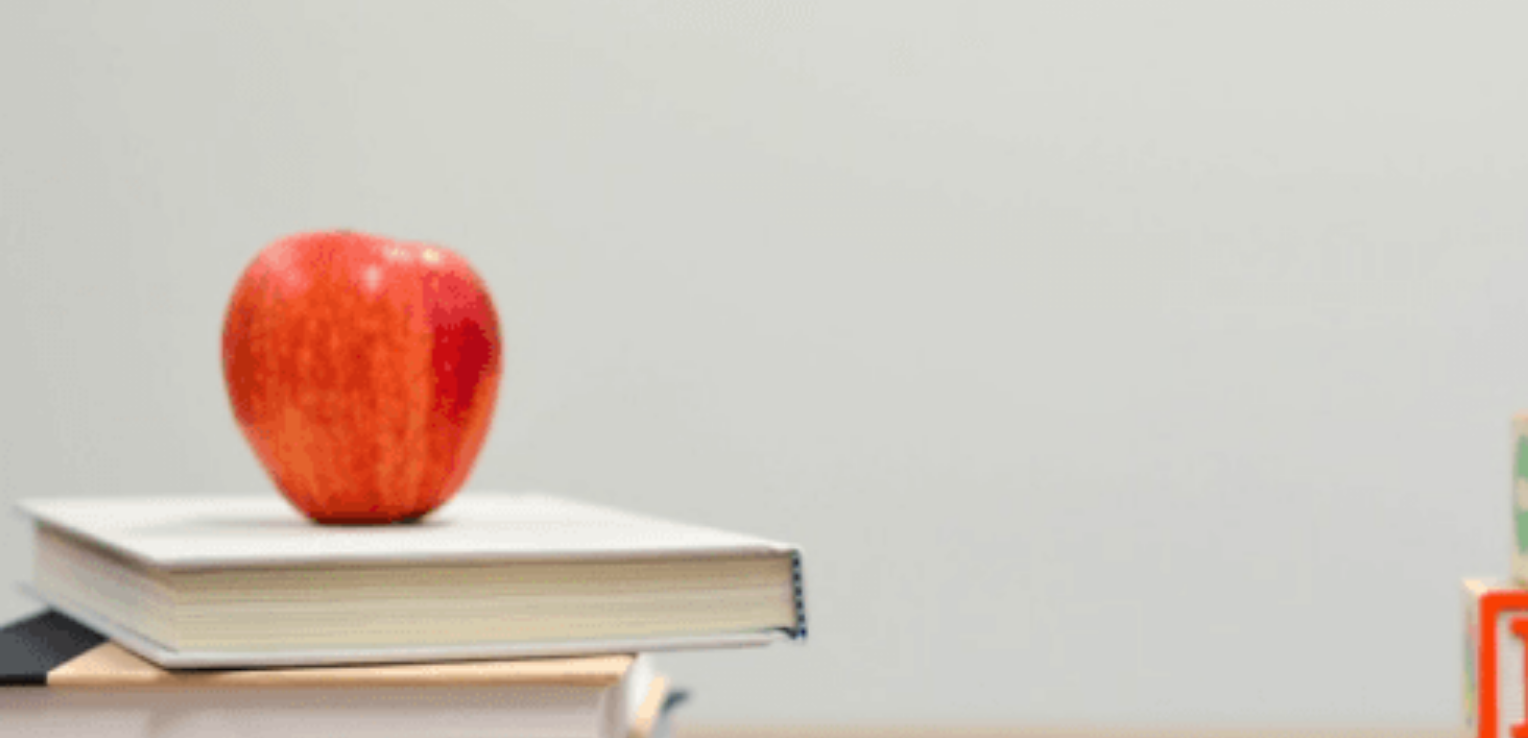 click on "Continue" at bounding box center (76, 2438) 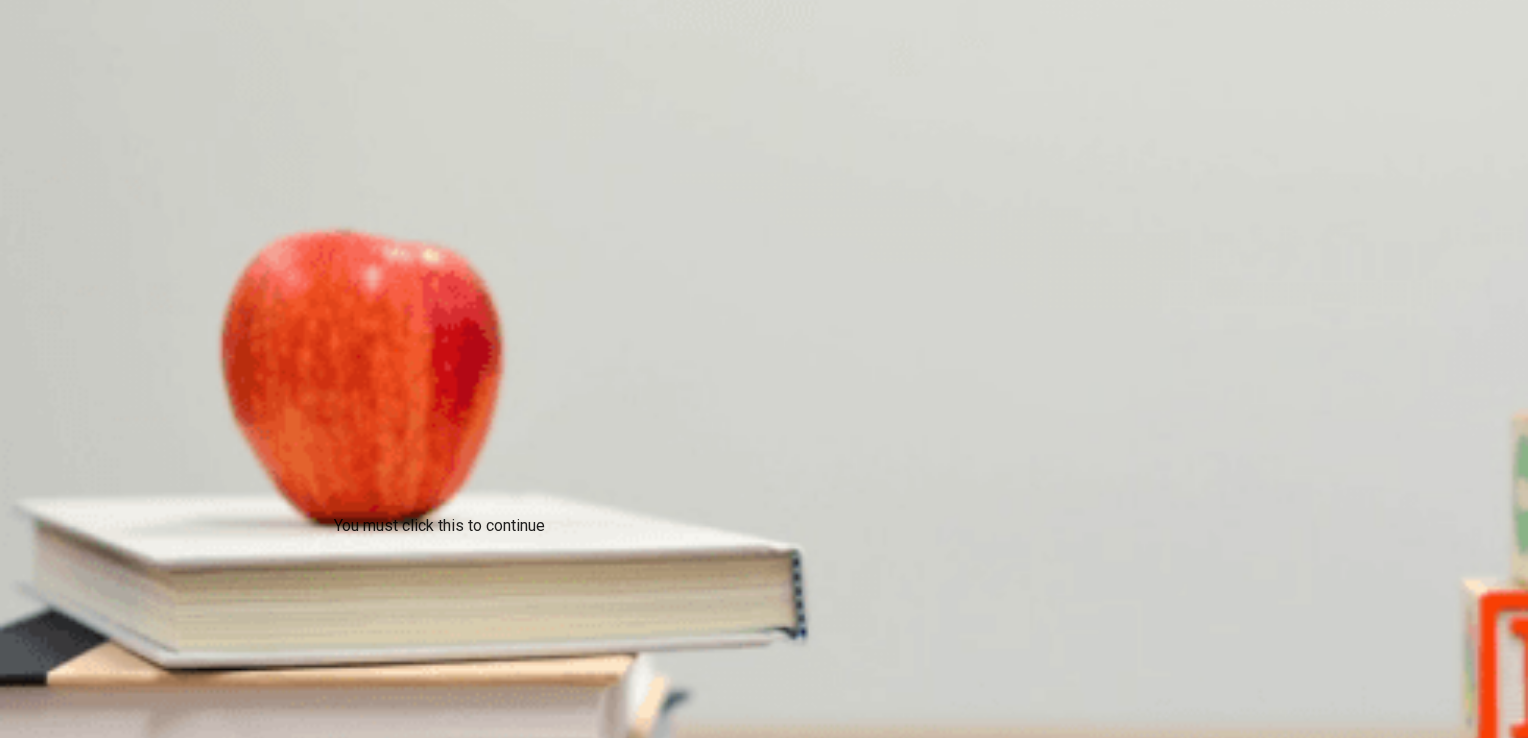 click at bounding box center (6, 2412) 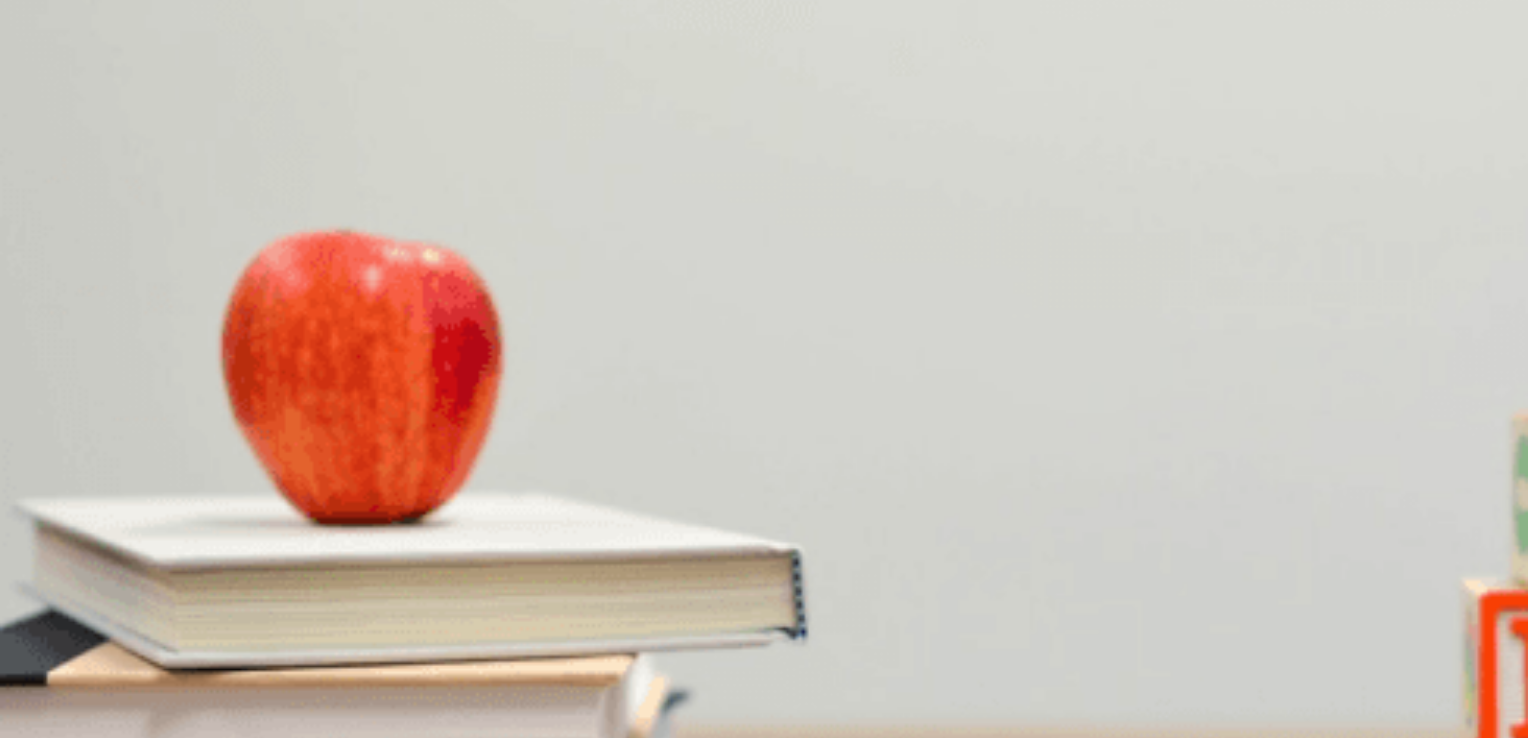click on "Continue" at bounding box center [76, 2438] 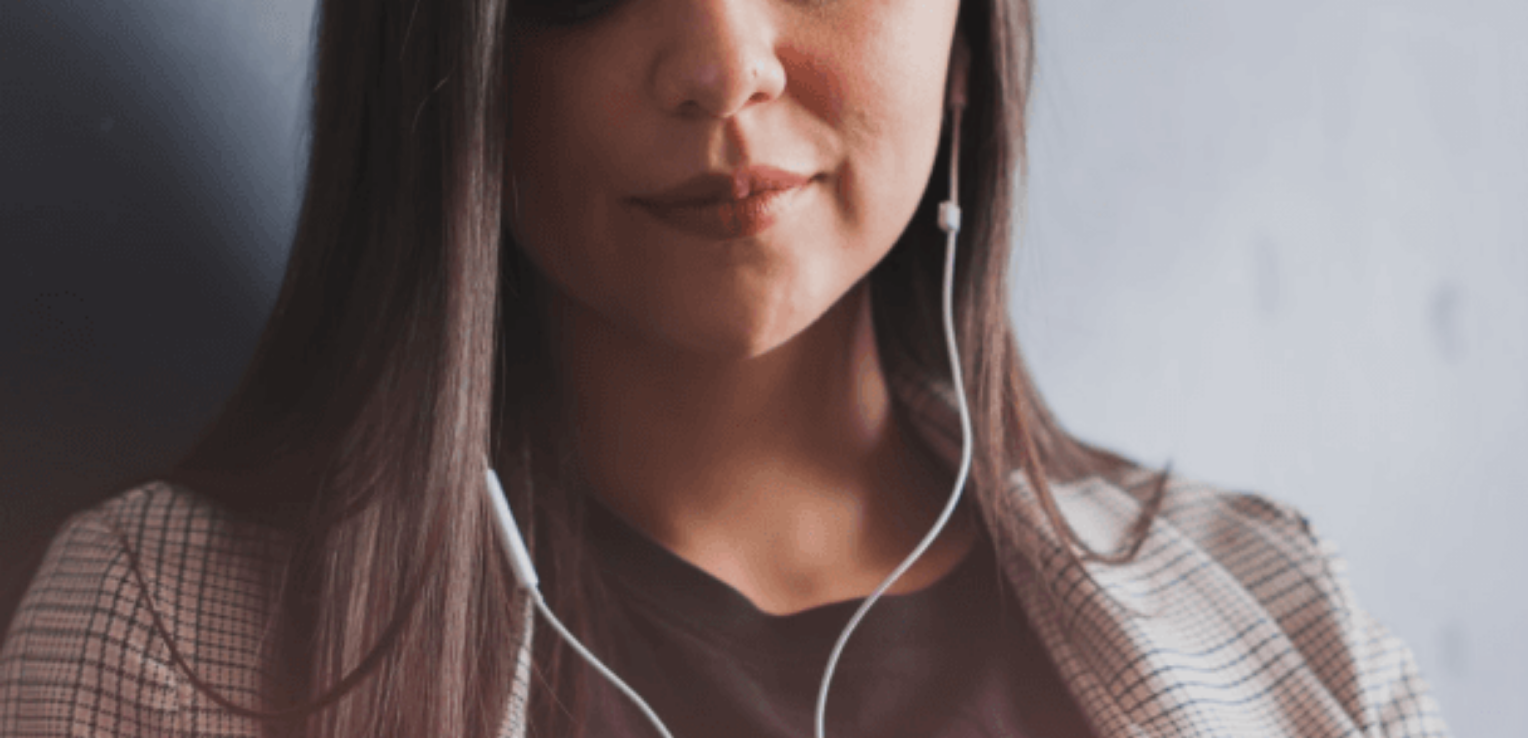 scroll, scrollTop: 100, scrollLeft: 0, axis: vertical 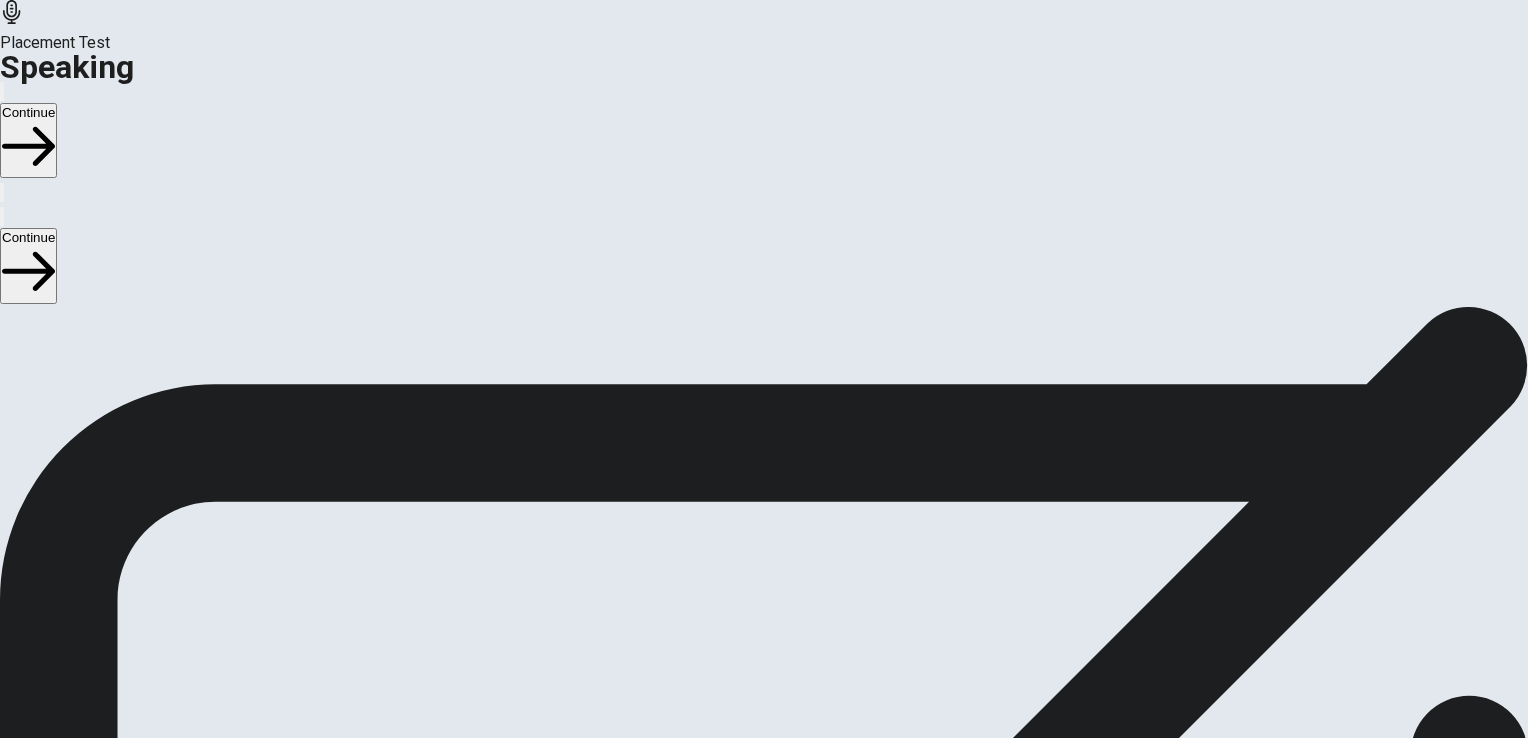 click at bounding box center (764, 463) 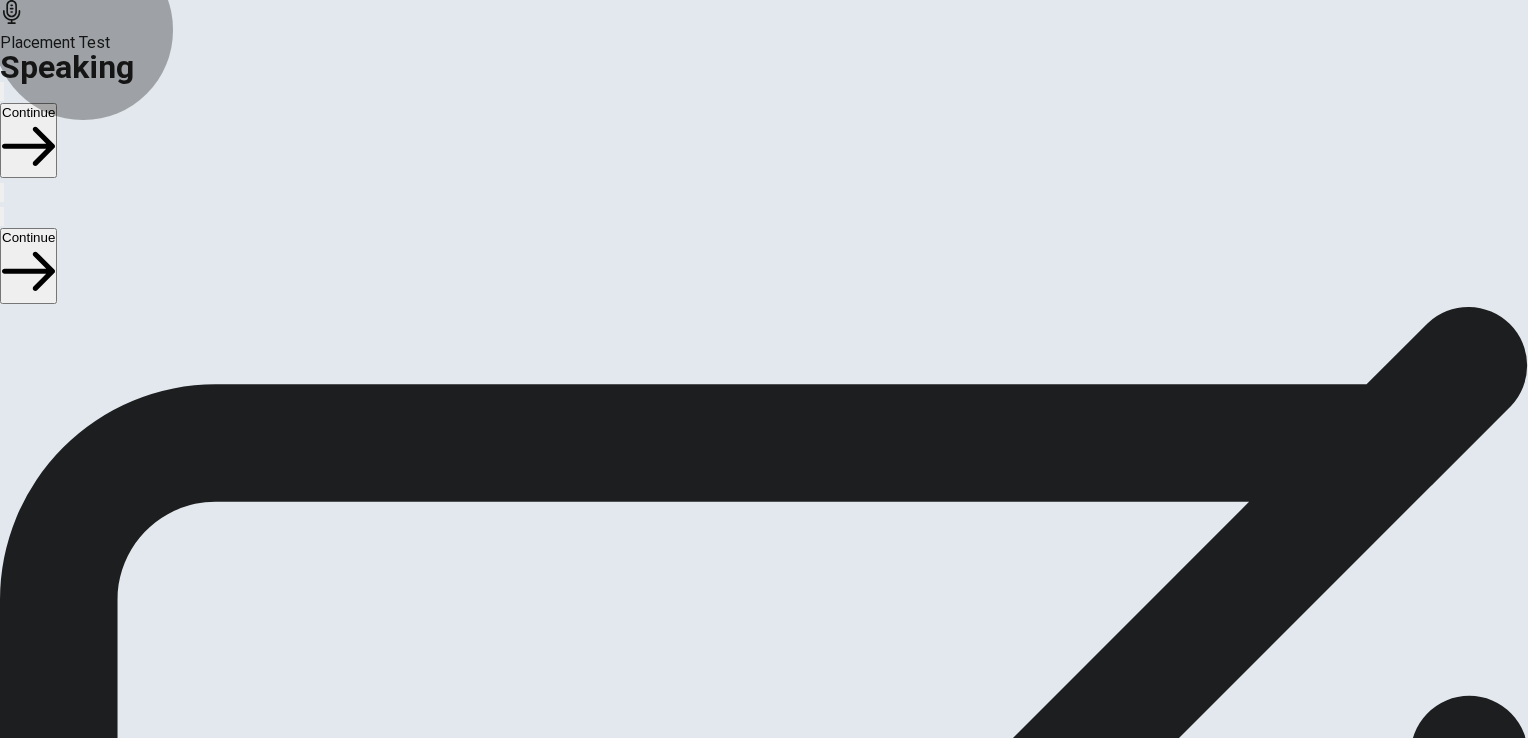 click on "Record Again" at bounding box center (764, 478) 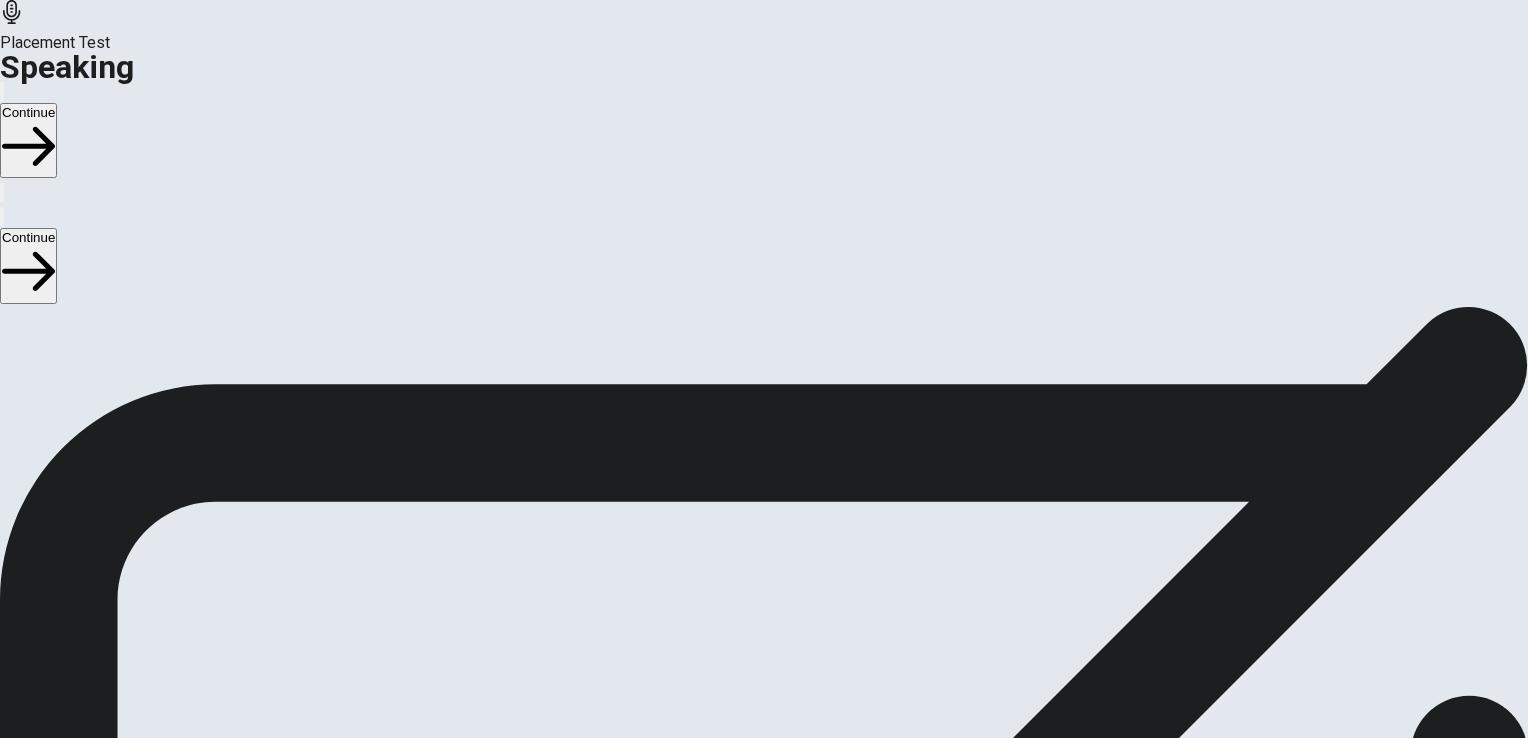 click at bounding box center [776, 433] 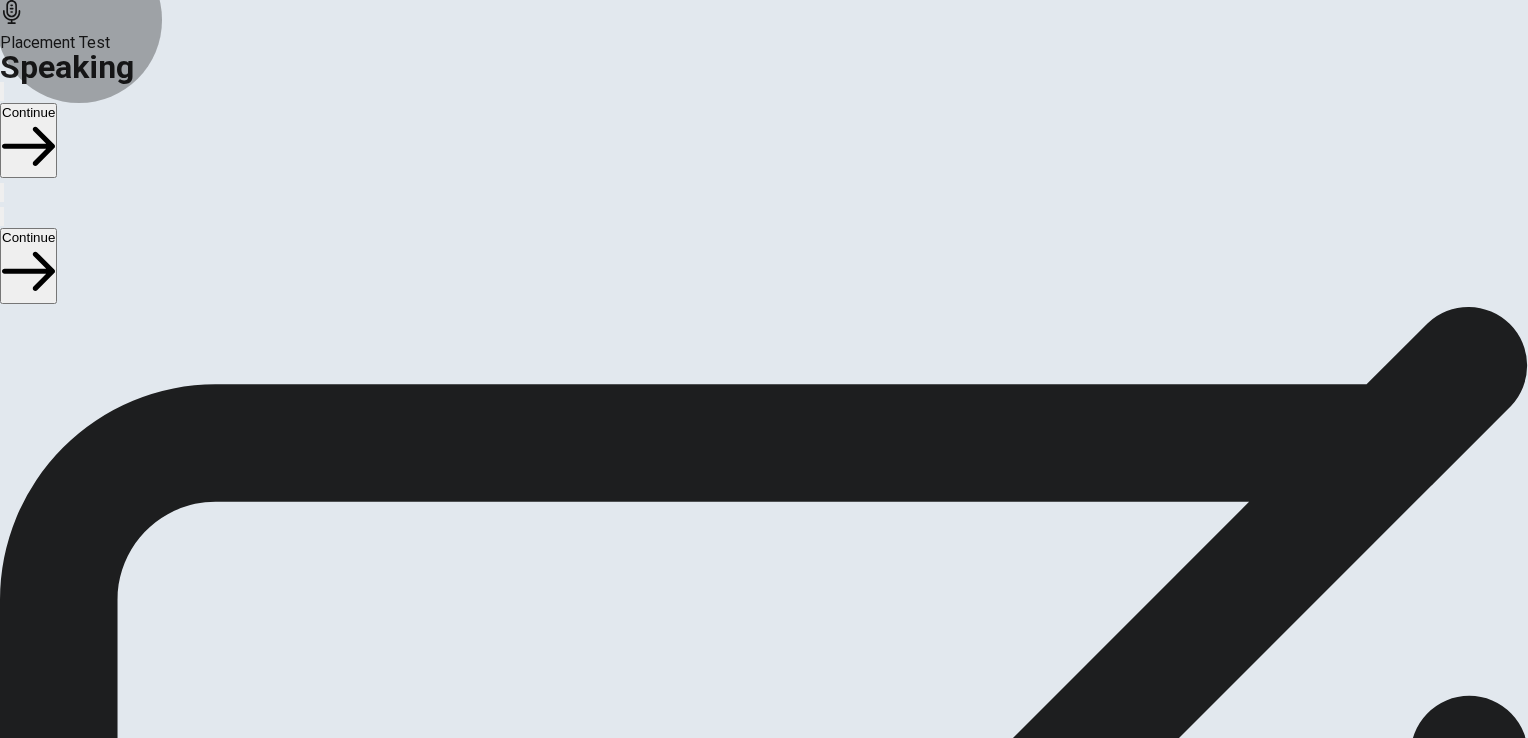 click on "Record Again" at bounding box center [764, 478] 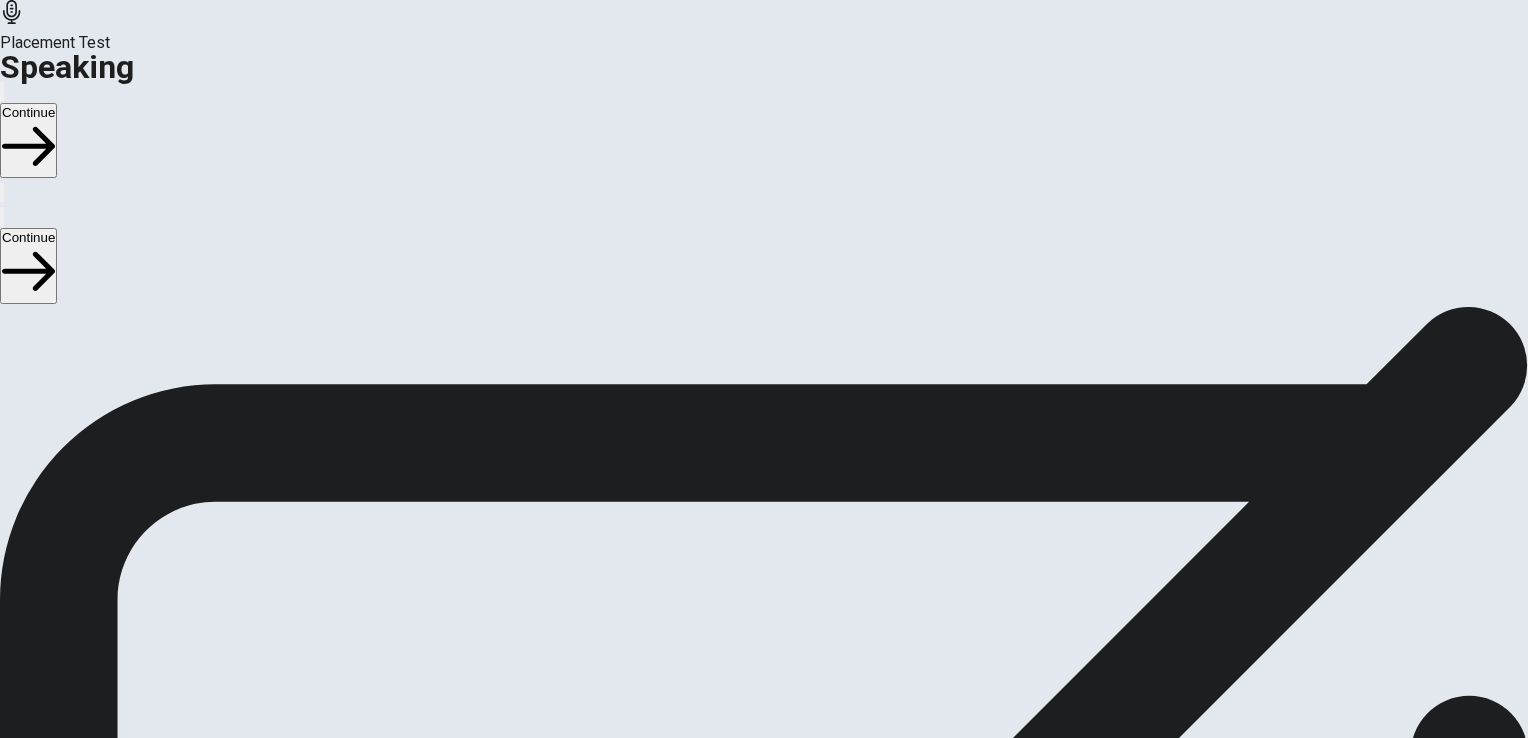 click at bounding box center (764, 422) 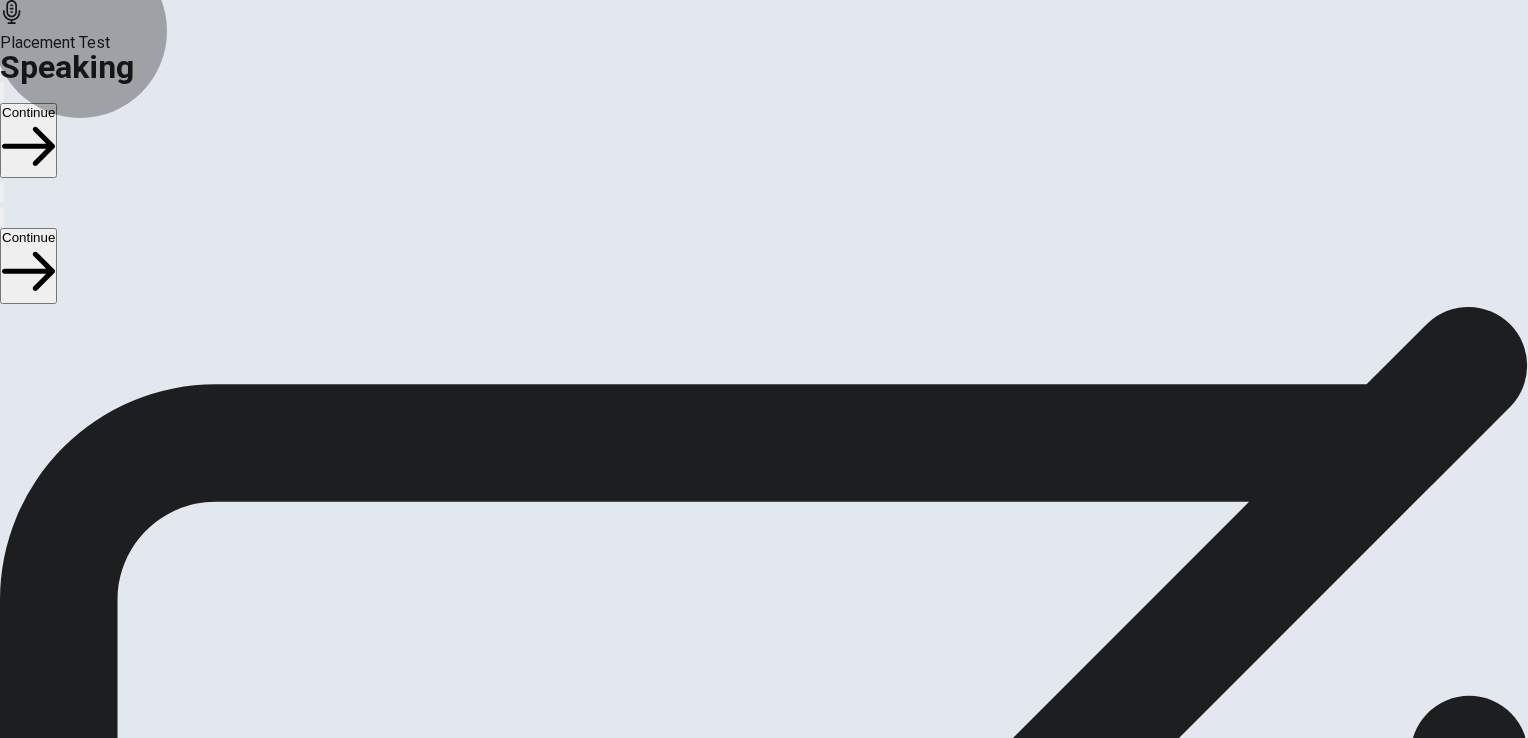 click on "Record Again" at bounding box center (764, 478) 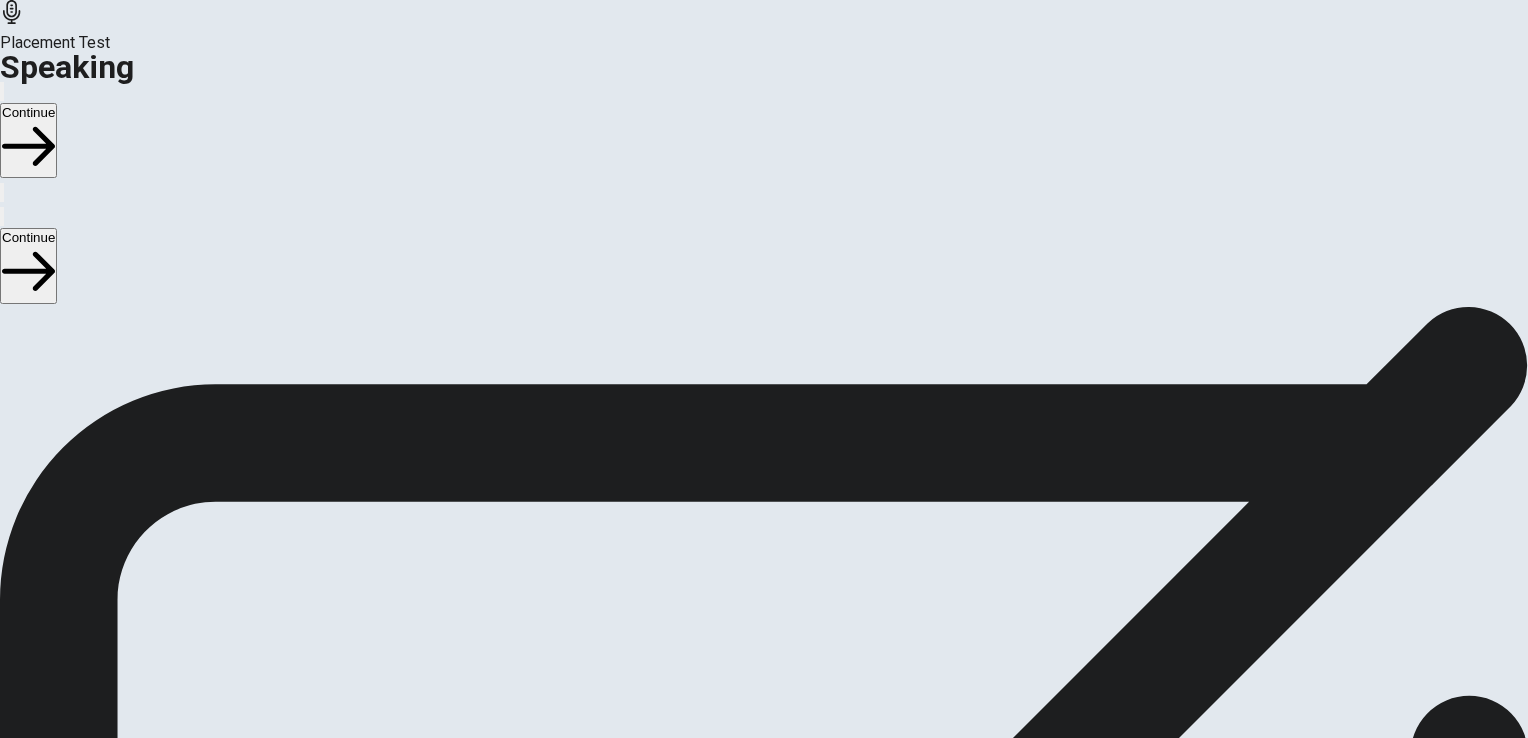 click at bounding box center [764, 422] 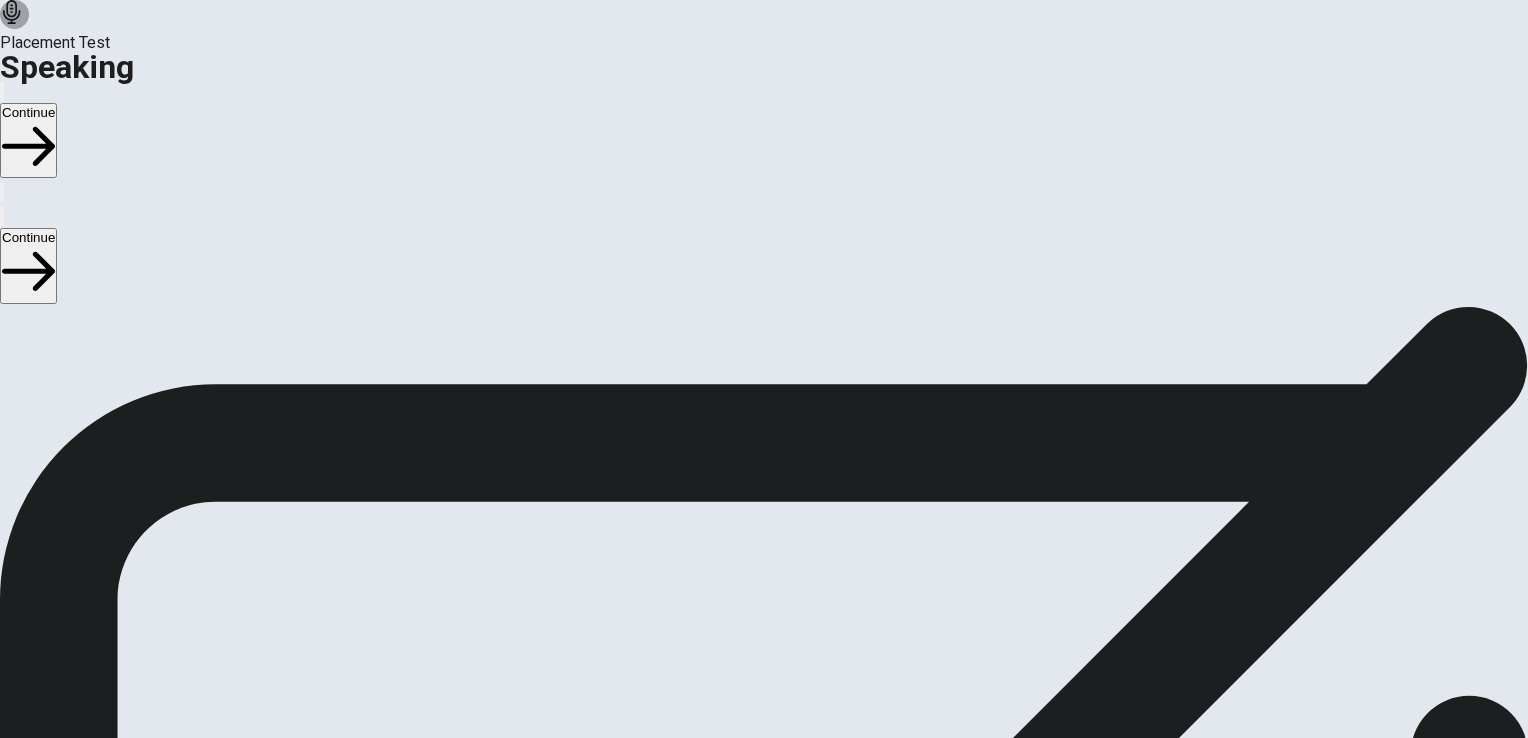 click at bounding box center (740, 575) 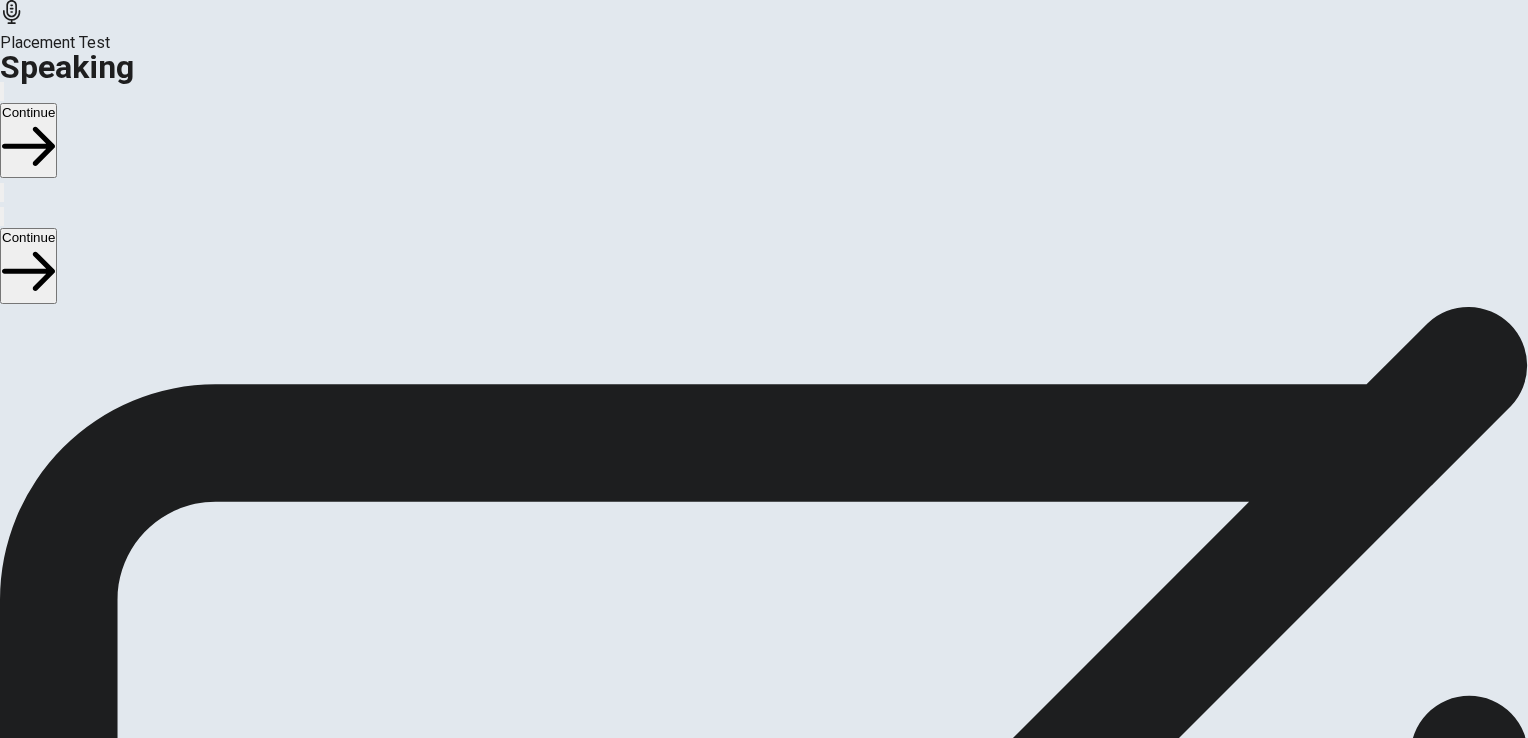 click on "00:00:09" at bounding box center [764, 496] 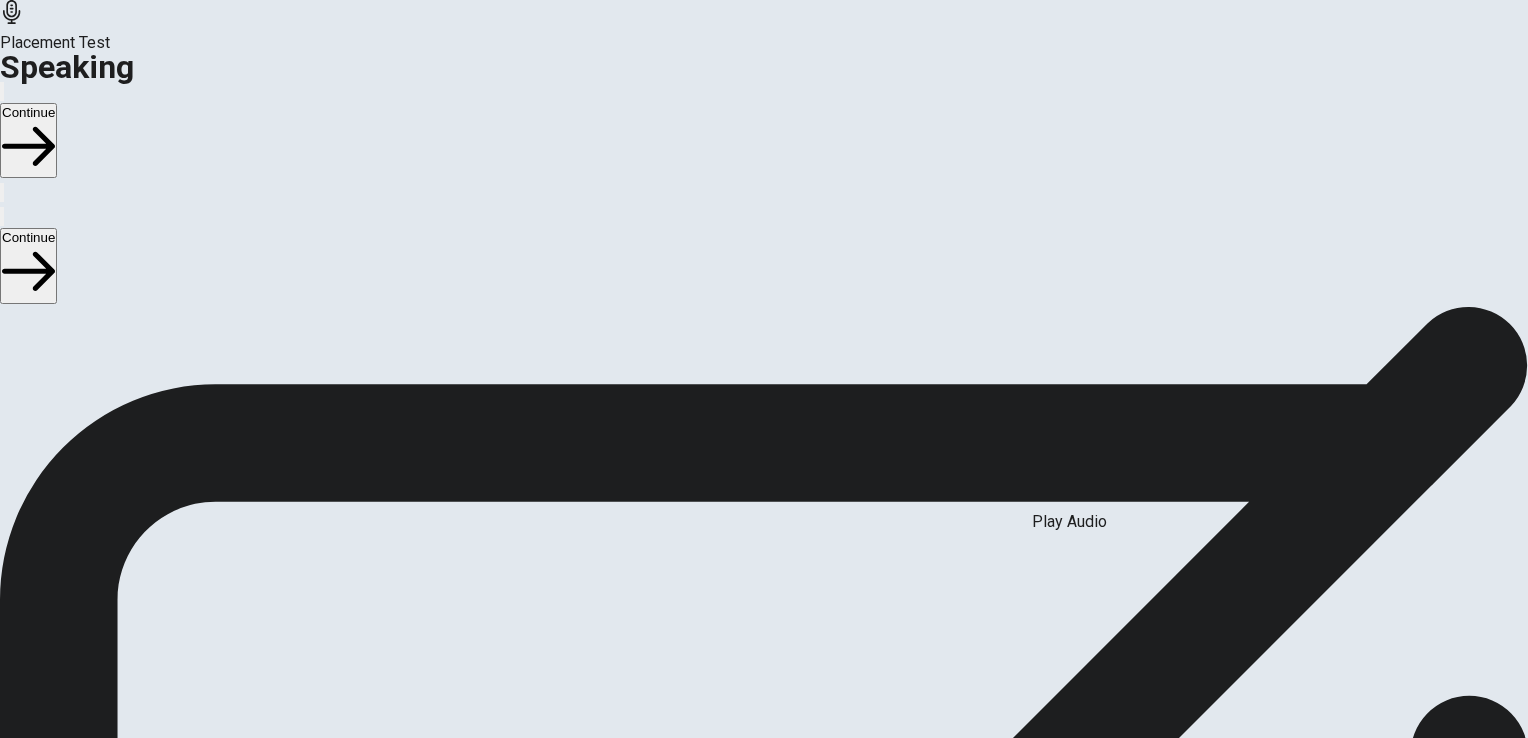 click at bounding box center (748, 550) 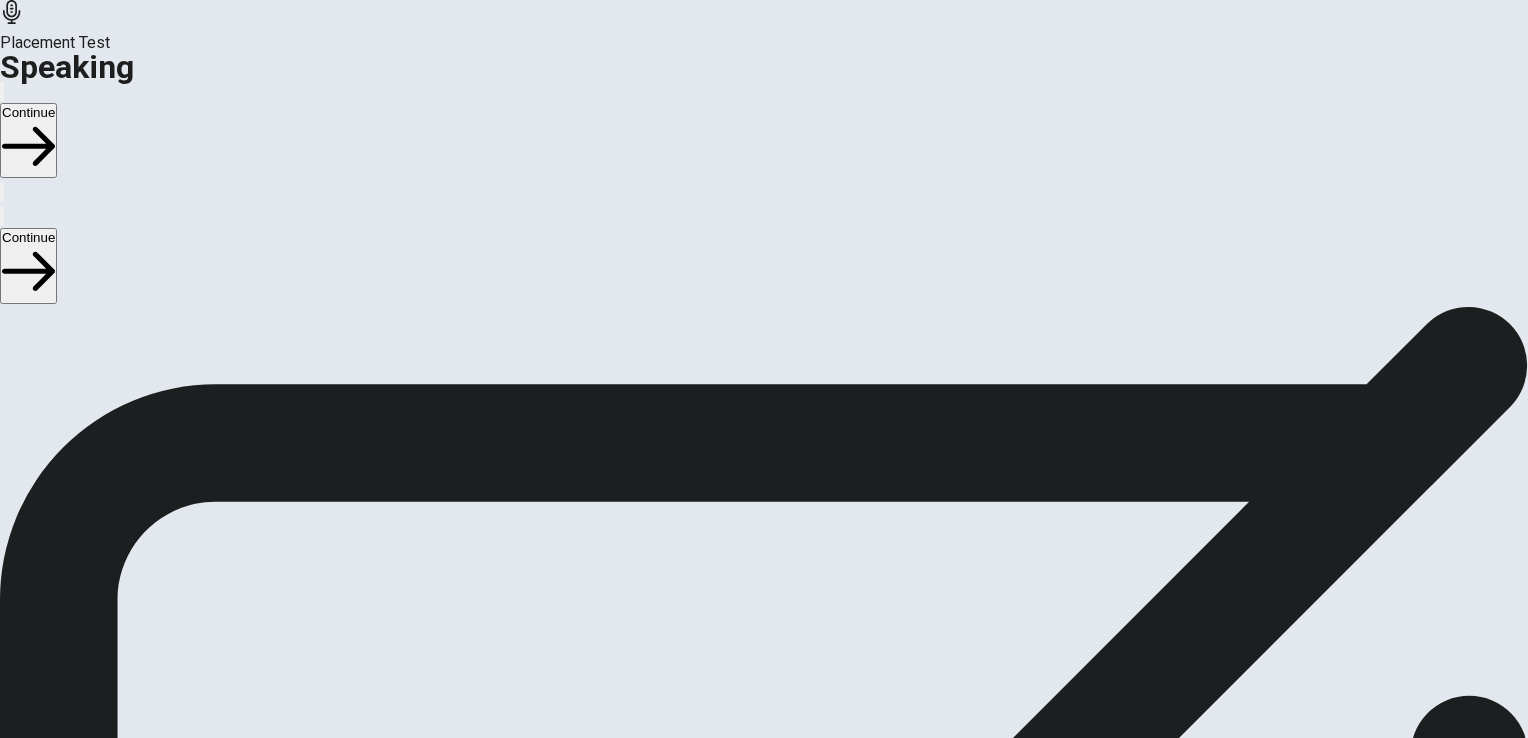 click at bounding box center [744, 550] 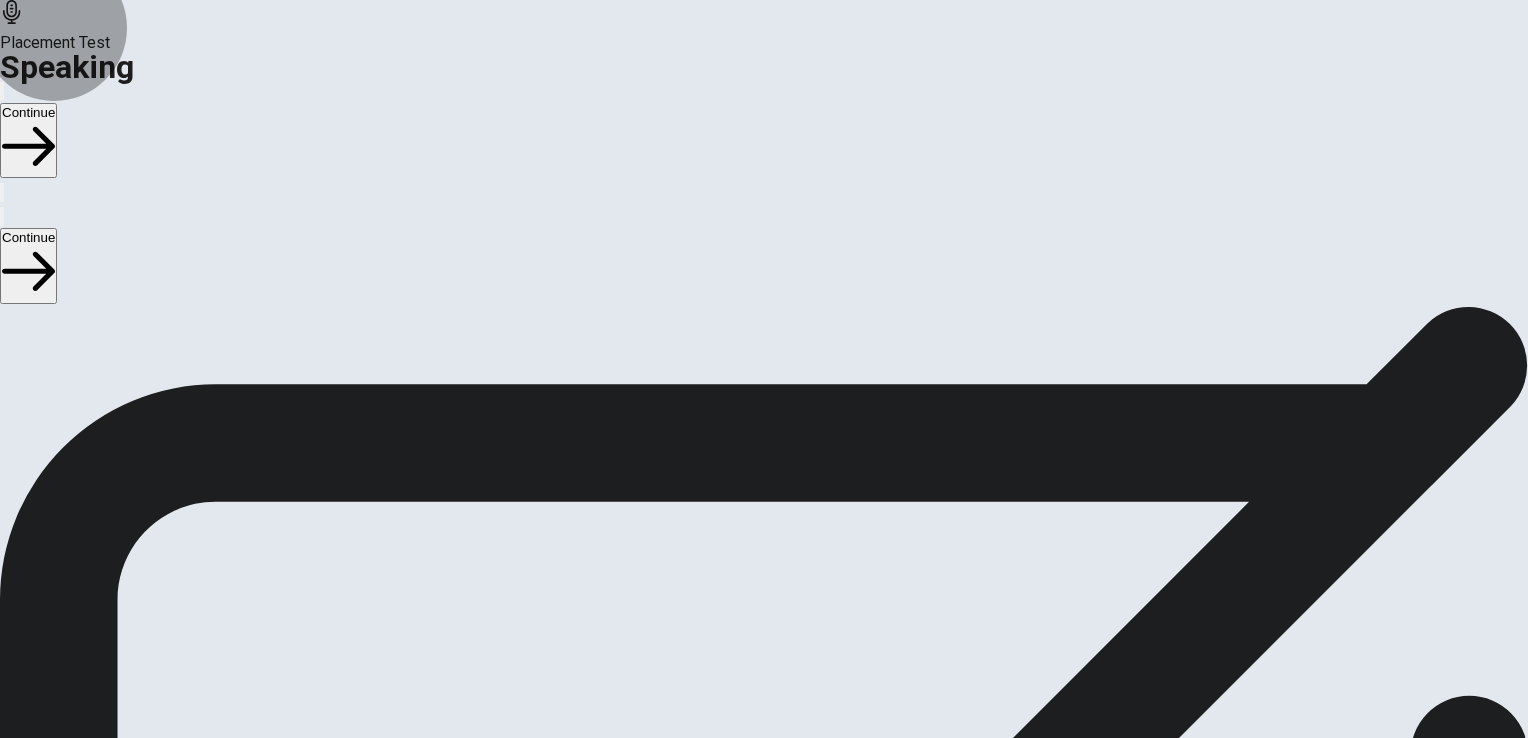 click on "Continue" at bounding box center [28, 140] 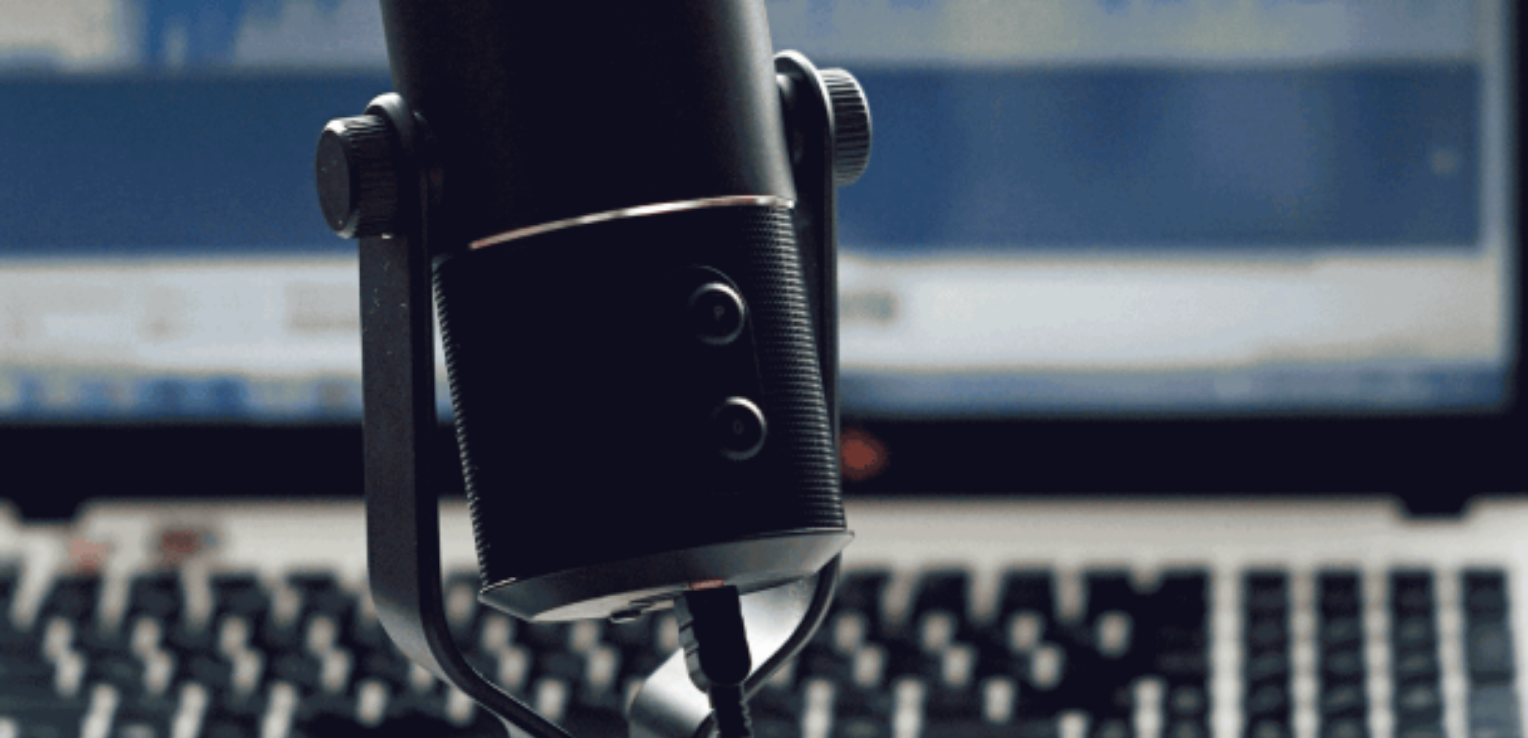 scroll, scrollTop: 200, scrollLeft: 0, axis: vertical 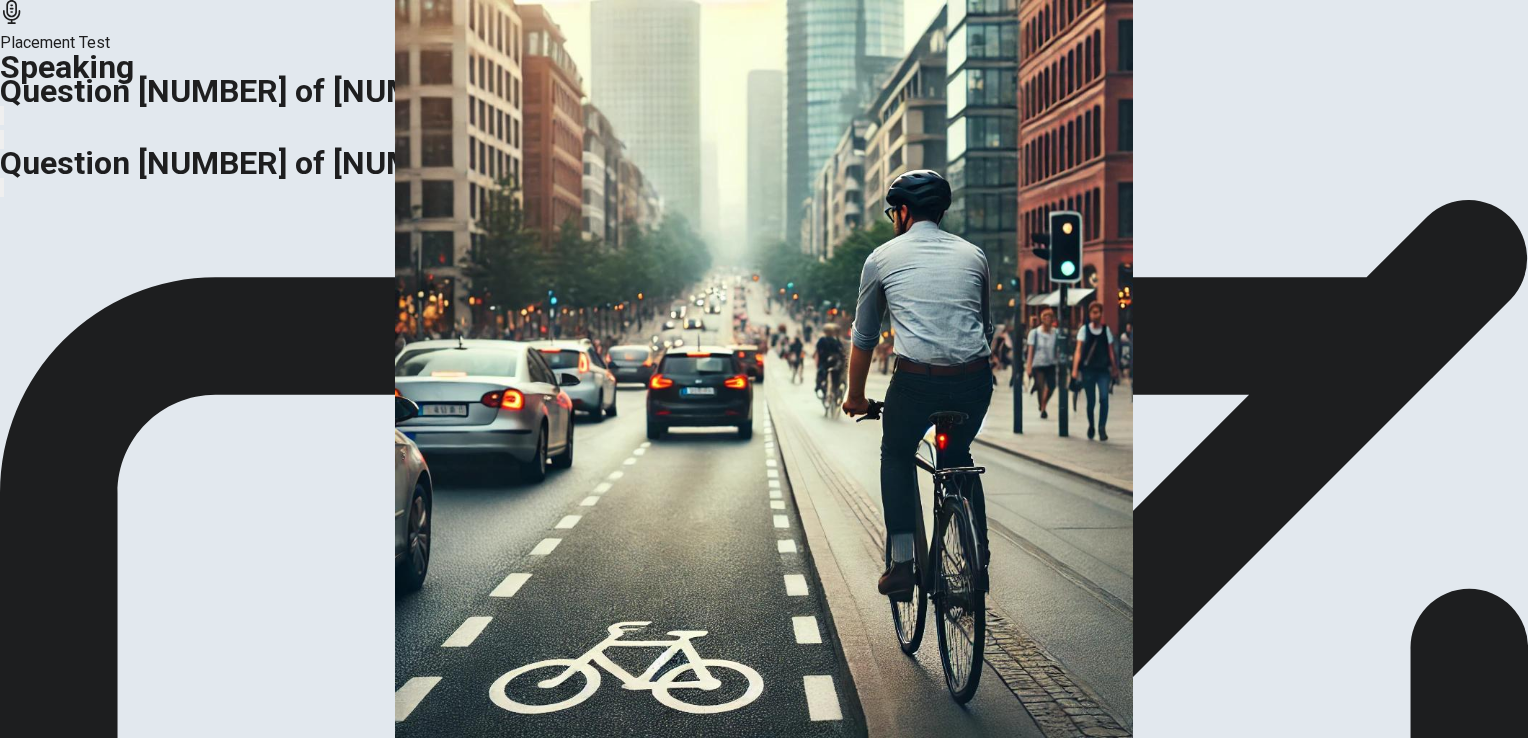 click at bounding box center (764, 2517) 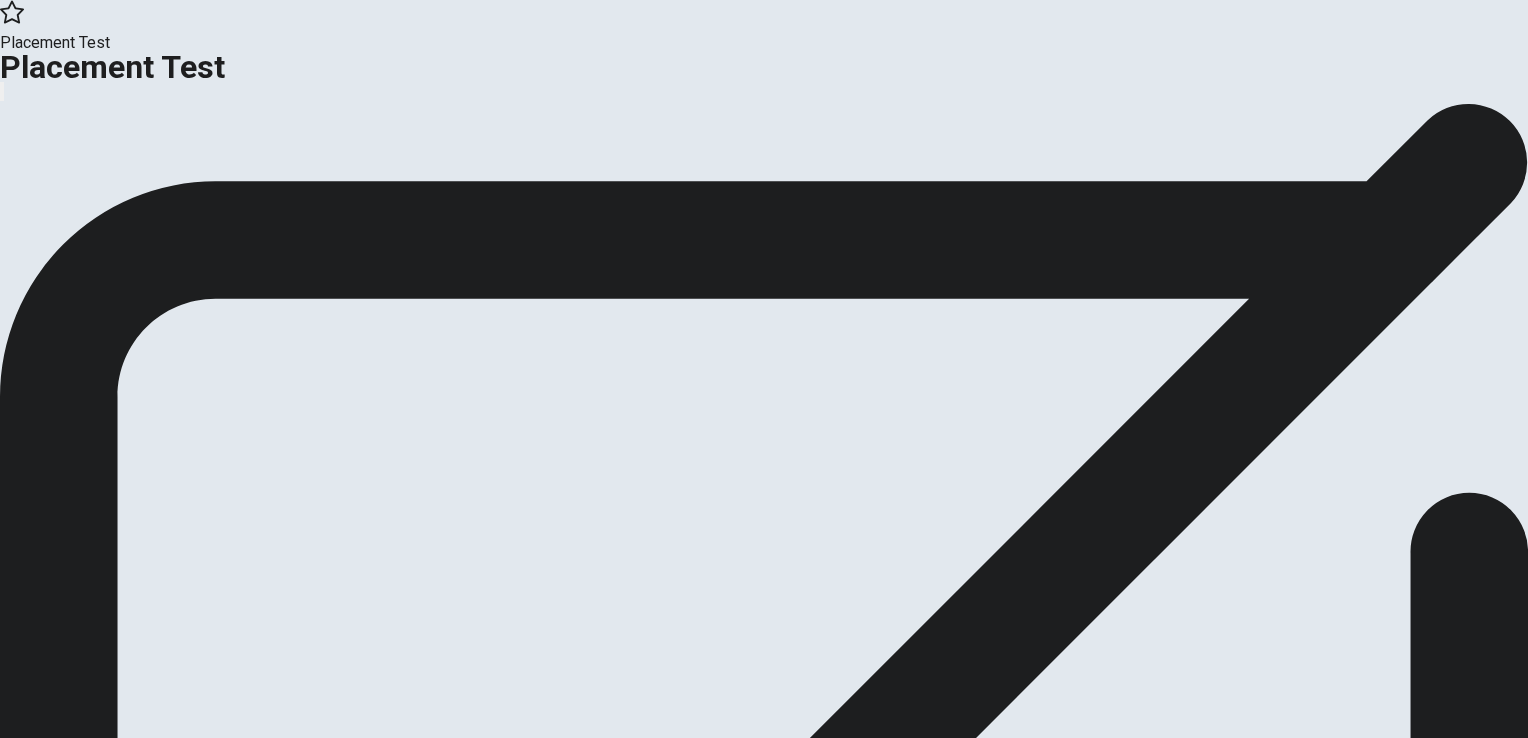 scroll, scrollTop: 0, scrollLeft: 0, axis: both 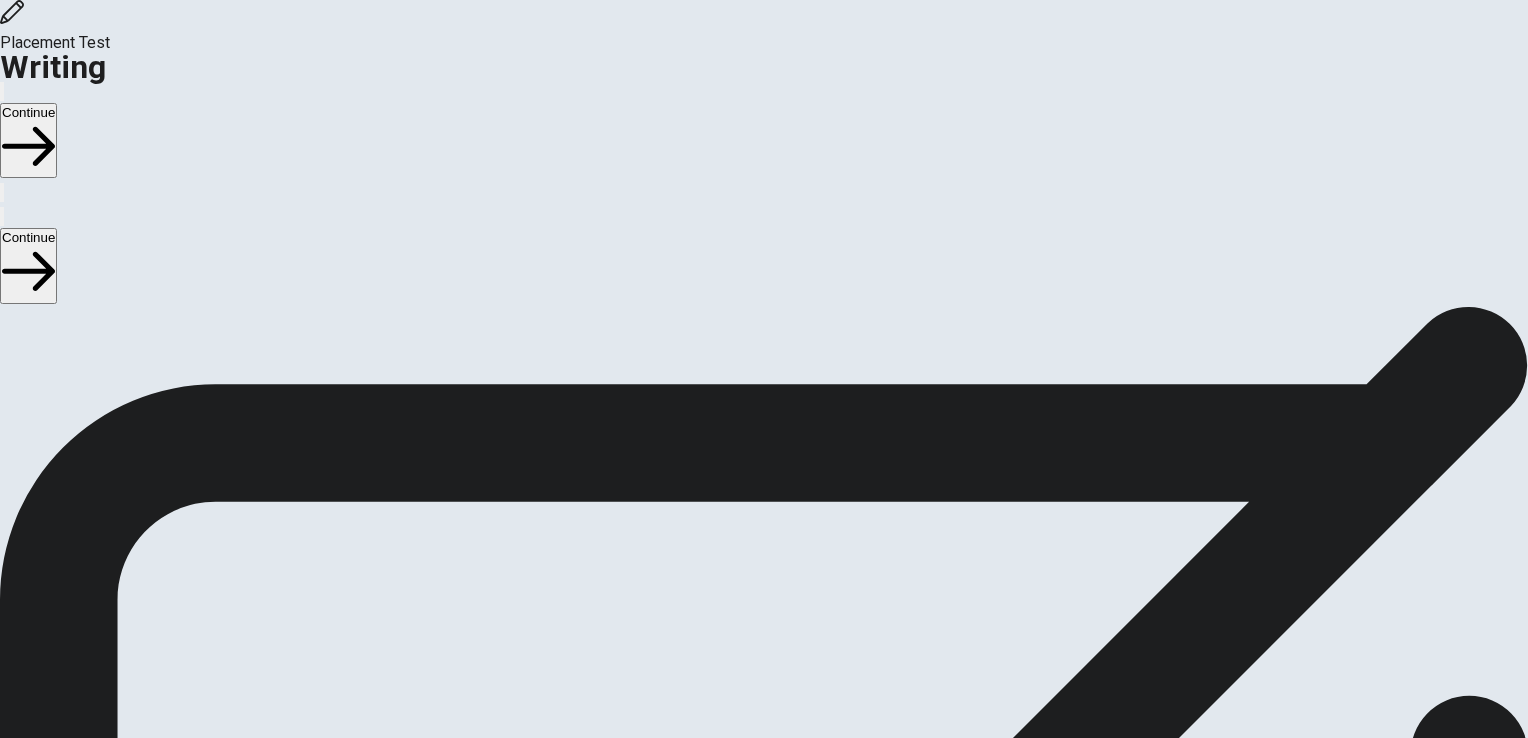 click on "Continue" at bounding box center (28, 140) 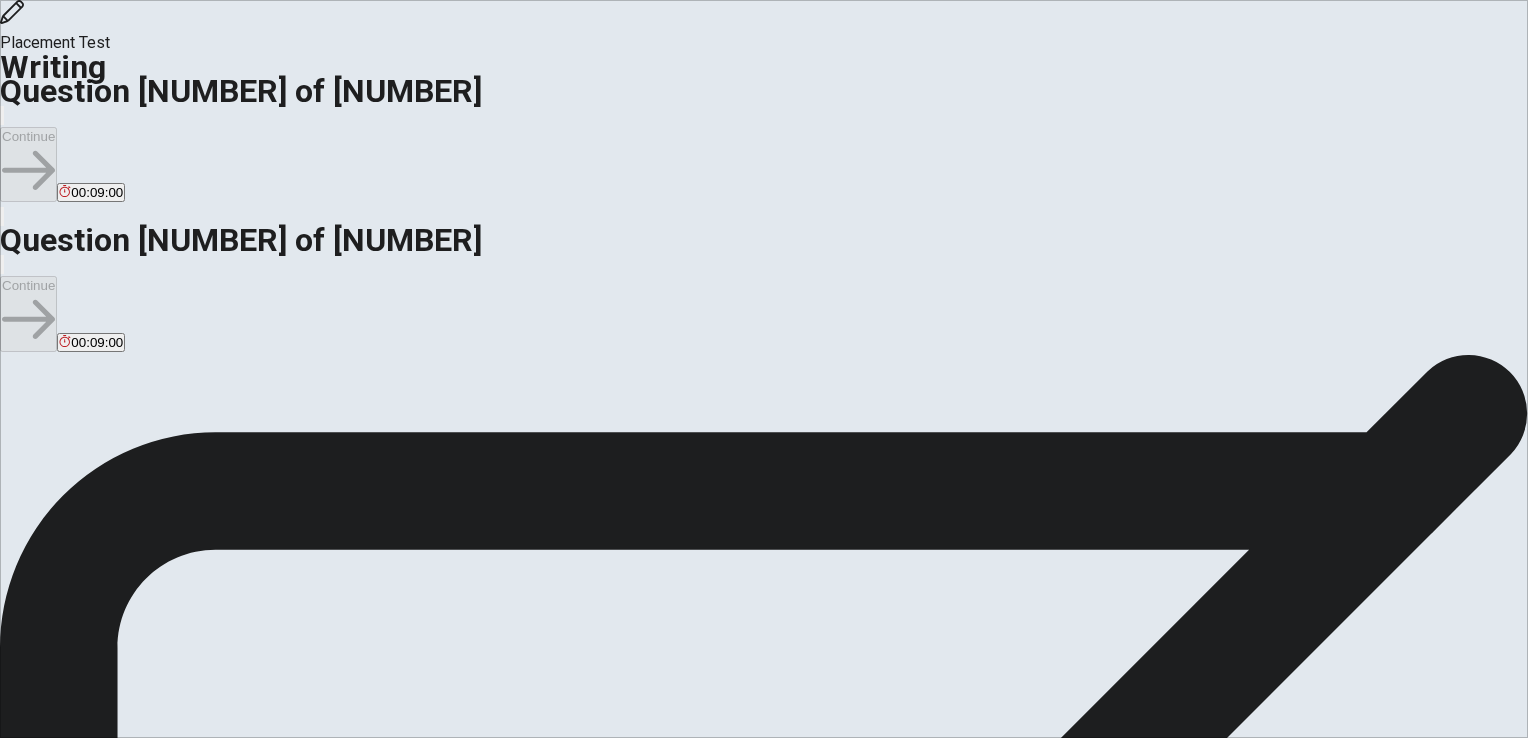 scroll, scrollTop: 0, scrollLeft: 0, axis: both 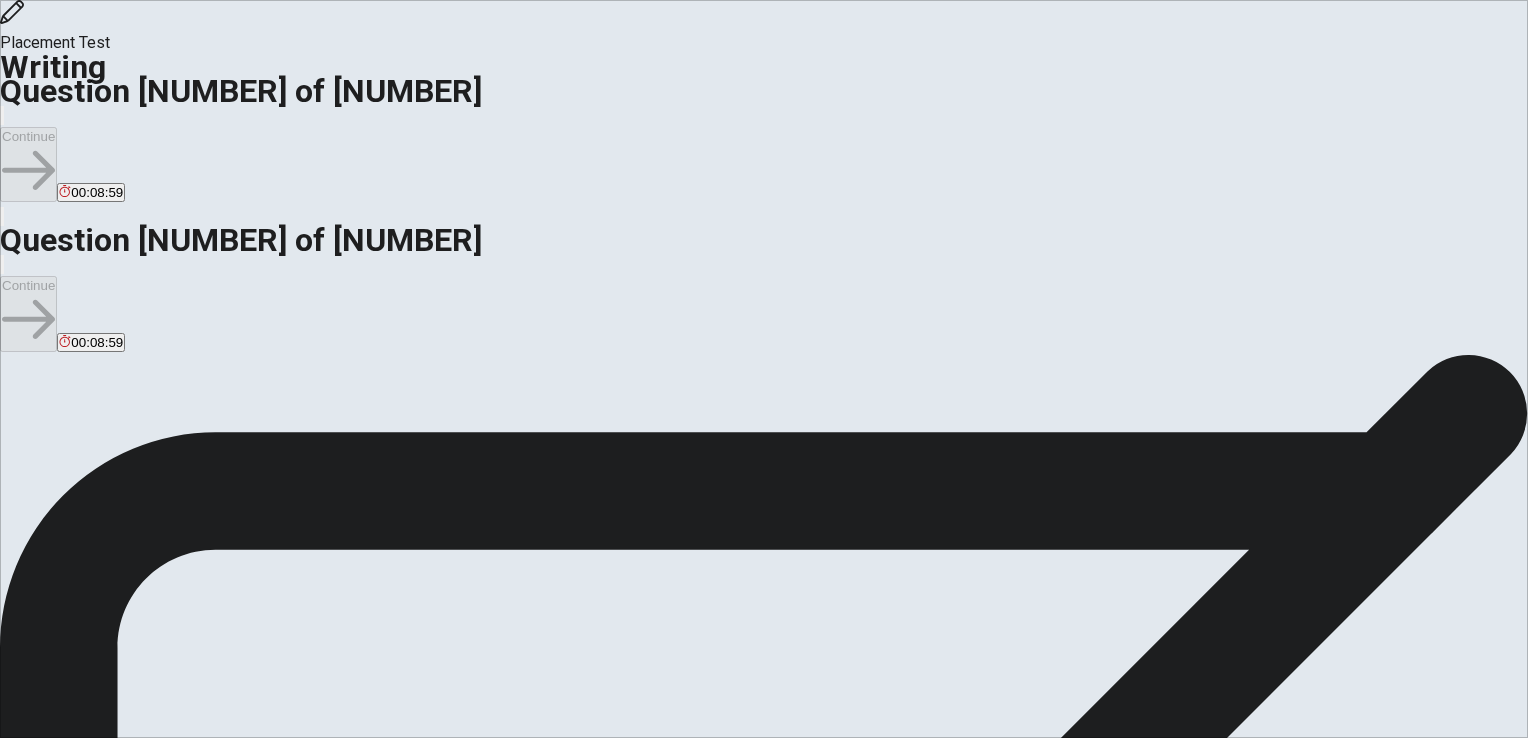 click at bounding box center [71, 1151] 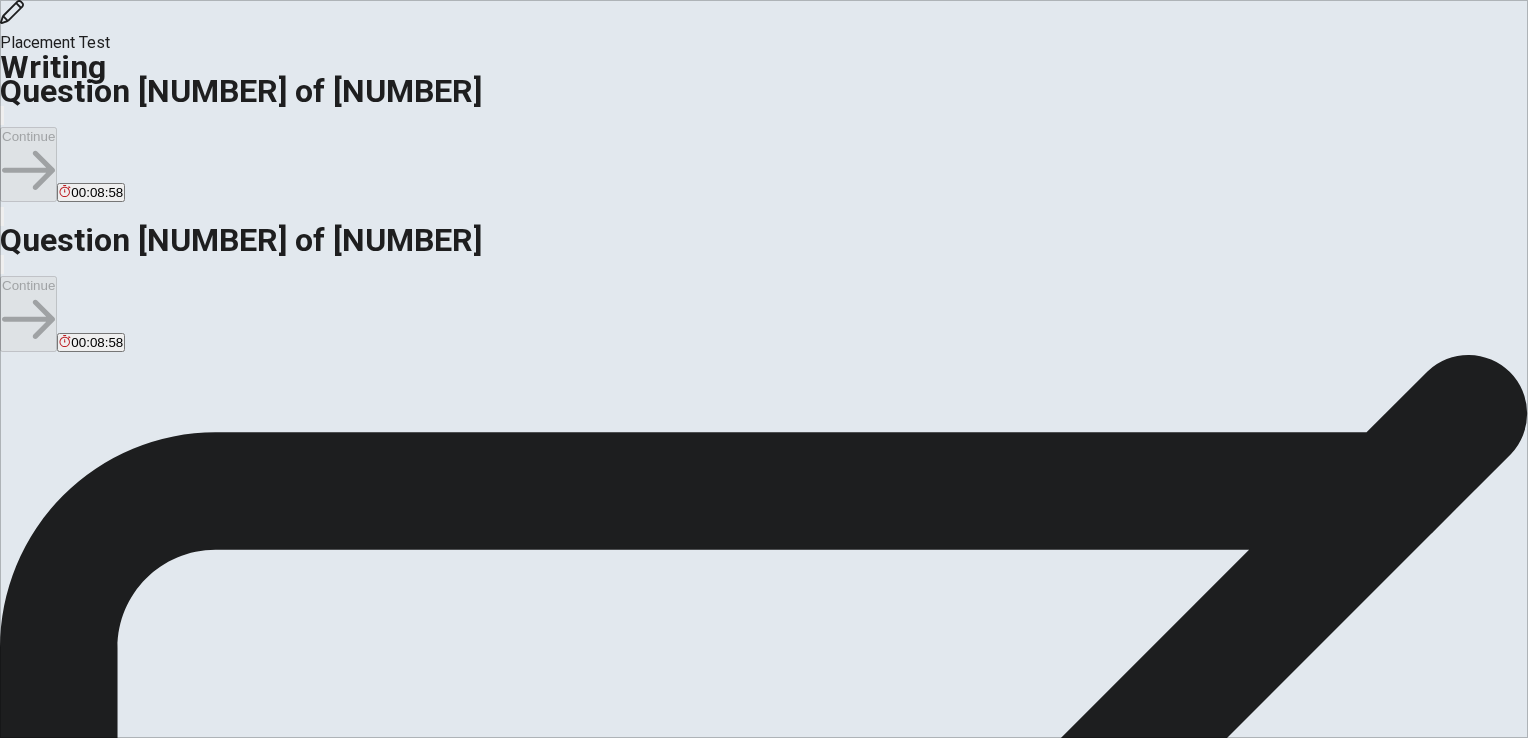 scroll, scrollTop: 100, scrollLeft: 0, axis: vertical 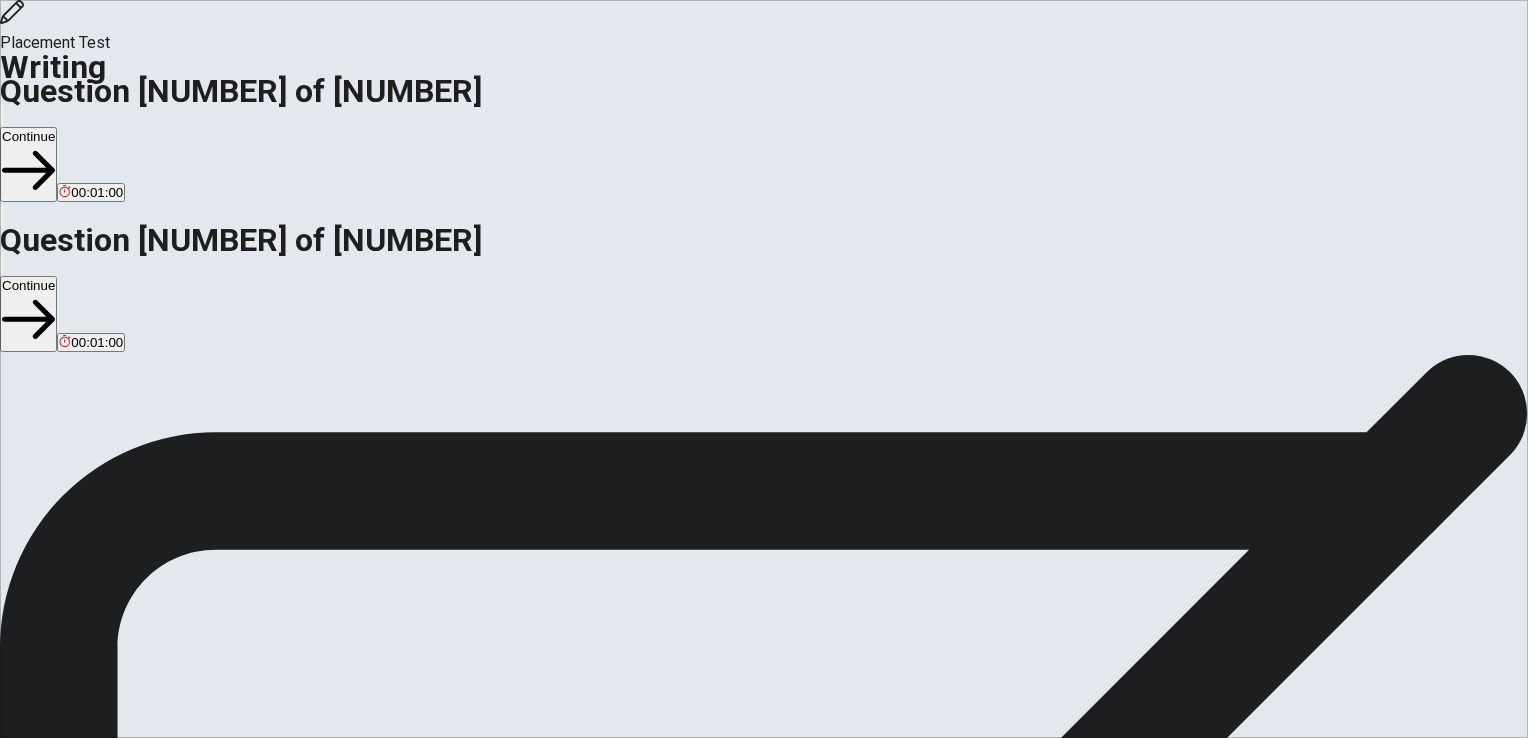 type on "I learned about Formula1 a short time ago.
In there, I got to know Charles [PERSON].
He is a driver for Ferrari.
A few years ago, his father passed away during a racing.
But he didn't get frustrated.
He is rising higher with strong mental.
So, I admire Charles [PERSON].
I want to be a strong person like Charles Leclerc." 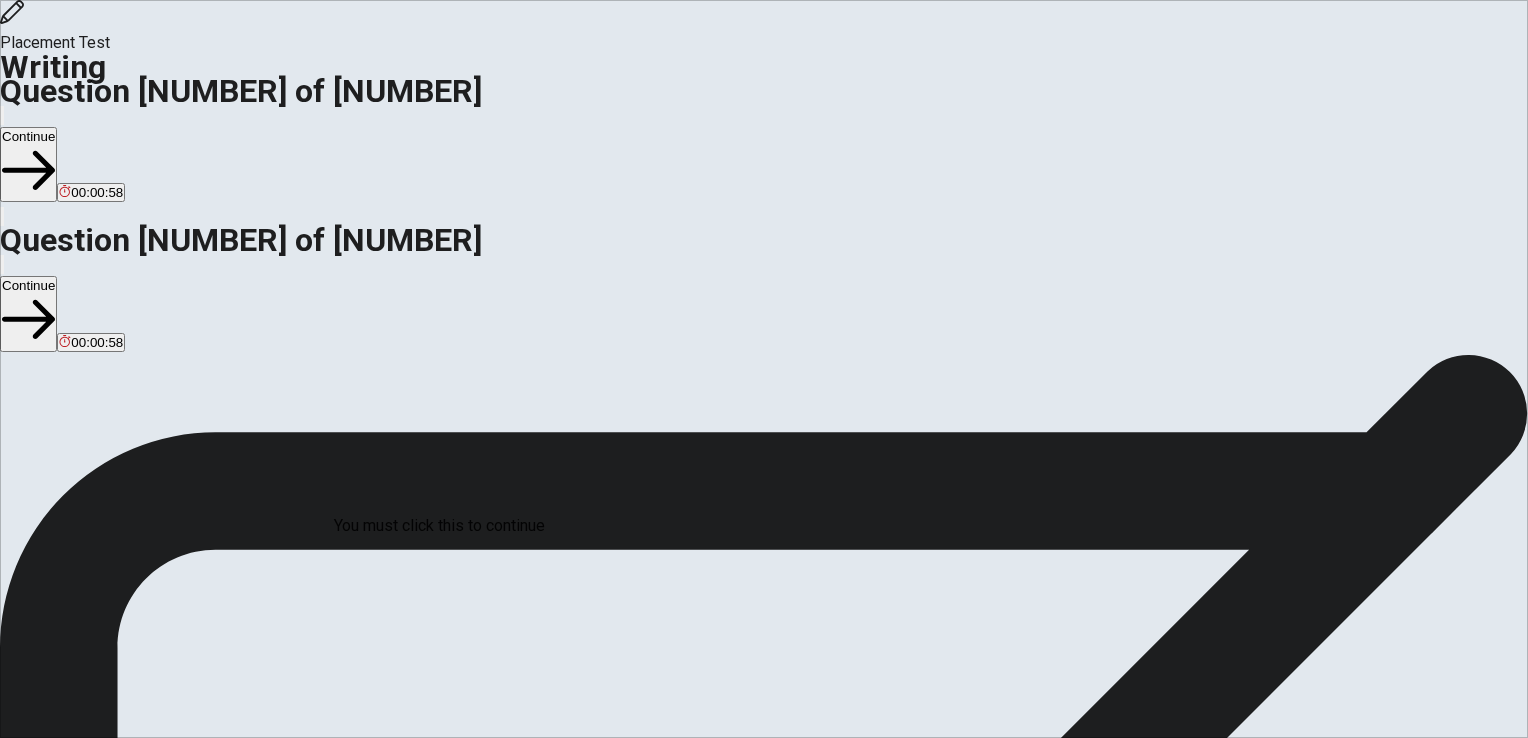 click at bounding box center [6, 2412] 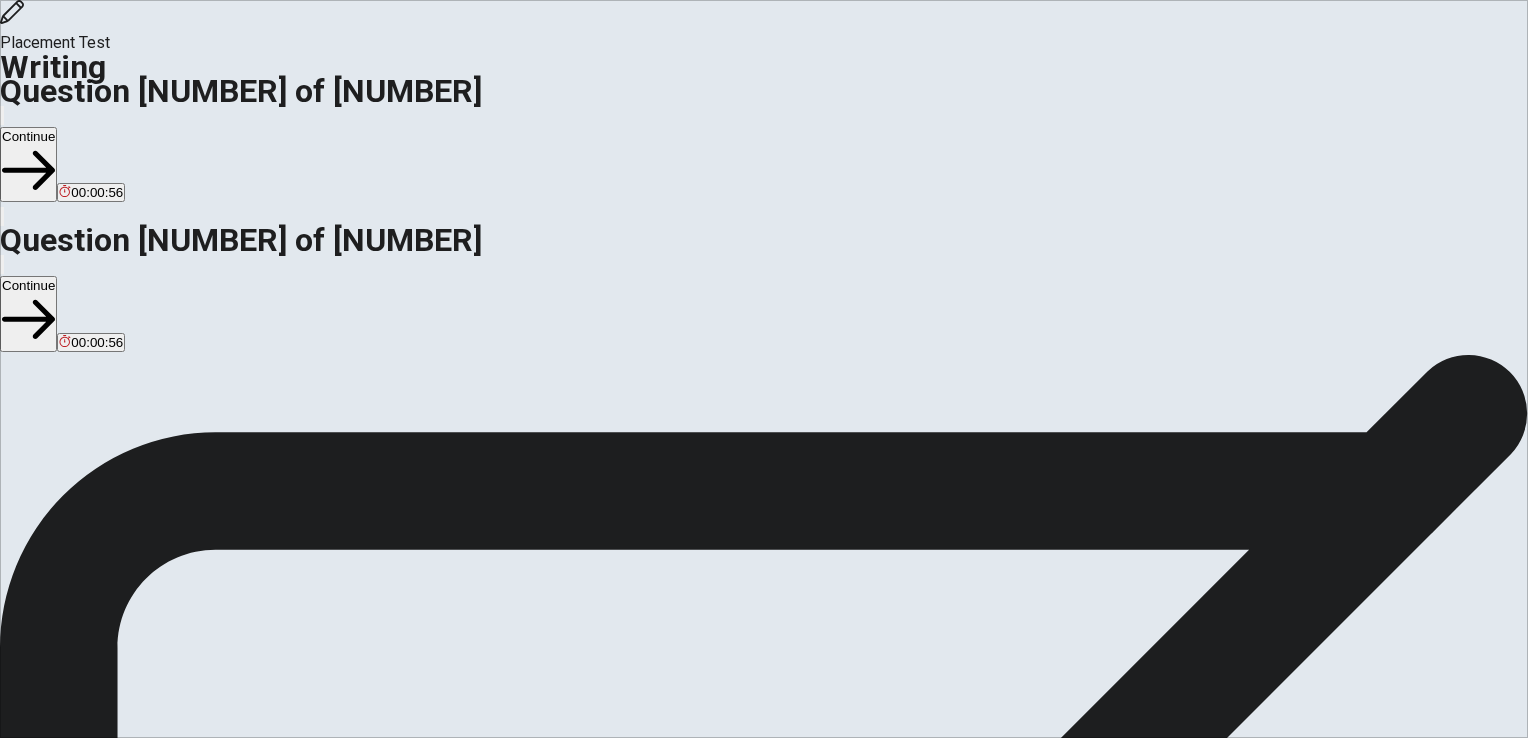 click on "Continue" at bounding box center [76, 2438] 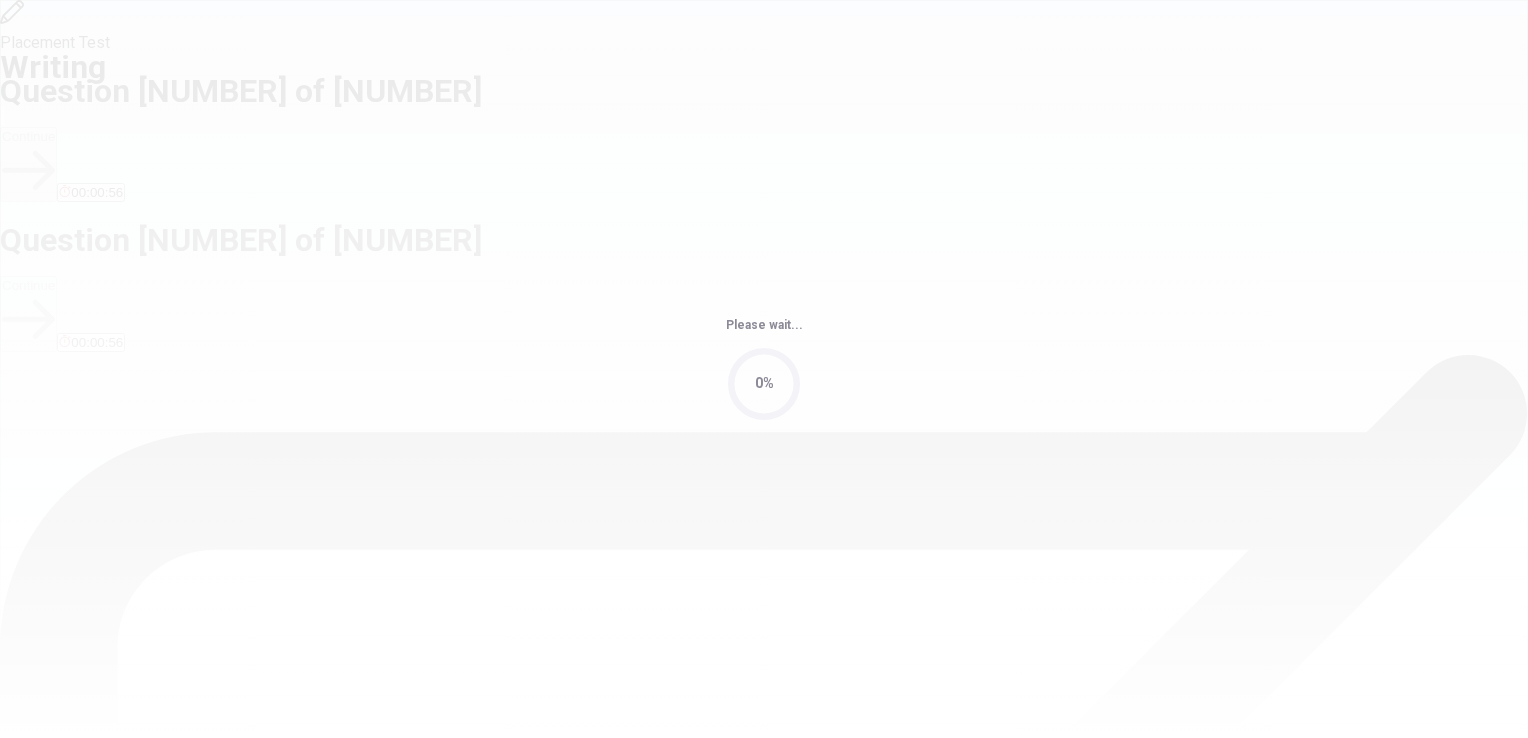 scroll, scrollTop: 0, scrollLeft: 0, axis: both 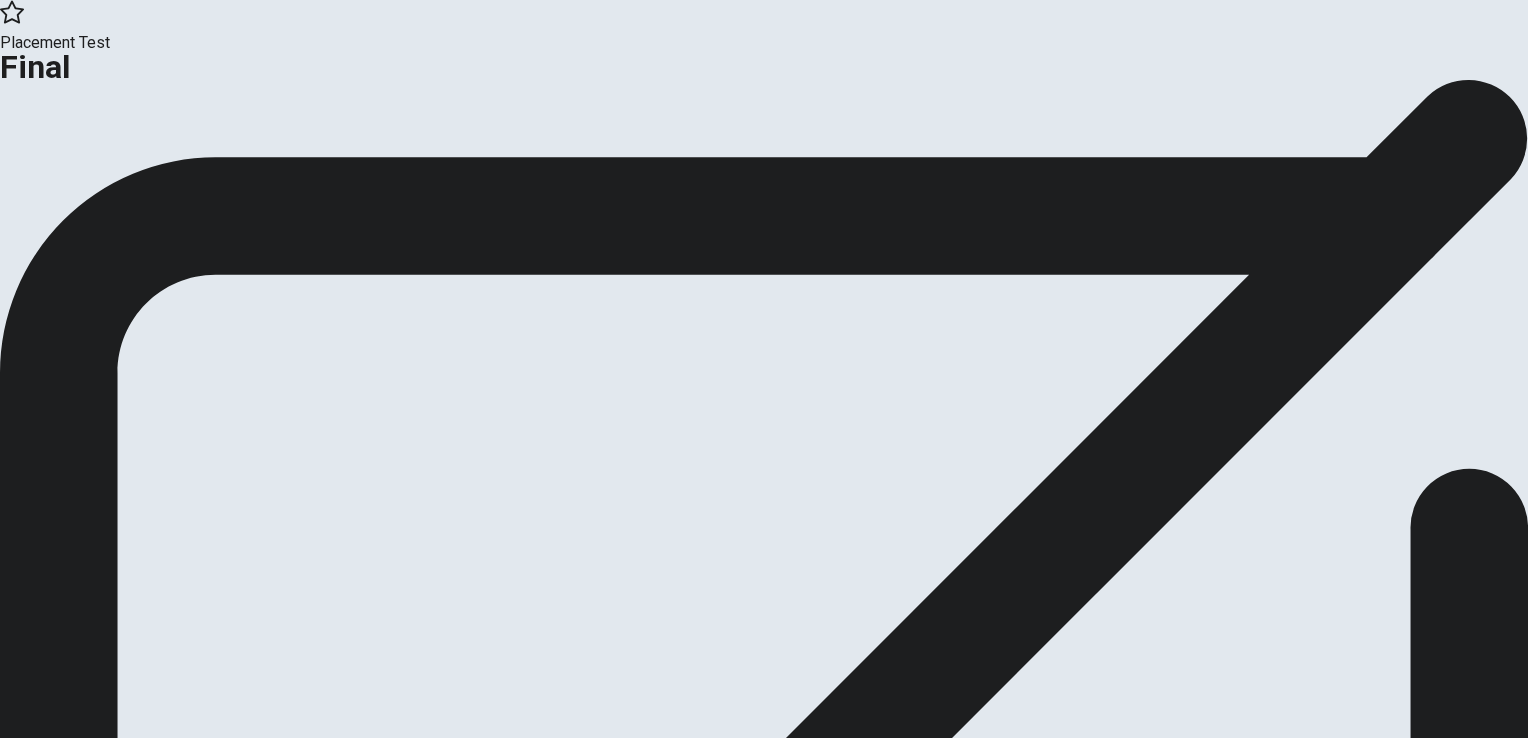 click on "Continue" at bounding box center (40, 164) 